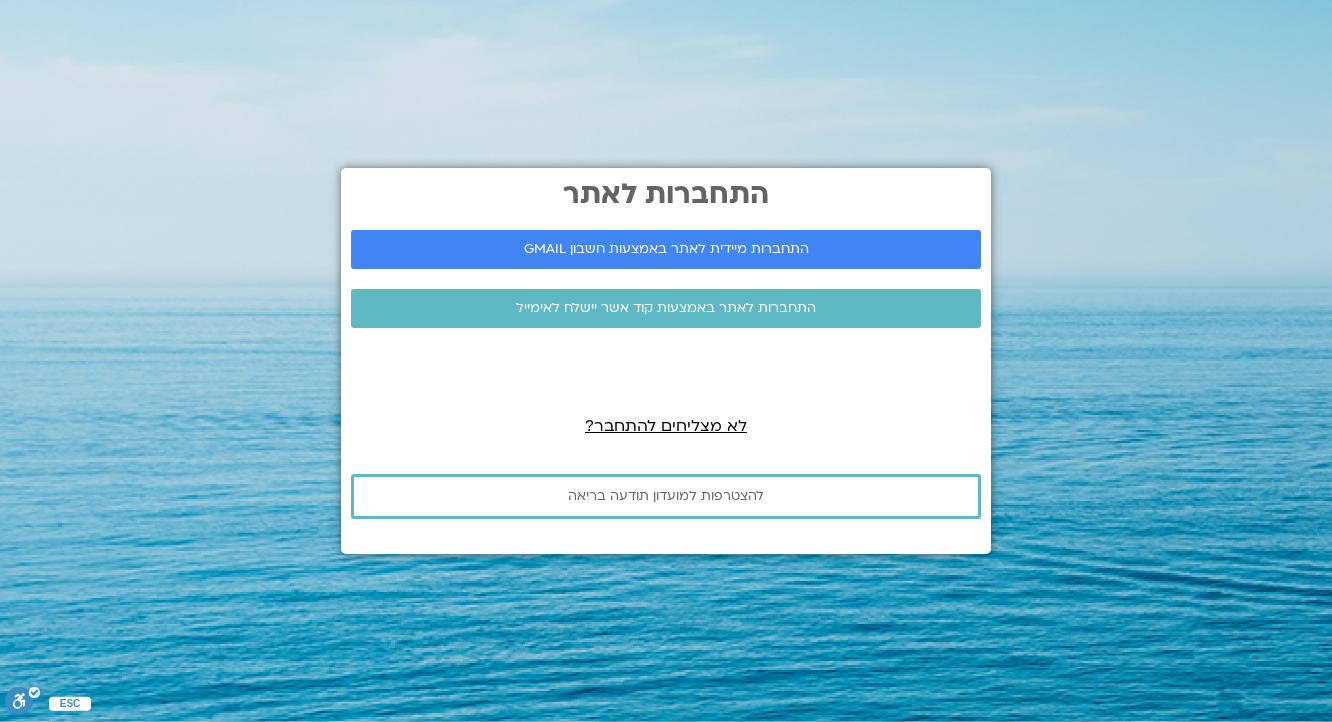 scroll, scrollTop: 0, scrollLeft: 0, axis: both 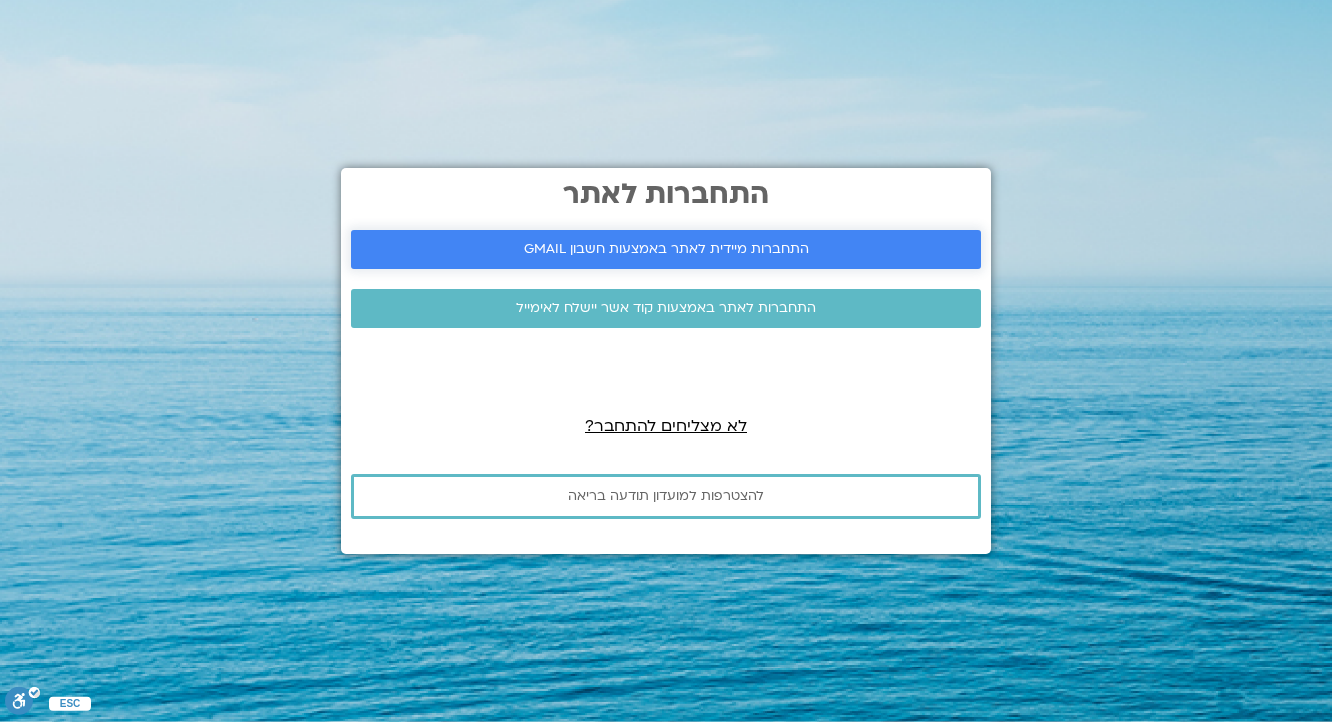 click on "התחברות מיידית לאתר באמצעות חשבון GMAIL" at bounding box center (666, 249) 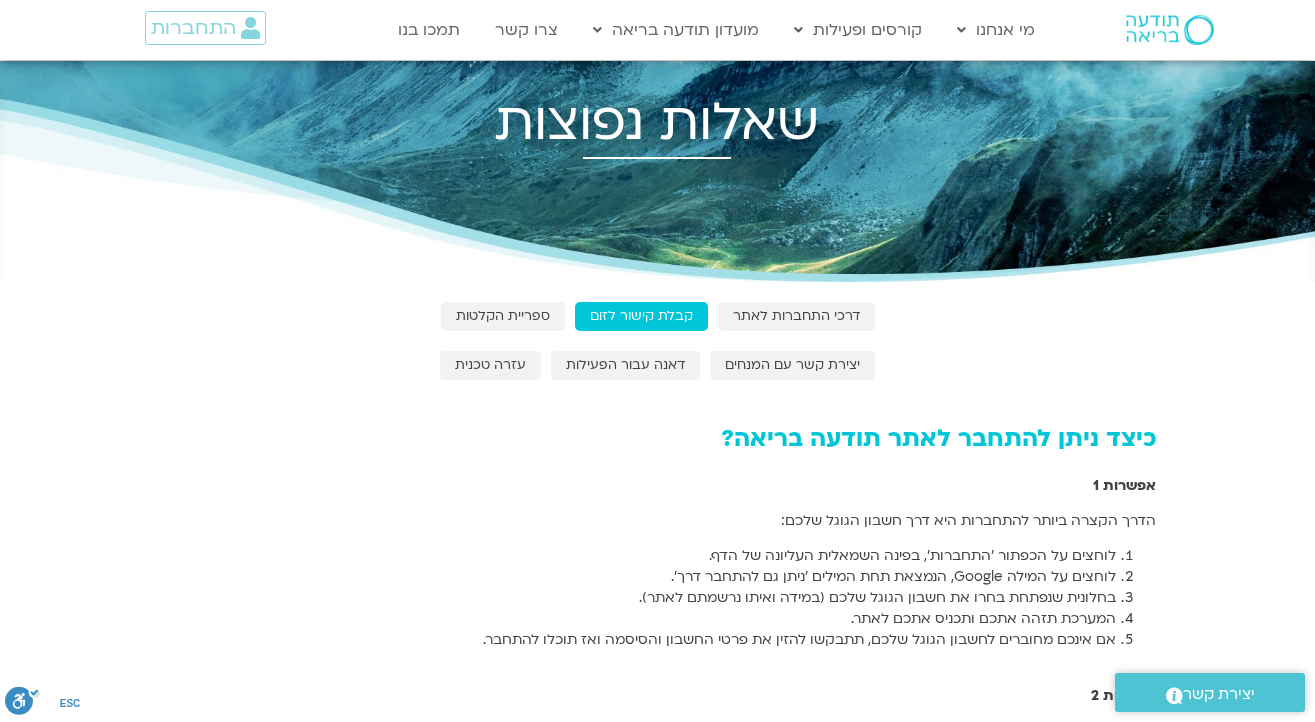 scroll, scrollTop: 0, scrollLeft: 0, axis: both 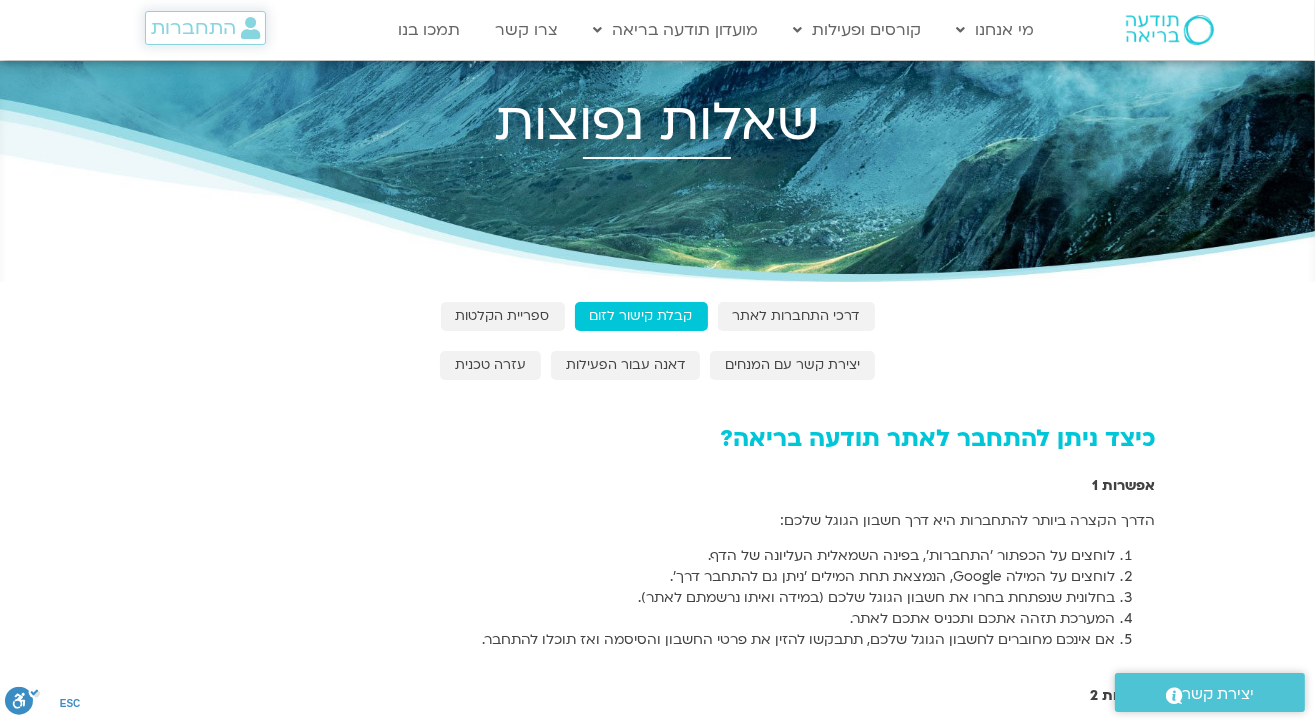 click on "התחברות" at bounding box center [193, 28] 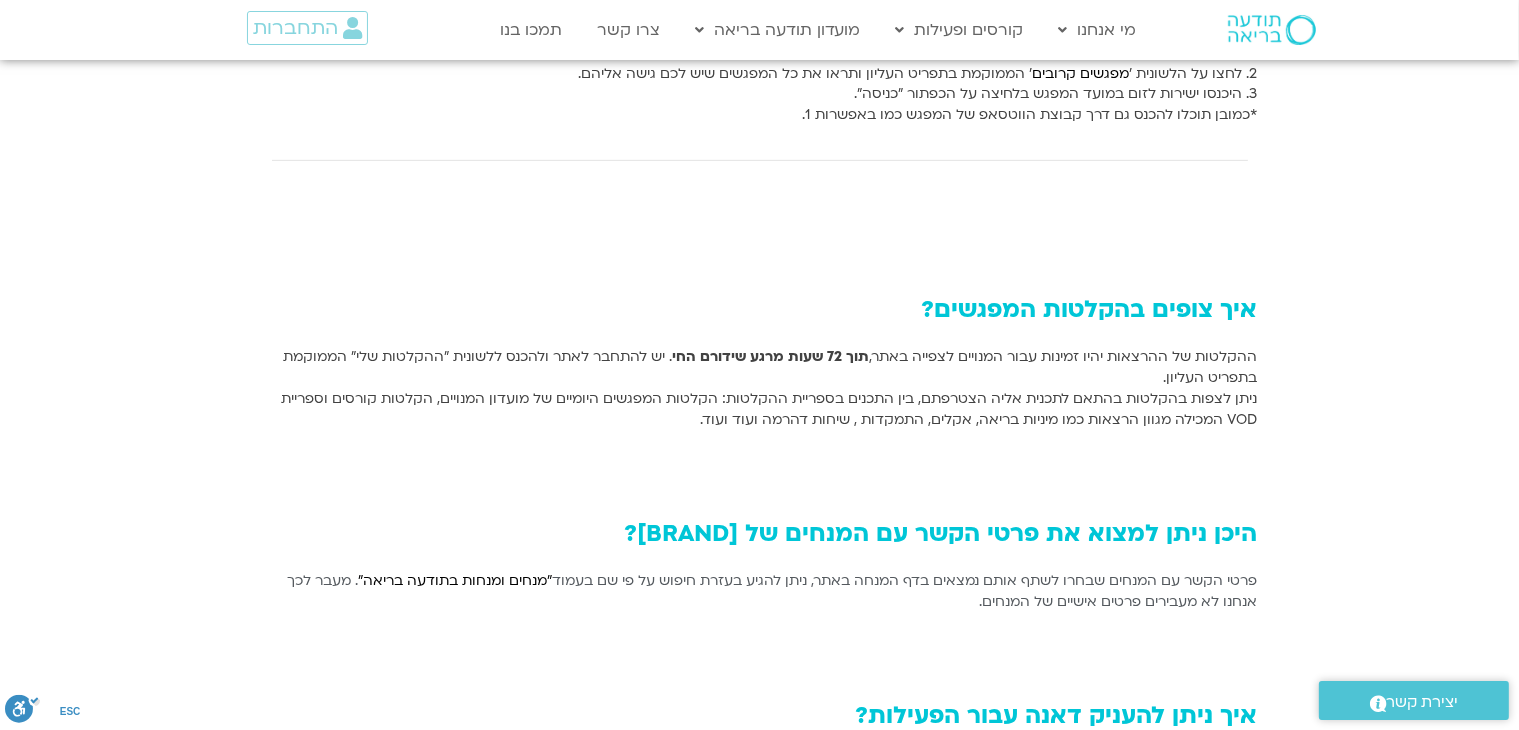 scroll, scrollTop: 1115, scrollLeft: 0, axis: vertical 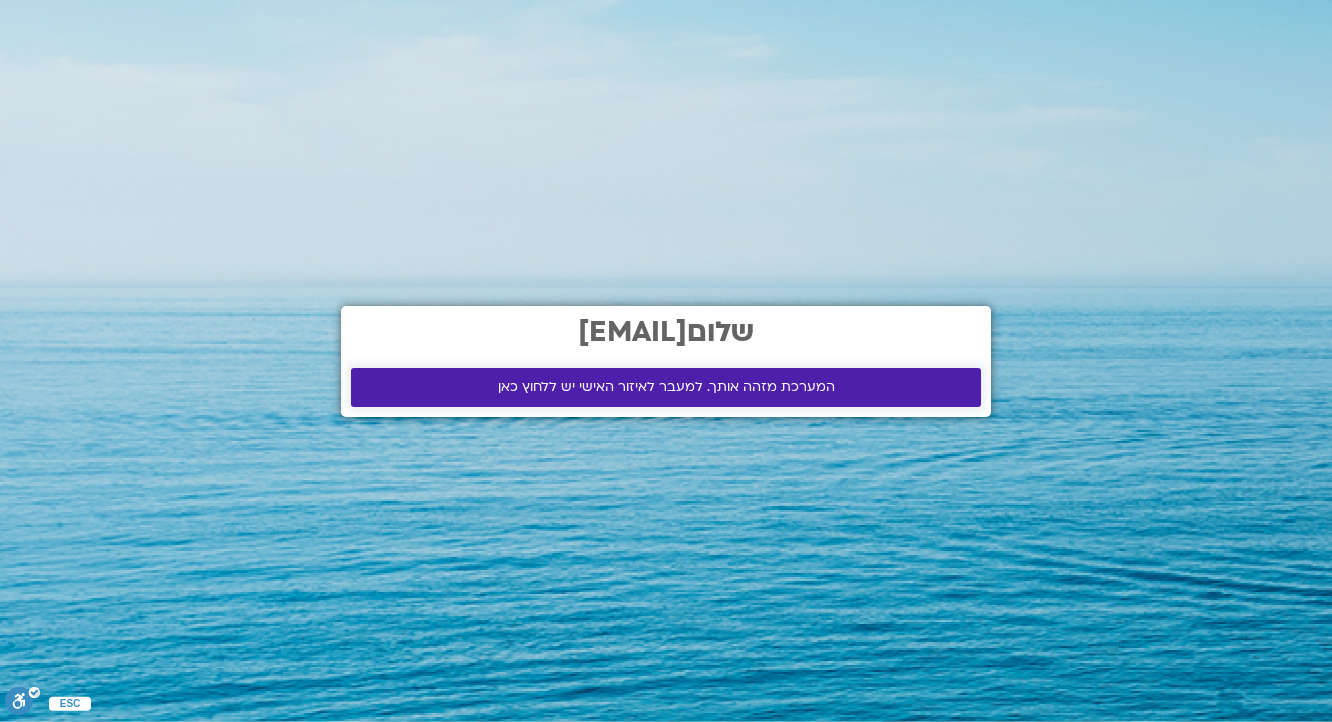 click on "המערכת מזהה אותך. למעבר לאיזור האישי יש ללחוץ כאן" at bounding box center (666, 387) 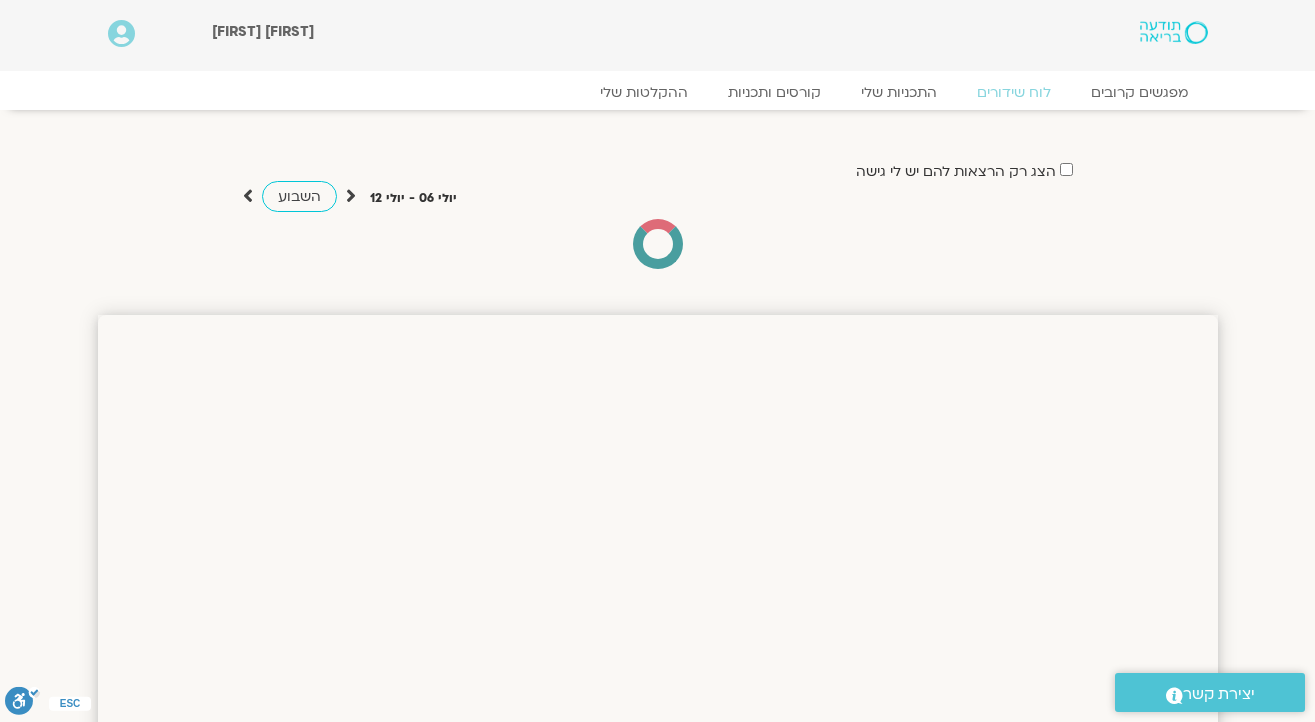 scroll, scrollTop: 0, scrollLeft: 0, axis: both 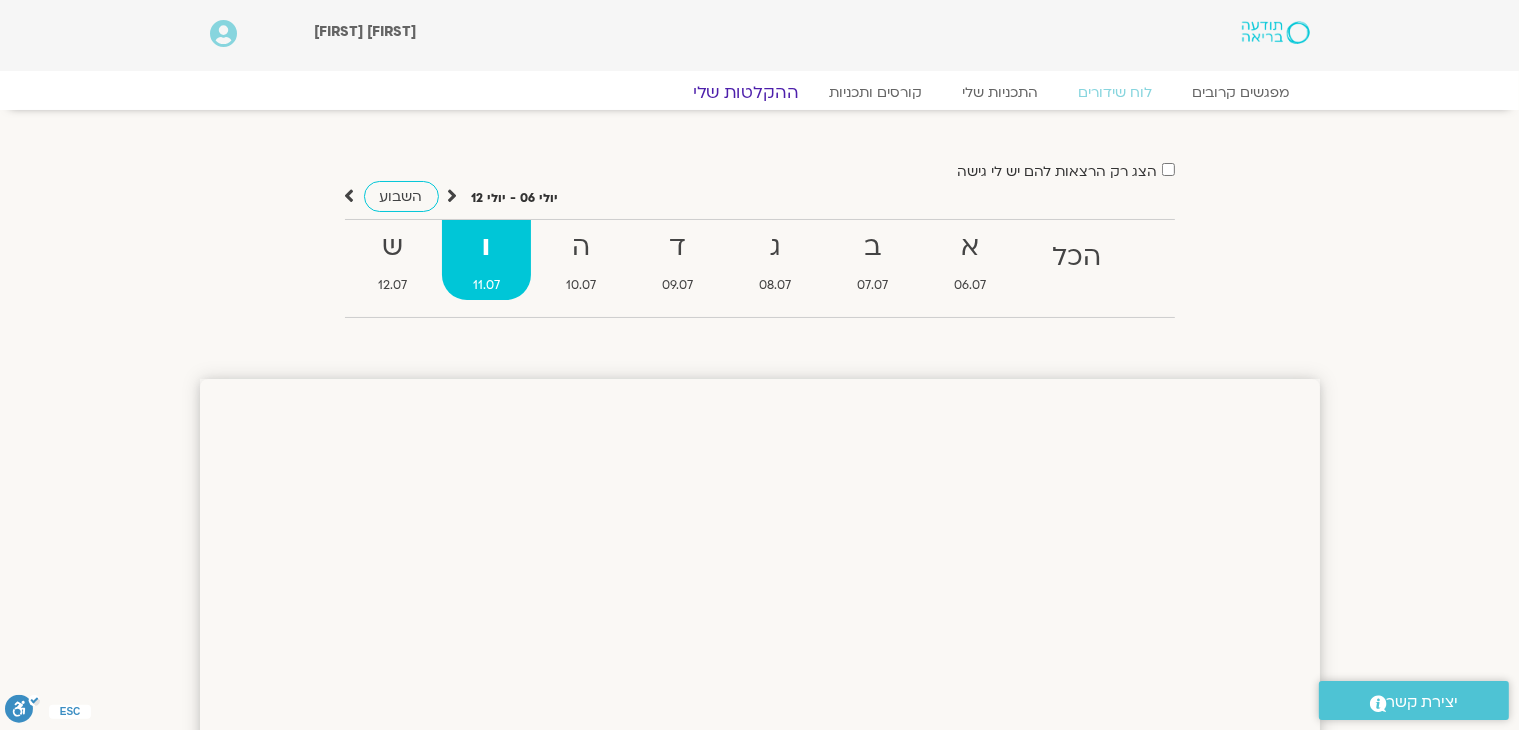 click on "ההקלטות שלי" 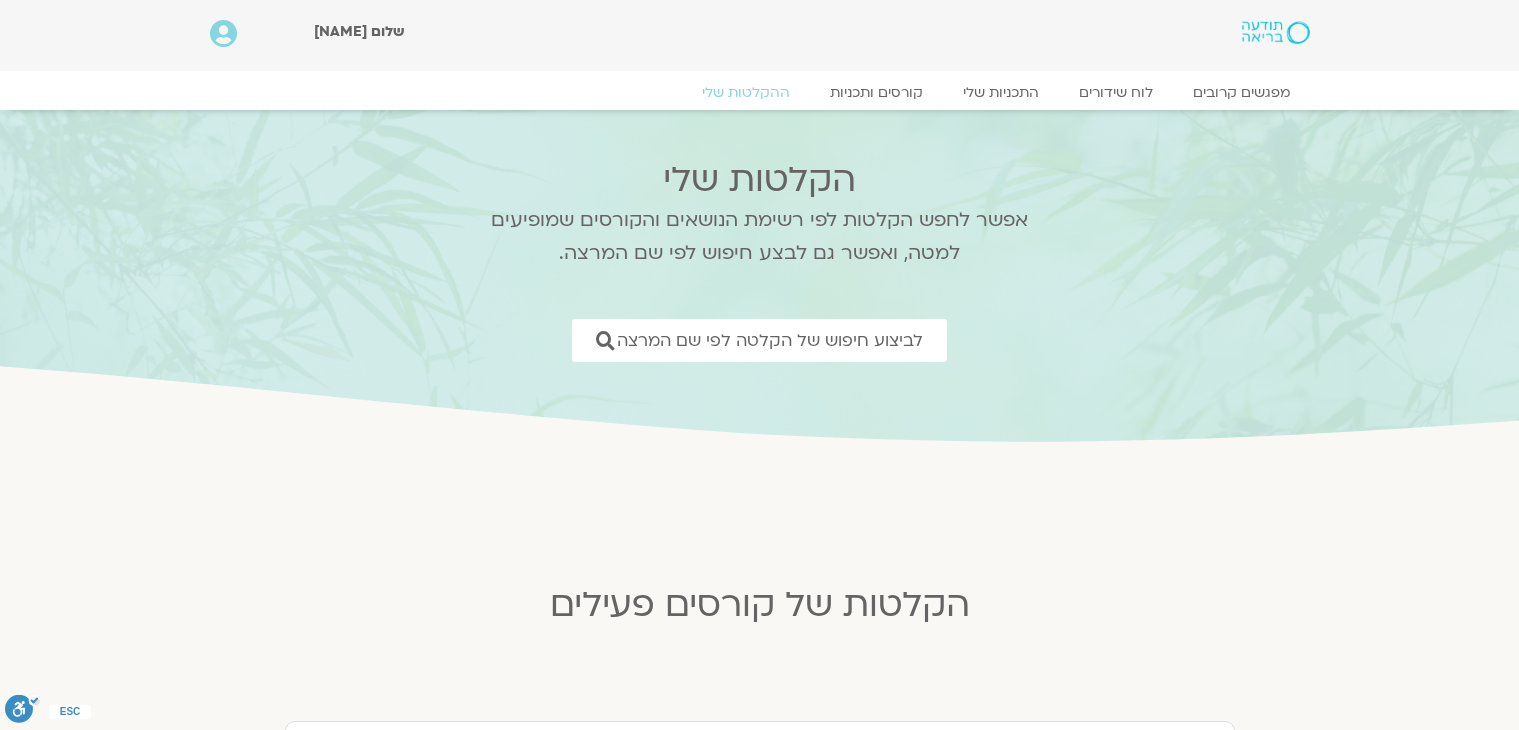 scroll, scrollTop: 0, scrollLeft: 0, axis: both 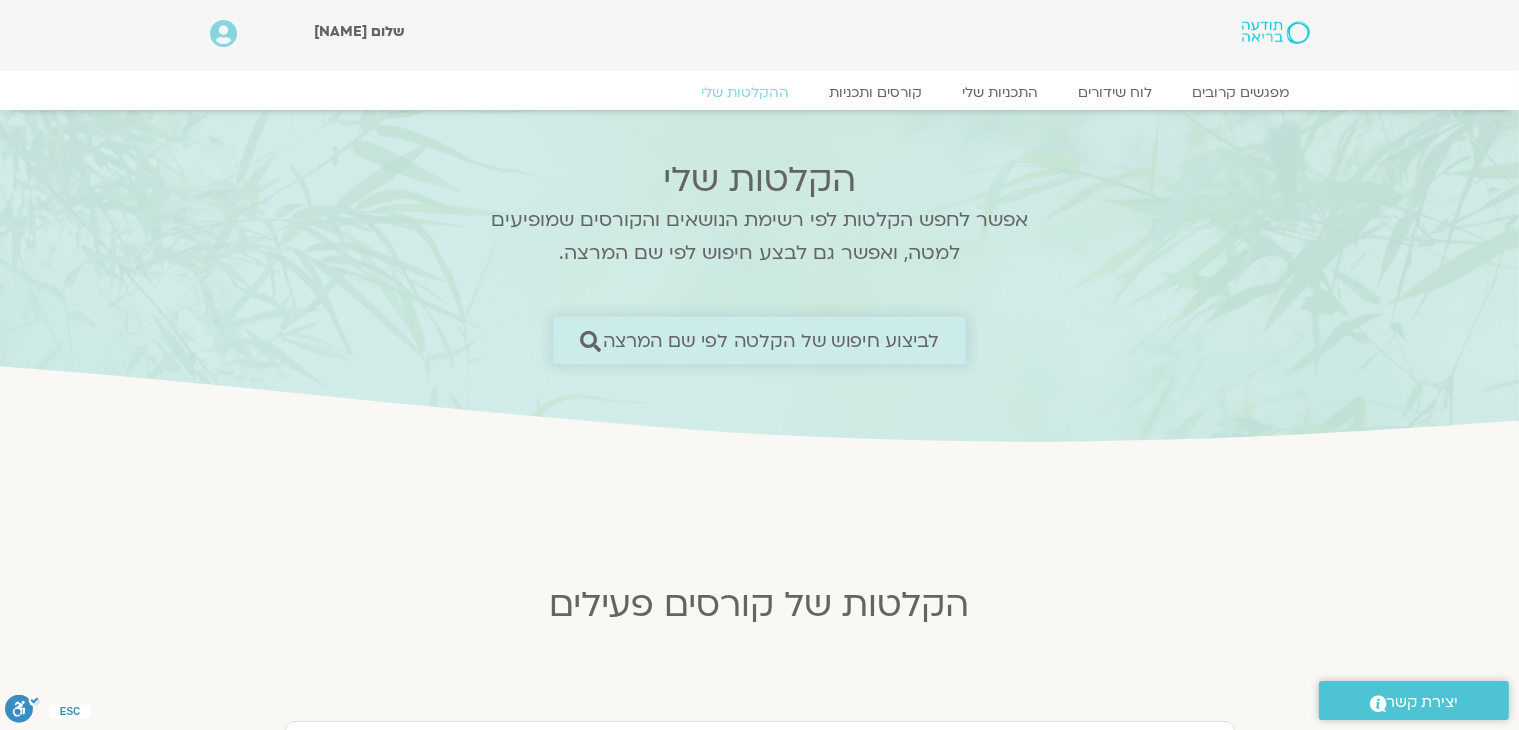 click on "לביצוע חיפוש של הקלטה לפי שם המרצה" at bounding box center [771, 340] 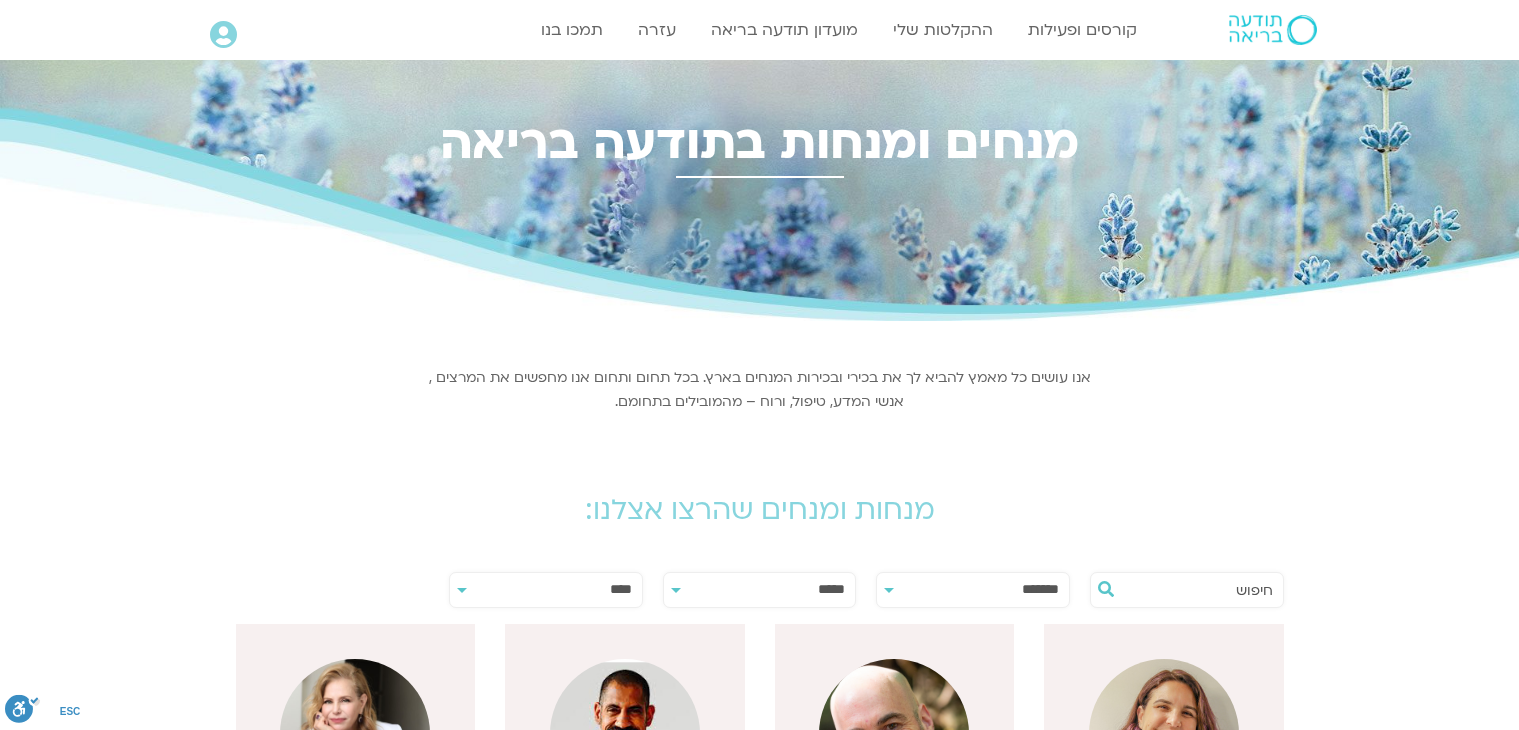 scroll, scrollTop: 0, scrollLeft: 0, axis: both 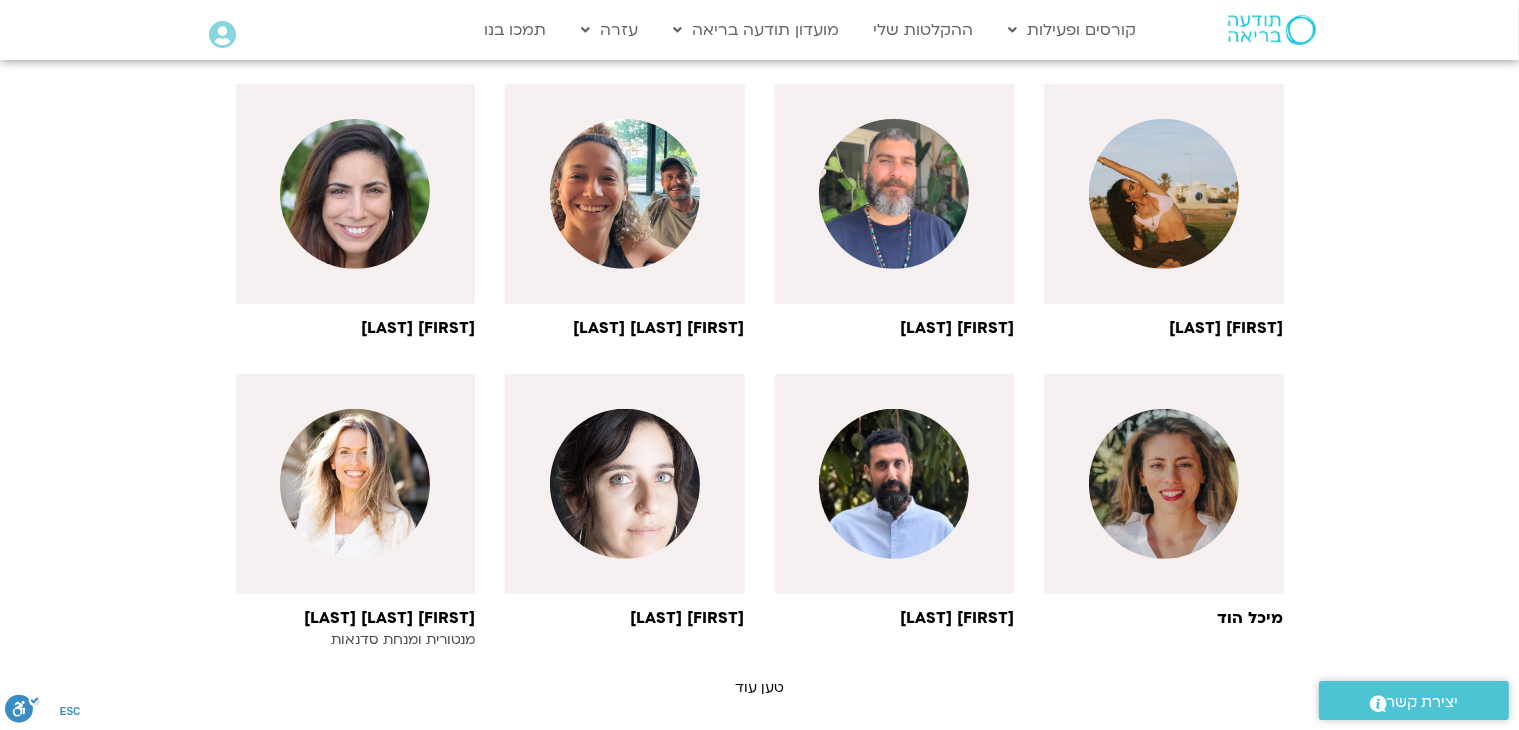 click on "**********" at bounding box center [760, 99] 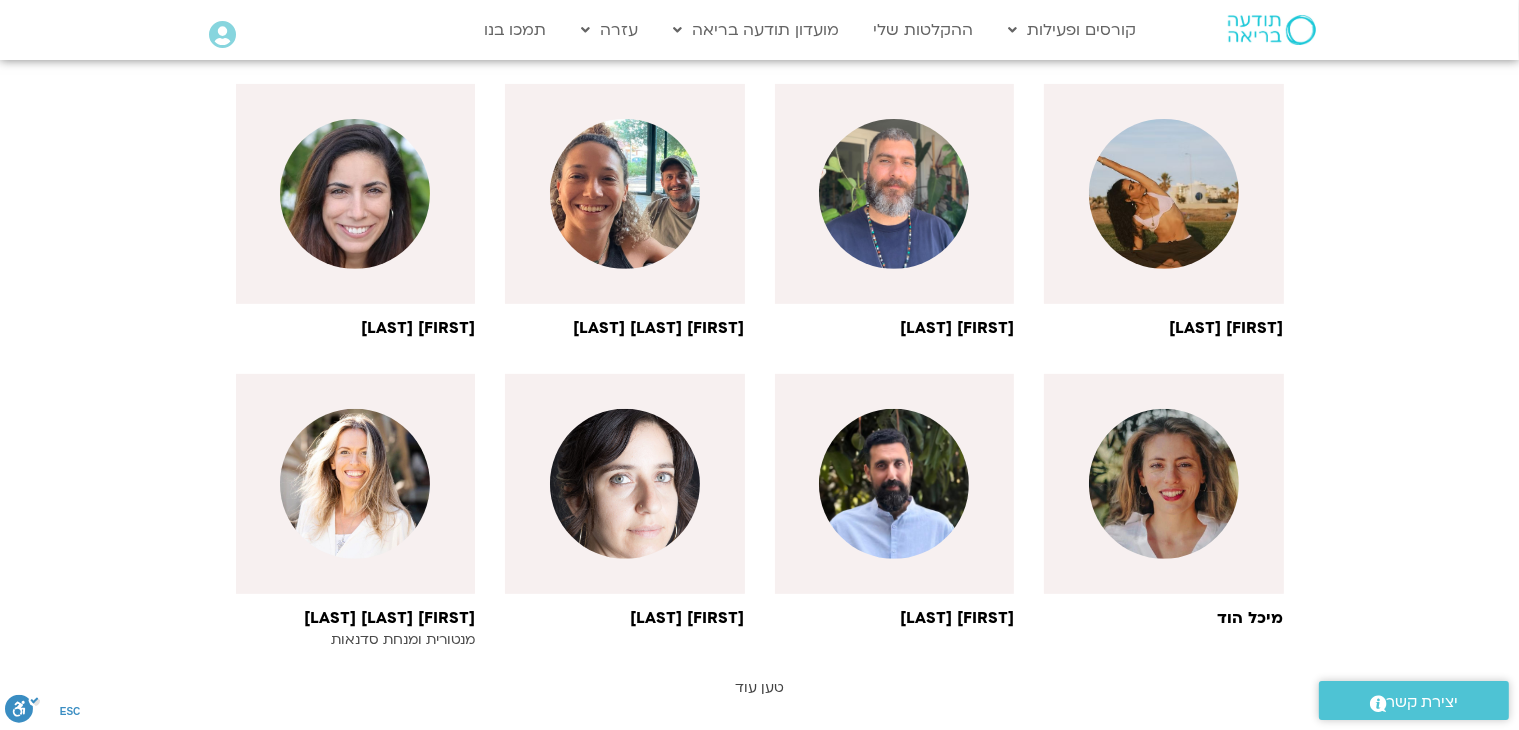 click on "טען עוד" at bounding box center [759, 687] 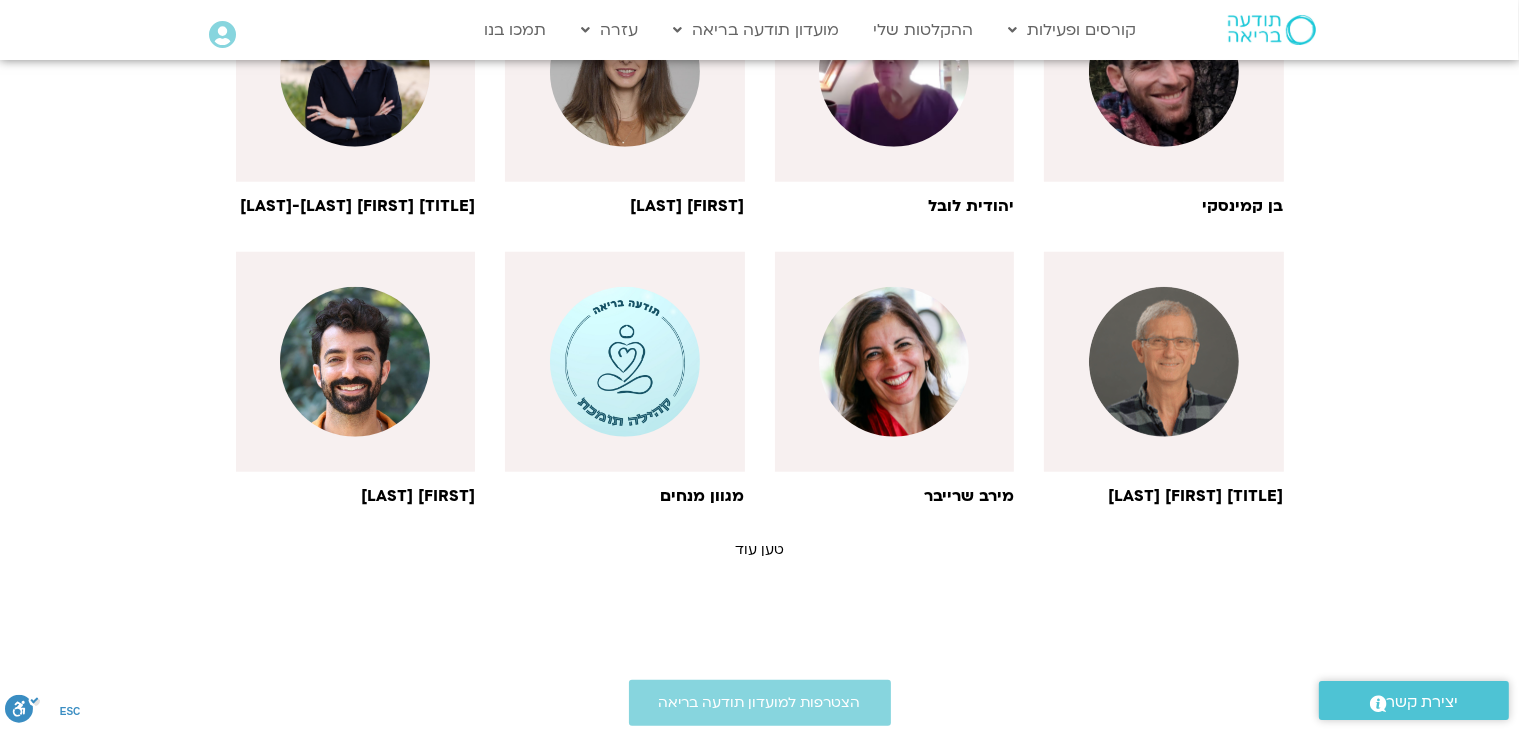 scroll, scrollTop: 1844, scrollLeft: 0, axis: vertical 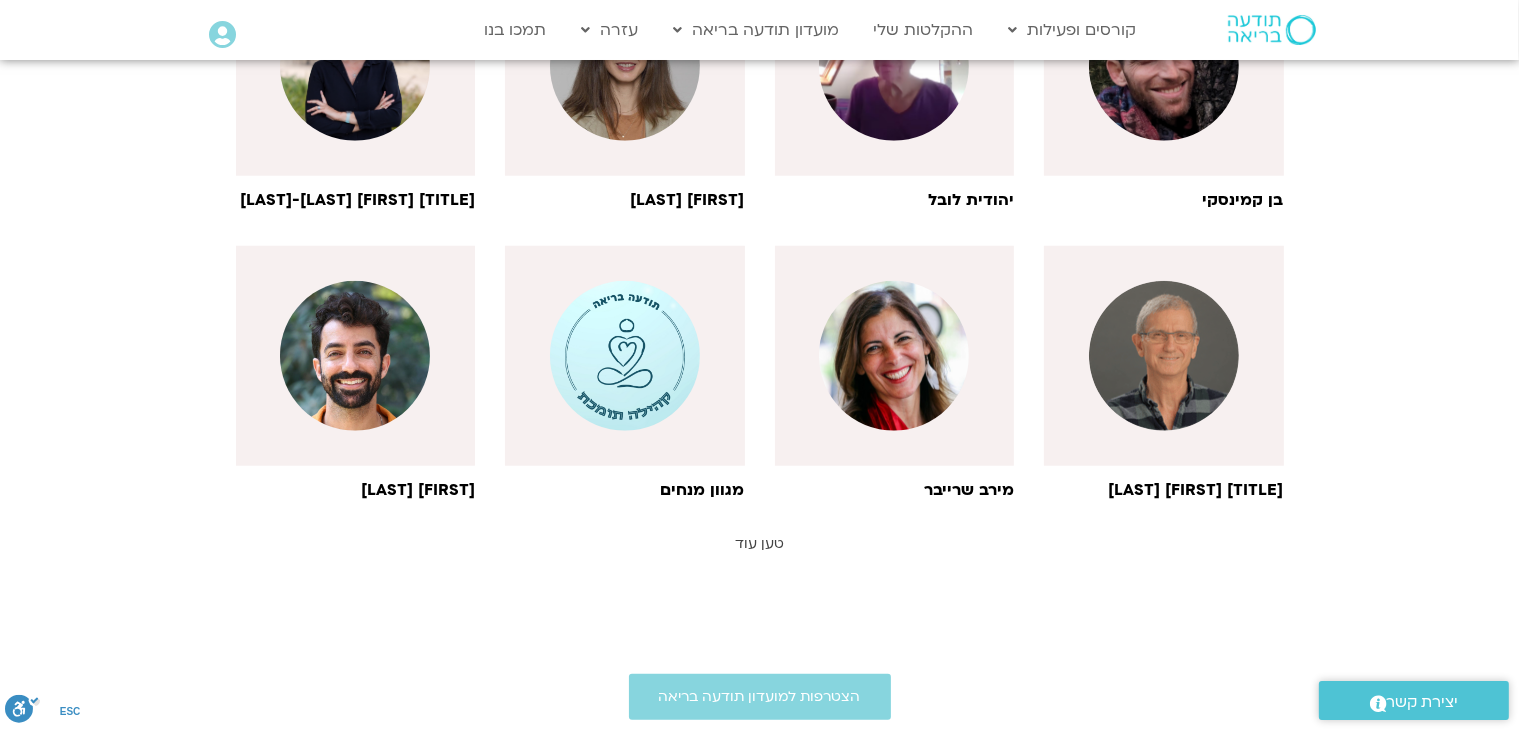 click on "טען עוד" at bounding box center [759, 543] 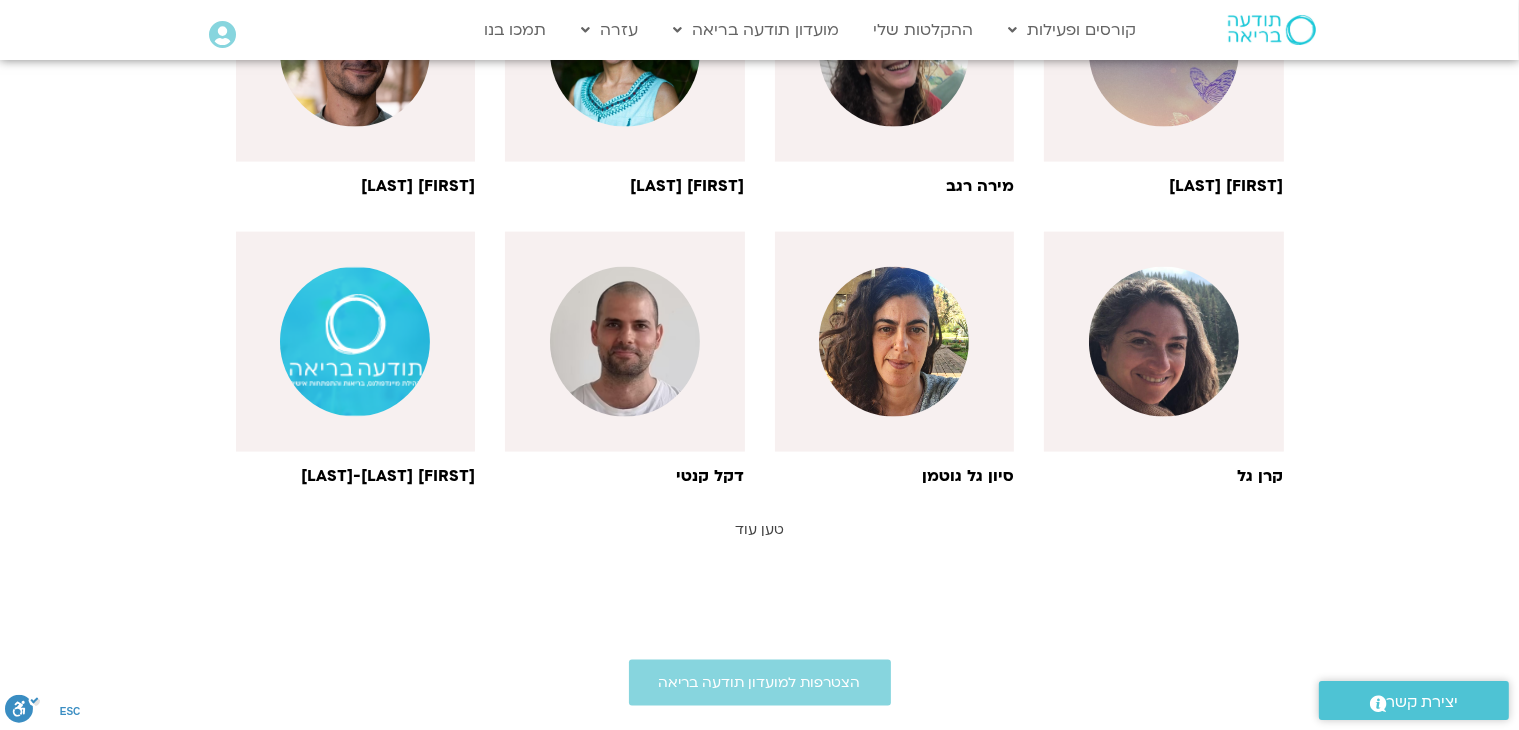 scroll, scrollTop: 2736, scrollLeft: 0, axis: vertical 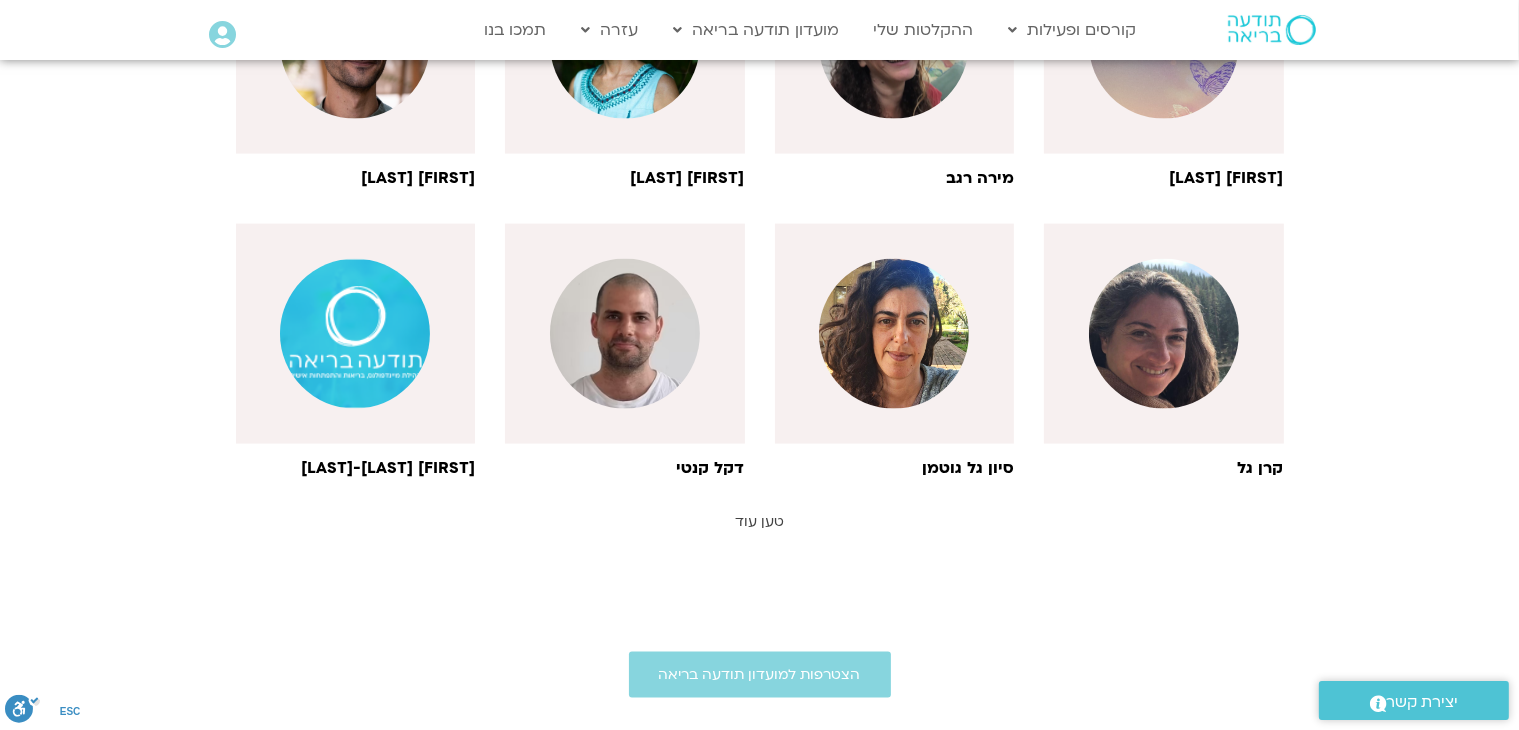 click on "טען עוד" at bounding box center (759, 521) 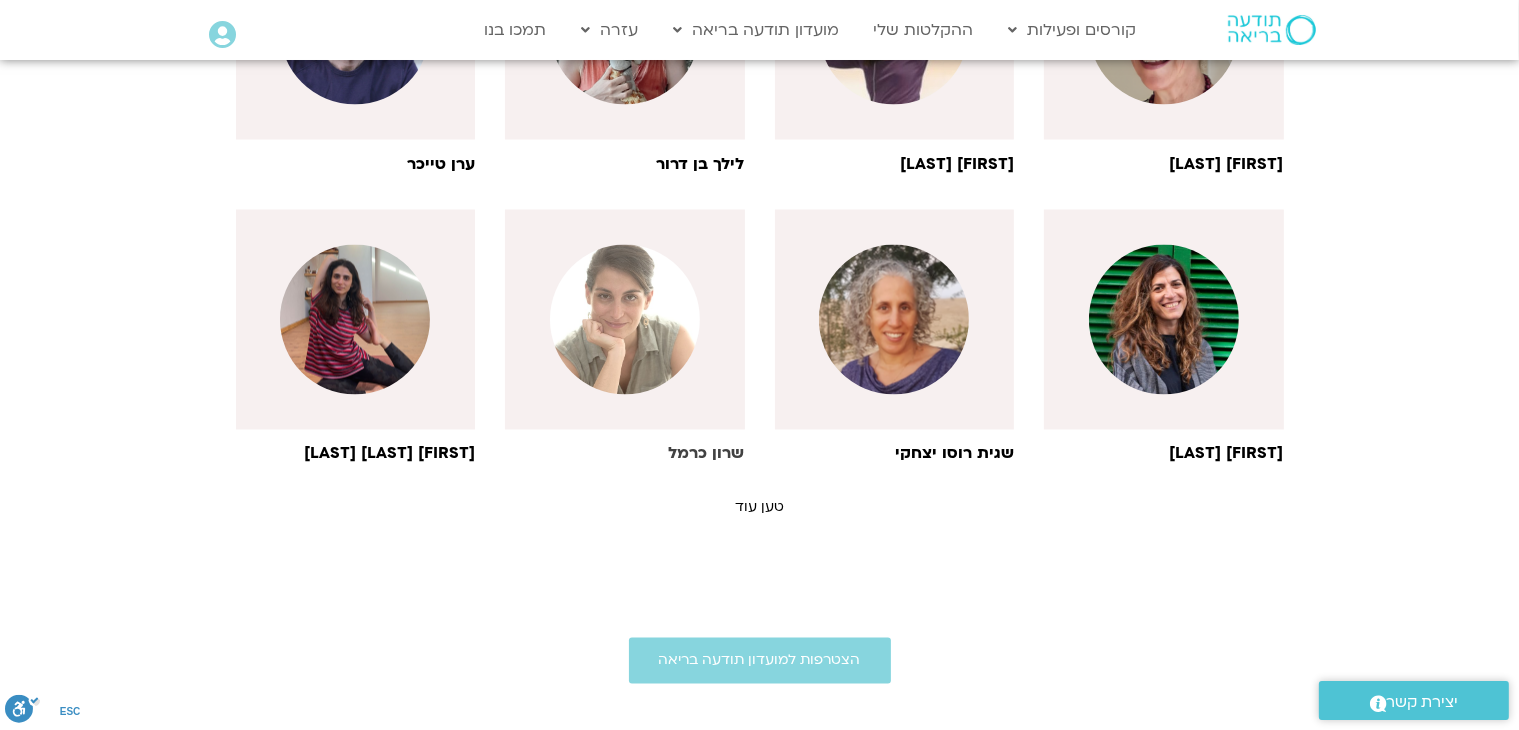 scroll, scrollTop: 3620, scrollLeft: 0, axis: vertical 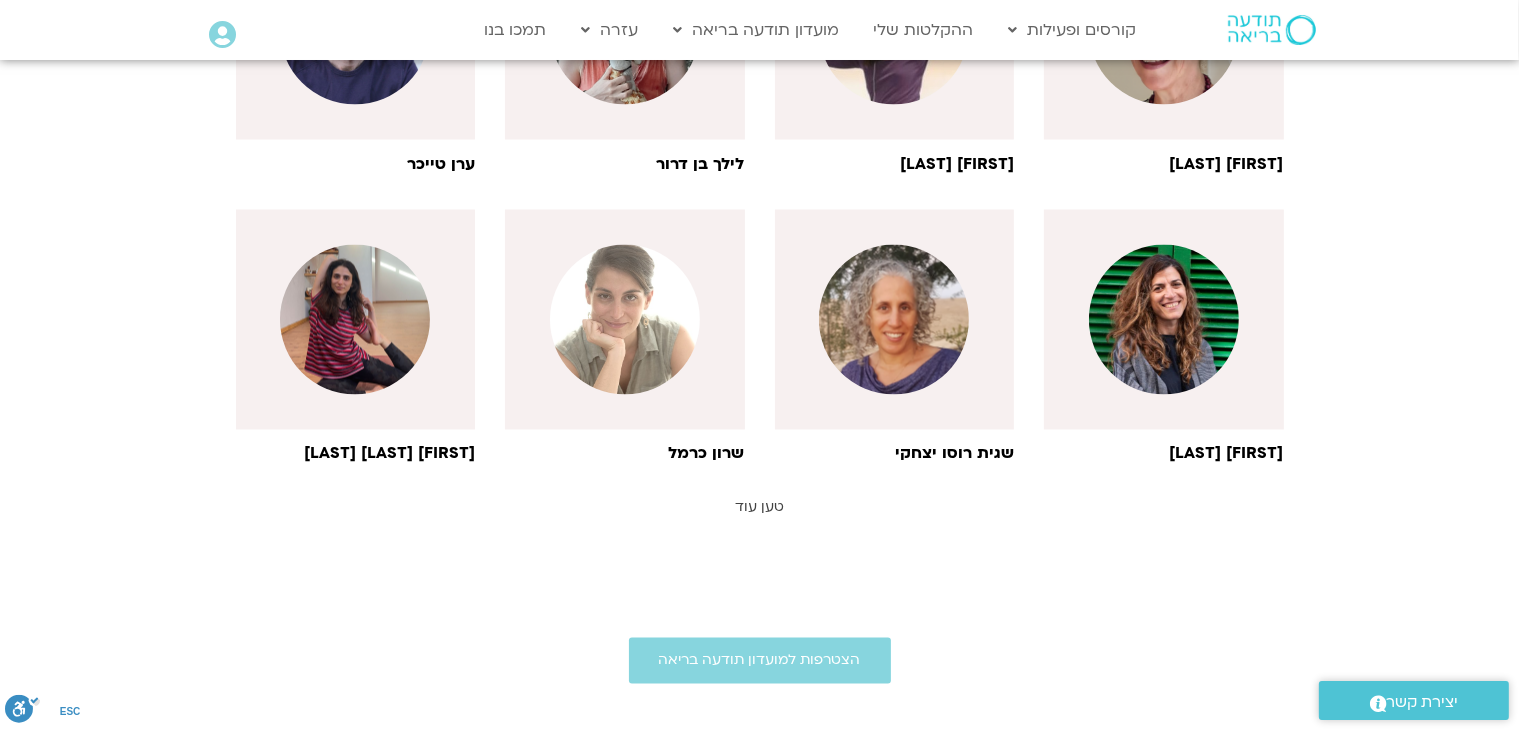 click on "טען עוד" at bounding box center [759, 507] 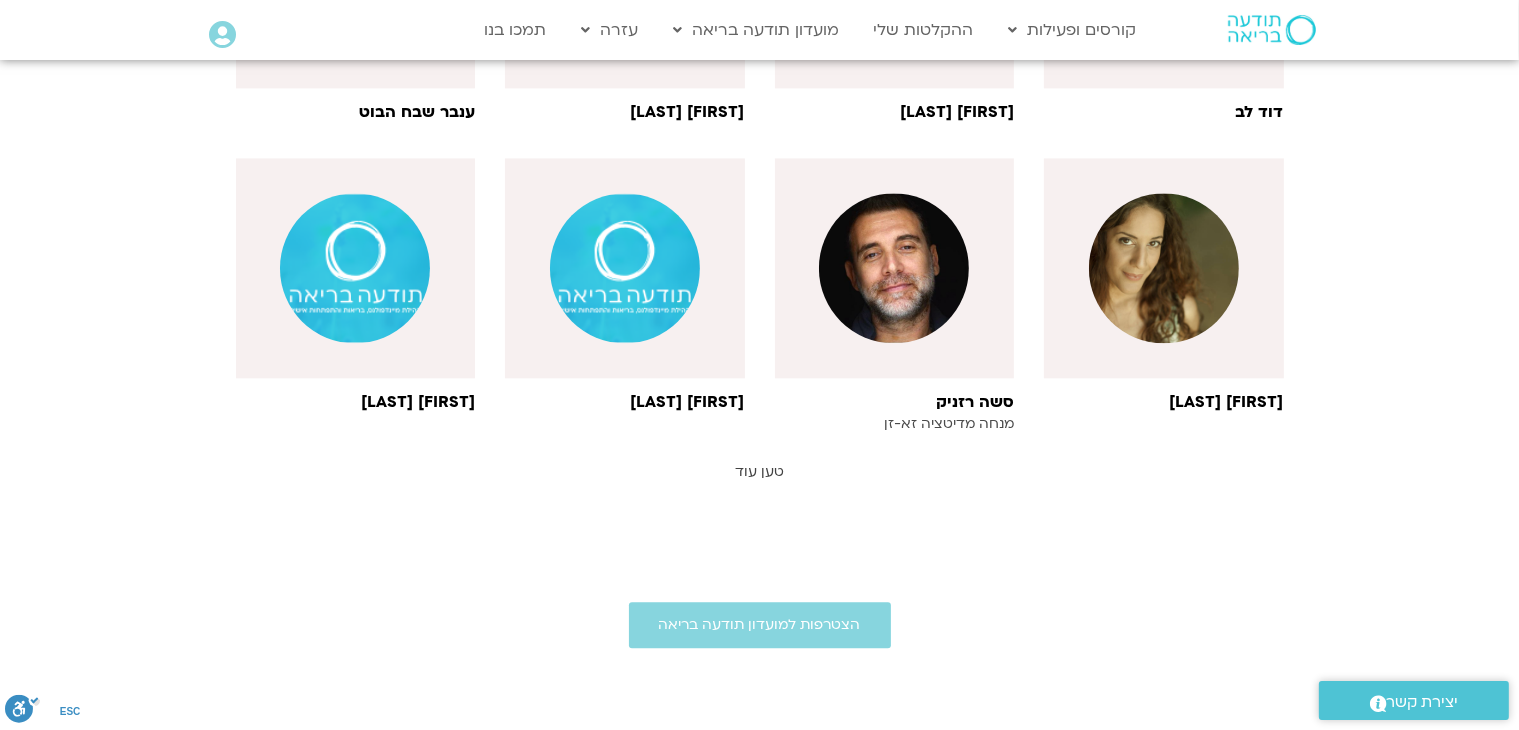 scroll, scrollTop: 4543, scrollLeft: 0, axis: vertical 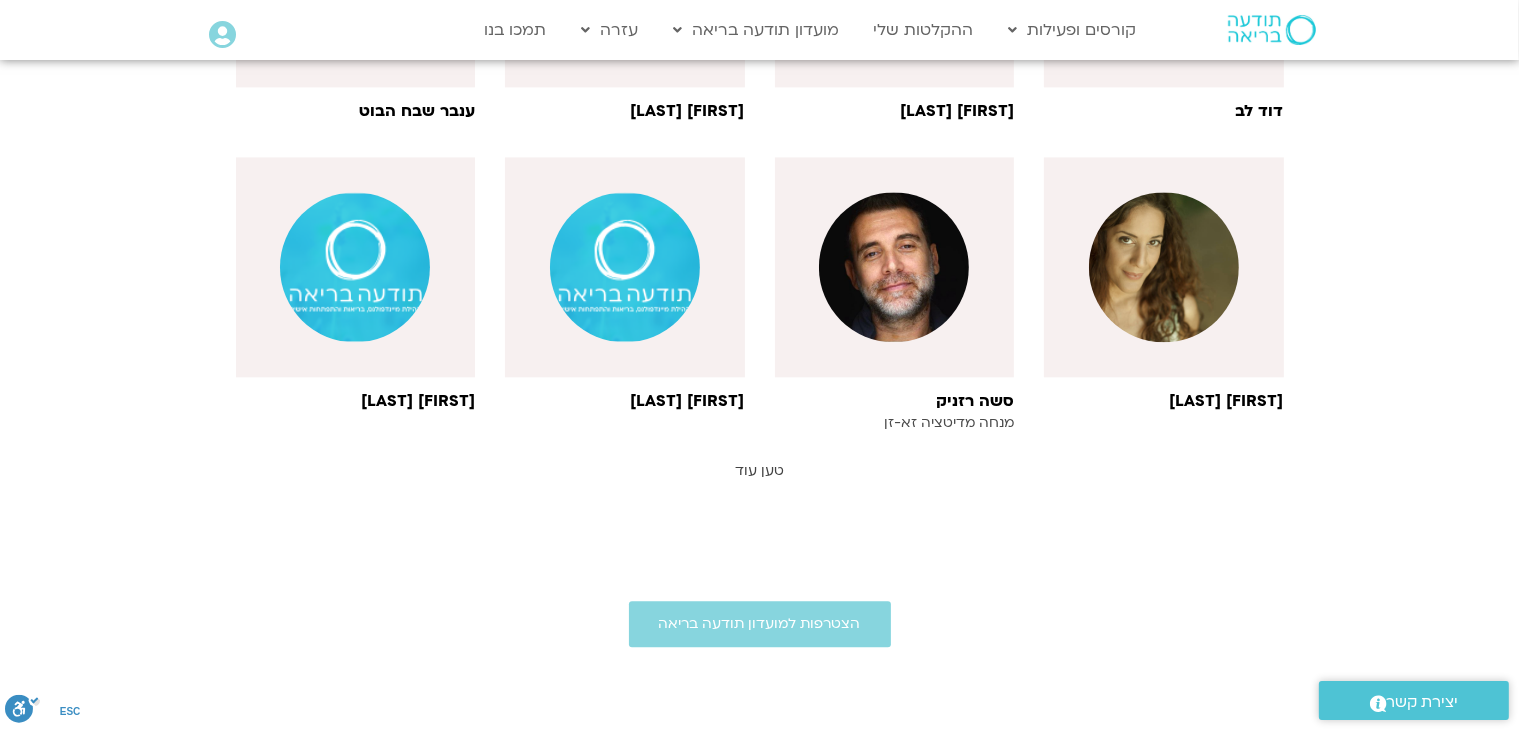 click on "טען עוד" at bounding box center [759, 470] 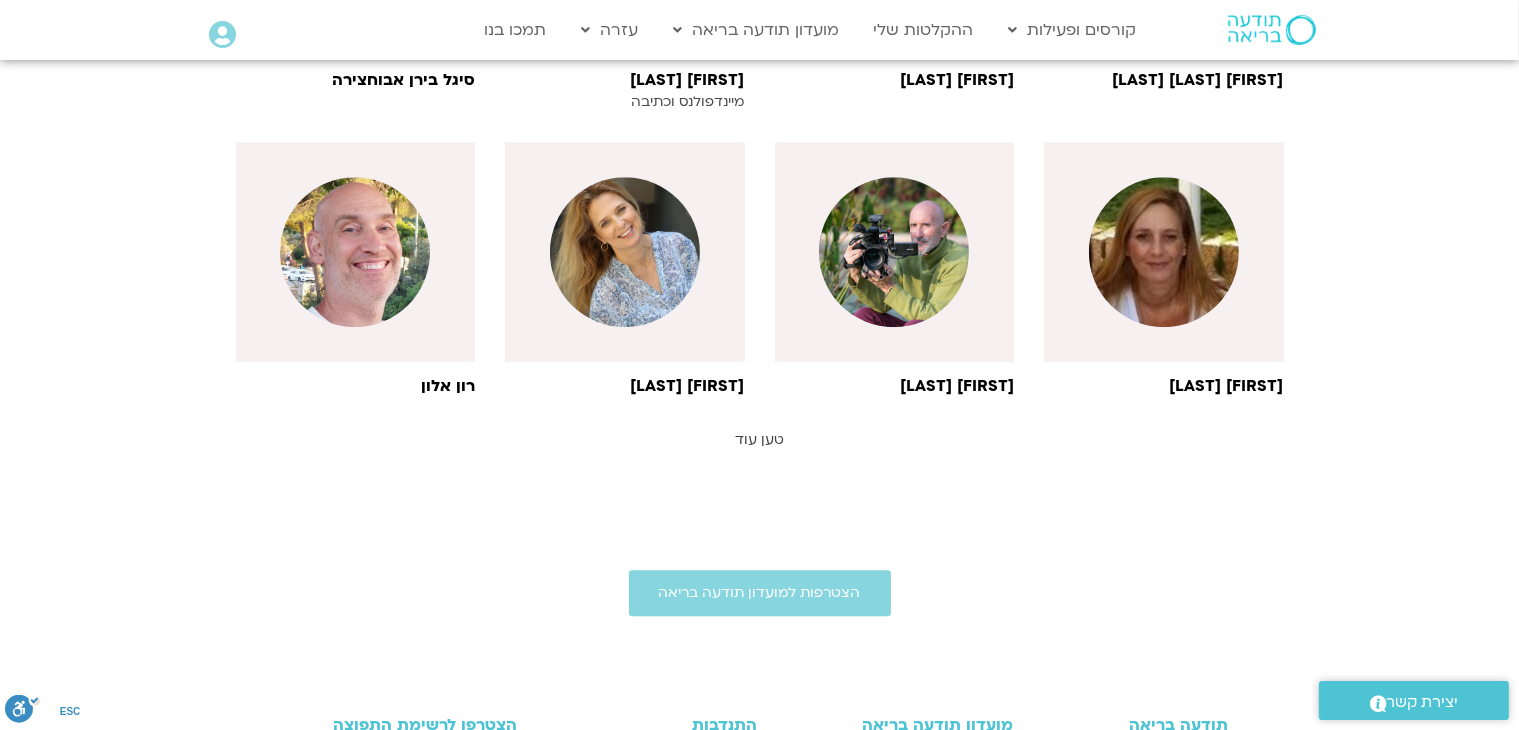 scroll, scrollTop: 5476, scrollLeft: 0, axis: vertical 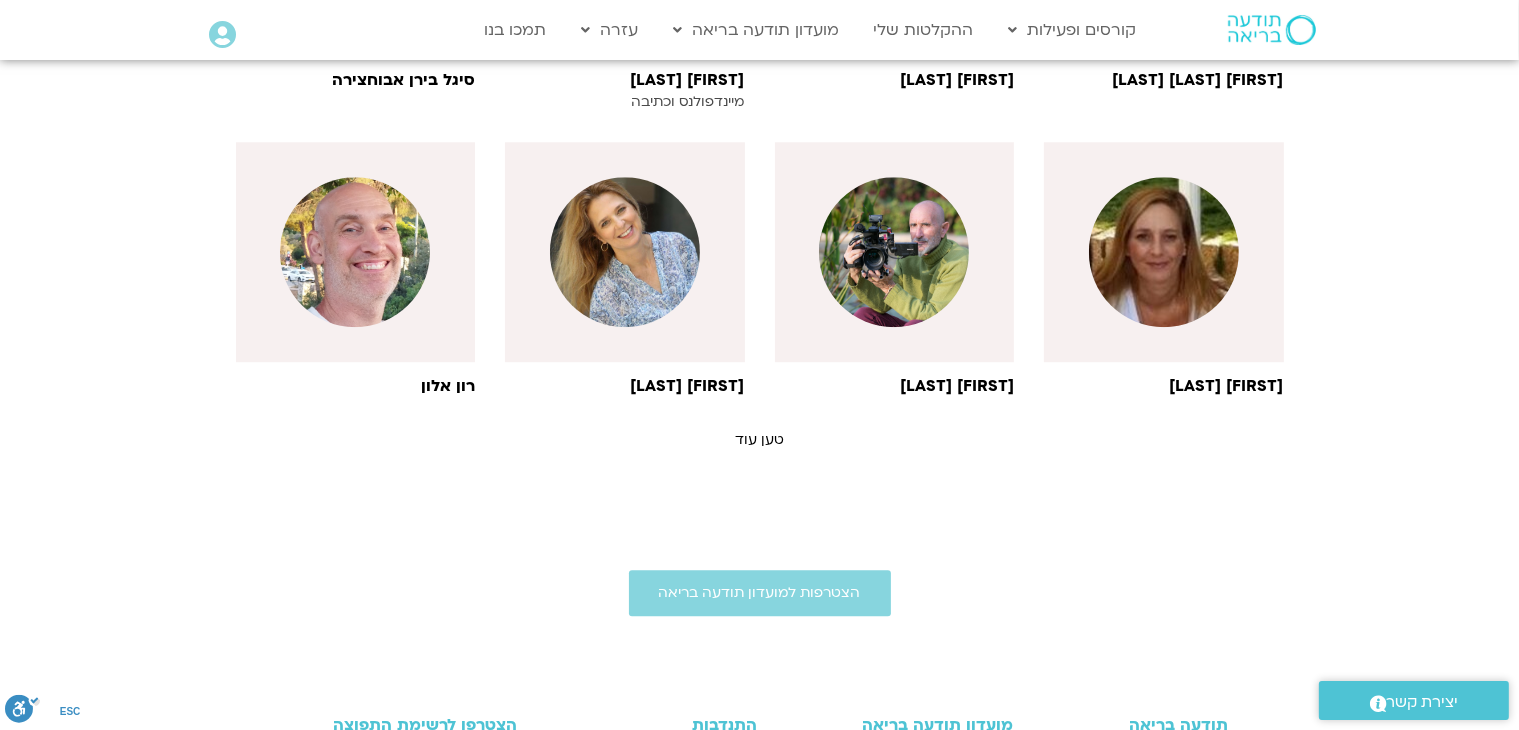 click on "**********" at bounding box center (760, -2348) 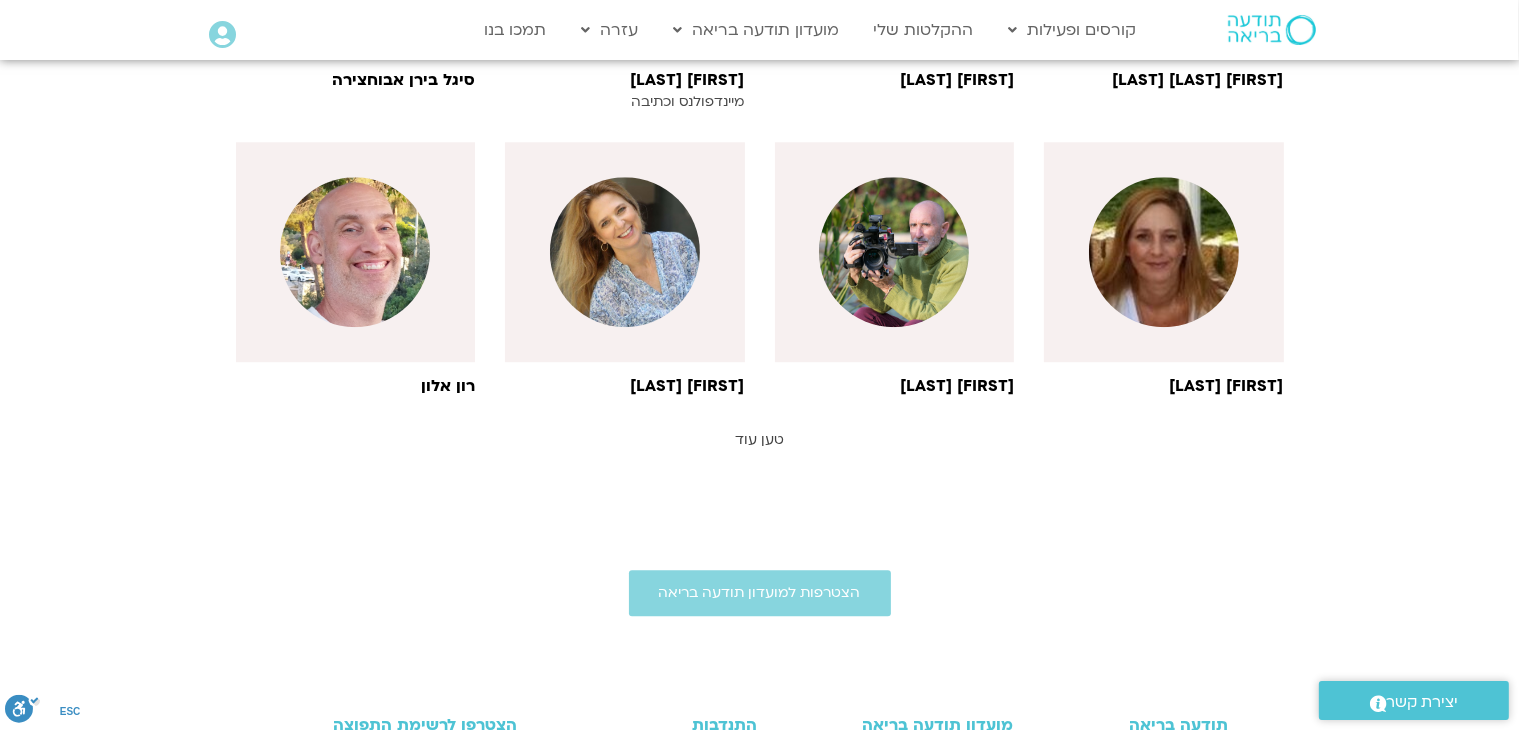 click on "טען עוד" at bounding box center [759, 439] 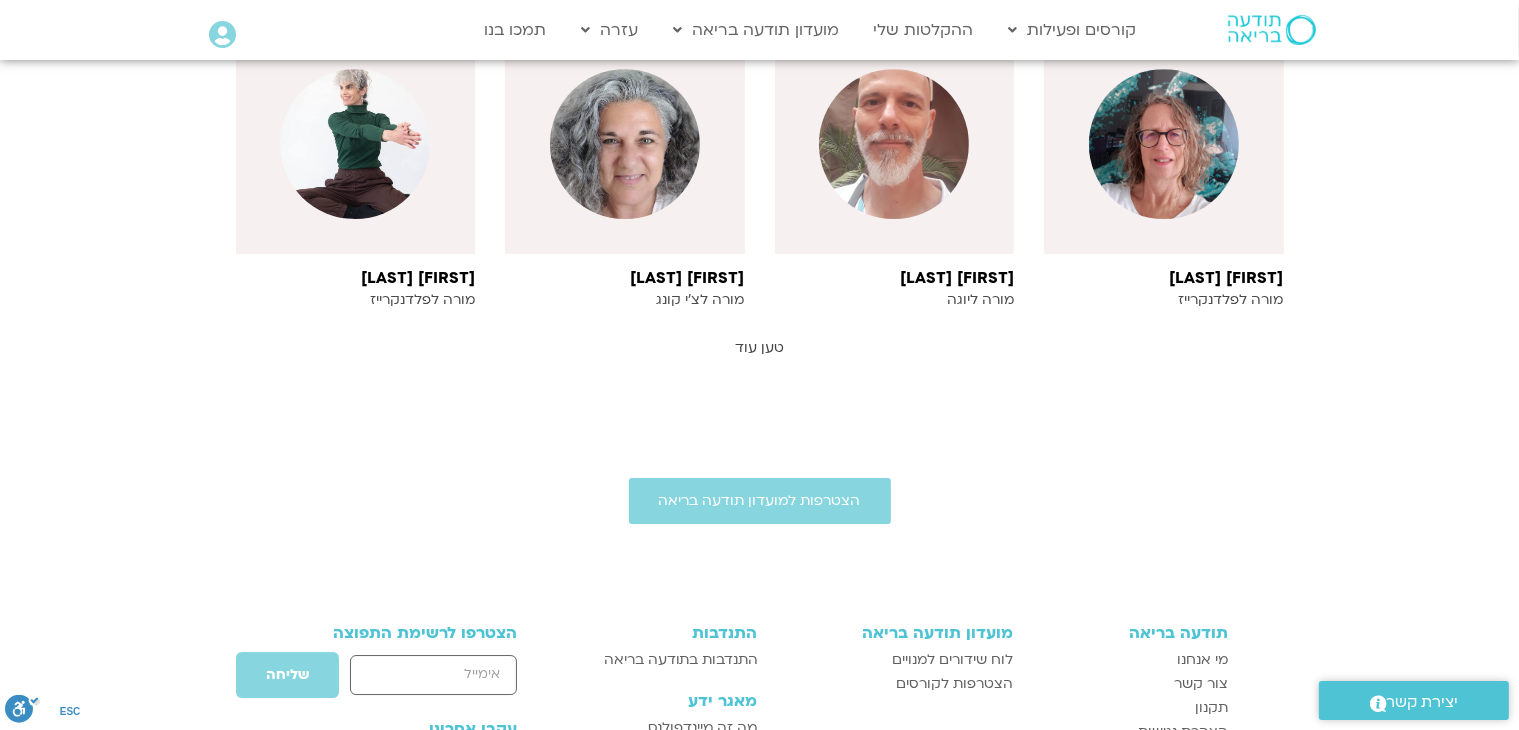 scroll, scrollTop: 6472, scrollLeft: 0, axis: vertical 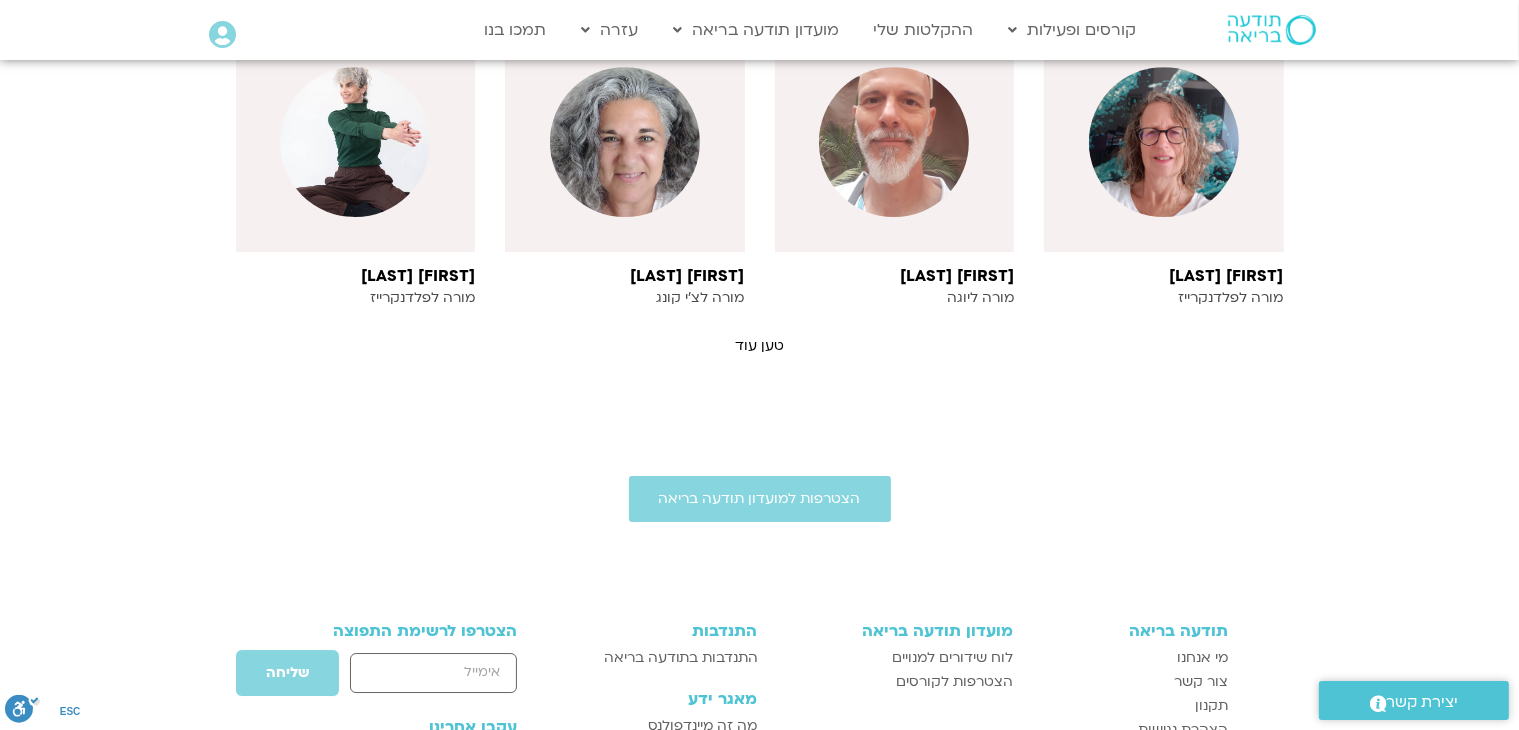 click on "דקלה שיר
אריאל מירוז
דרור רדה
יובל הרי" at bounding box center (760, -2756) 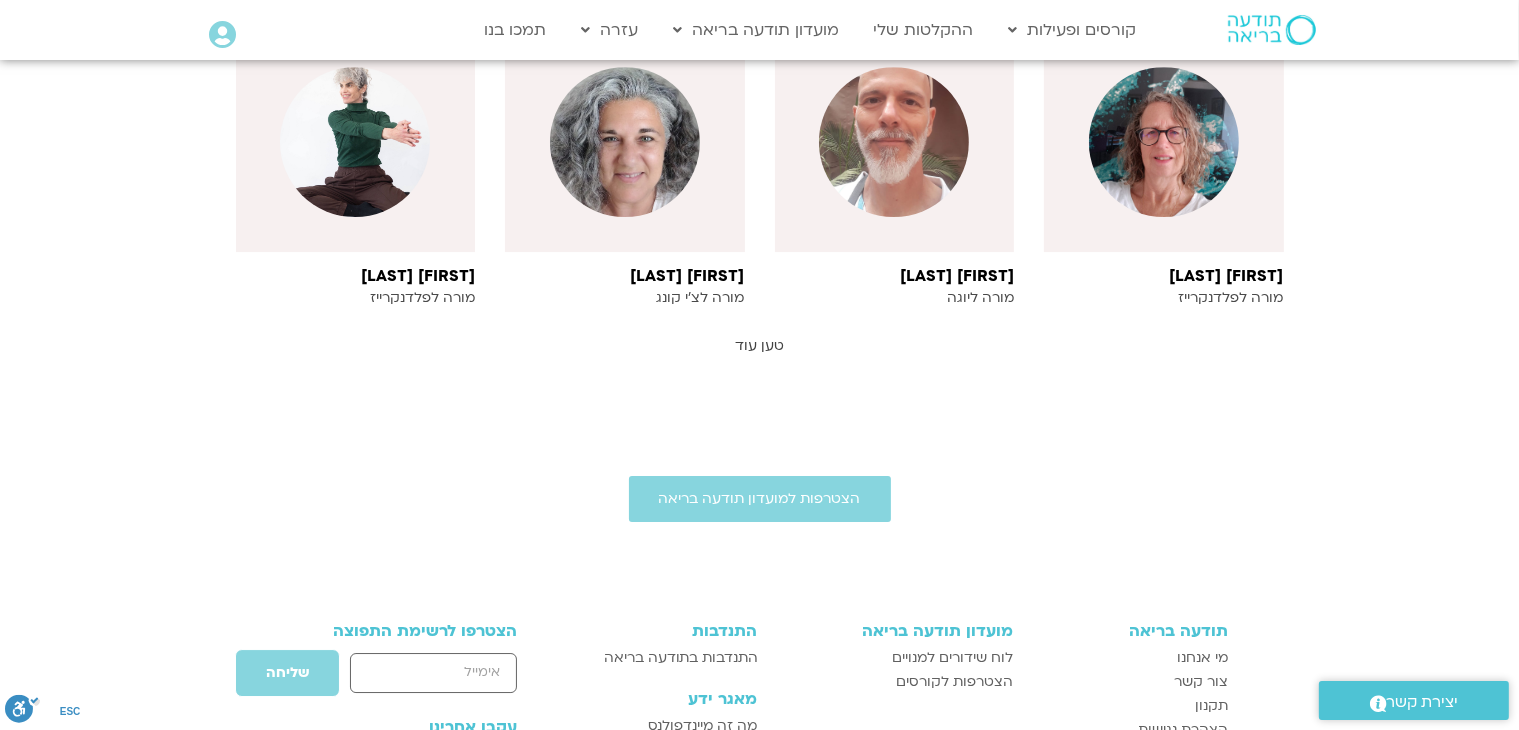 click on "טען עוד" at bounding box center (759, 345) 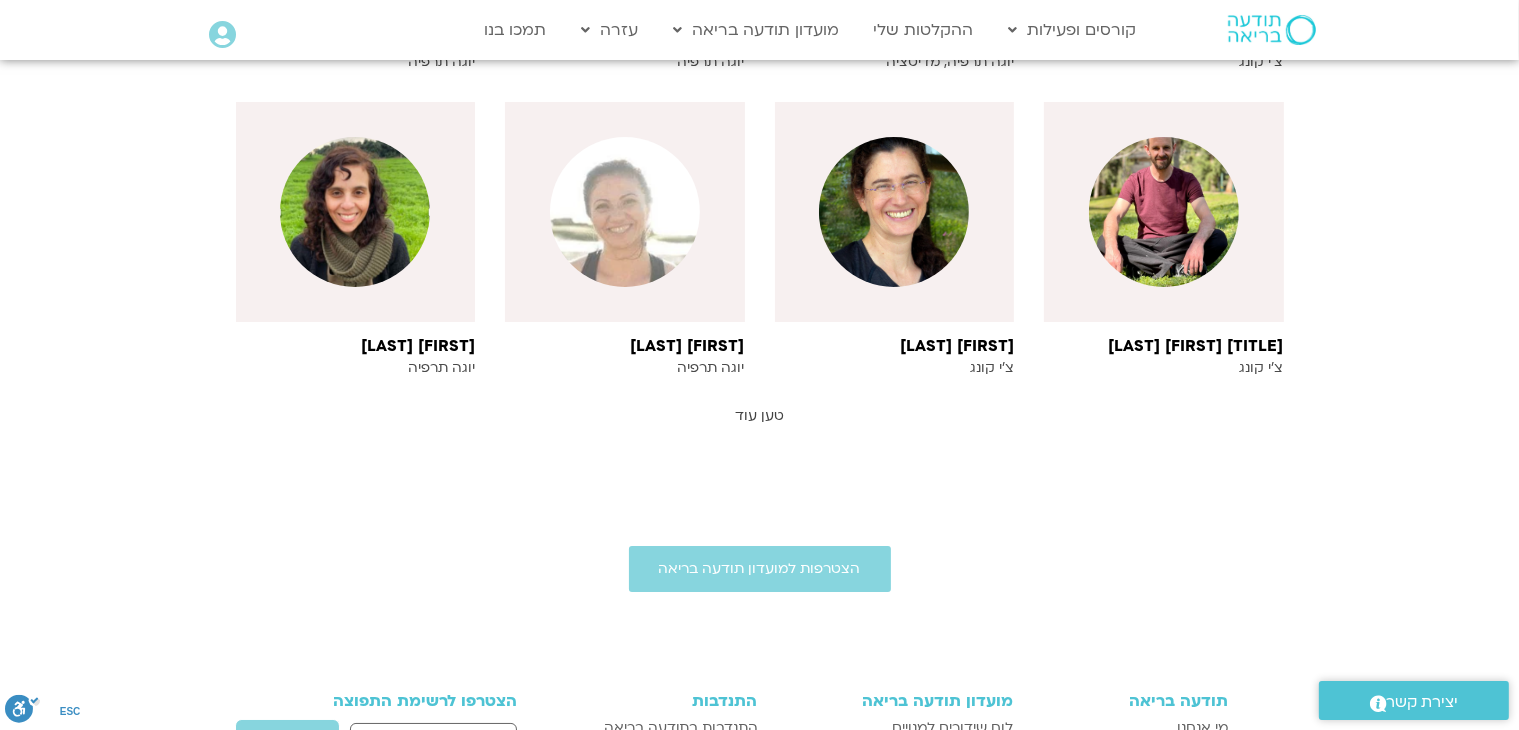 scroll, scrollTop: 7320, scrollLeft: 0, axis: vertical 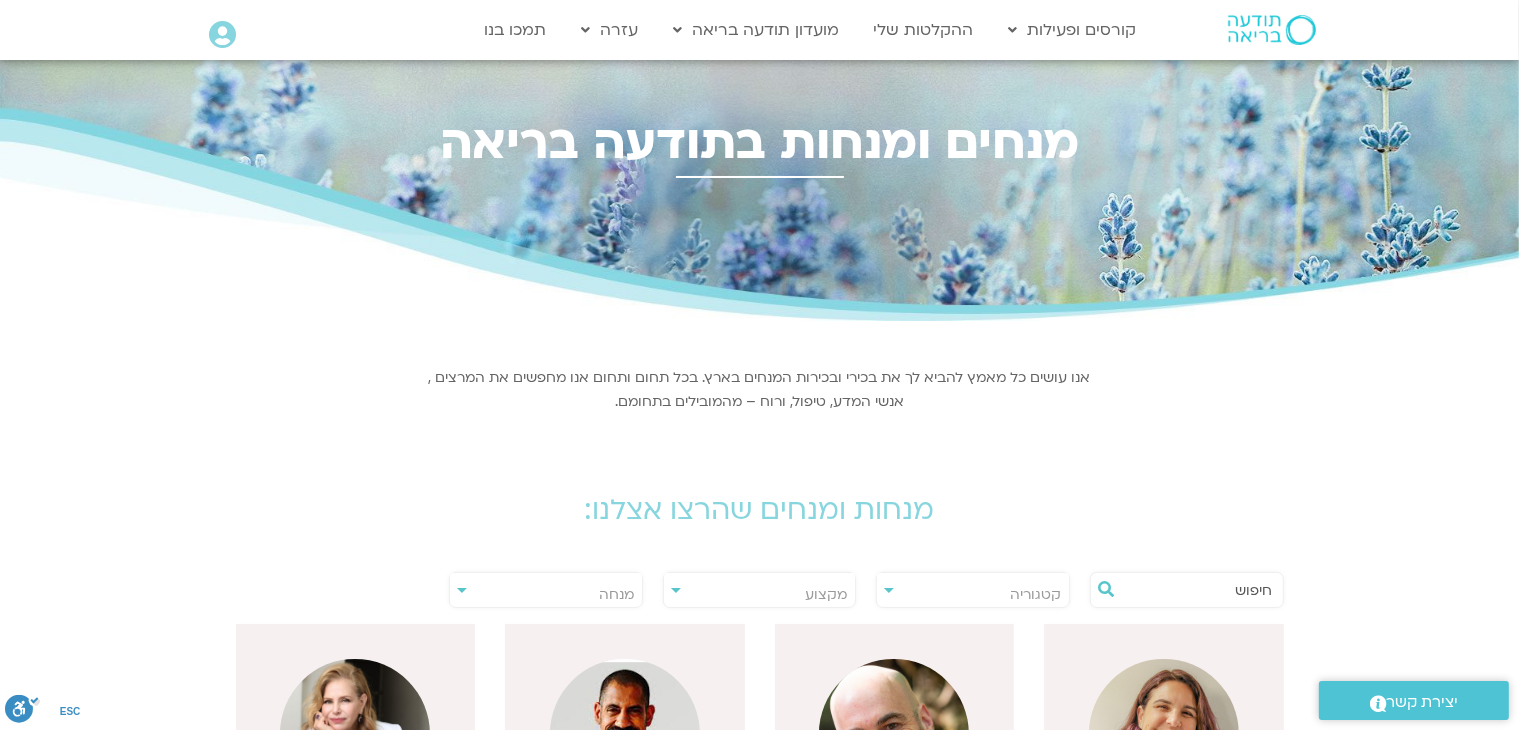 click at bounding box center (1197, 590) 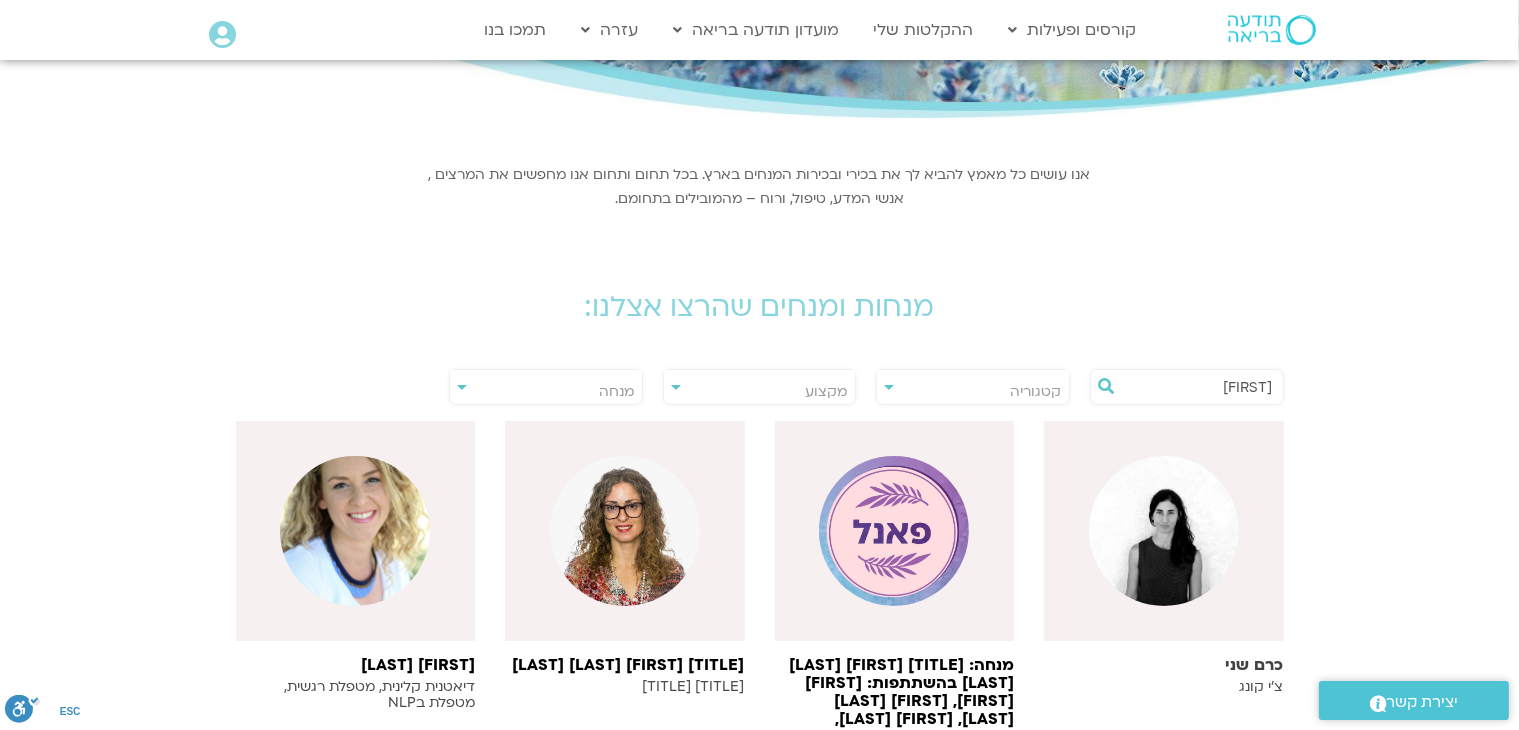 scroll, scrollTop: 202, scrollLeft: 0, axis: vertical 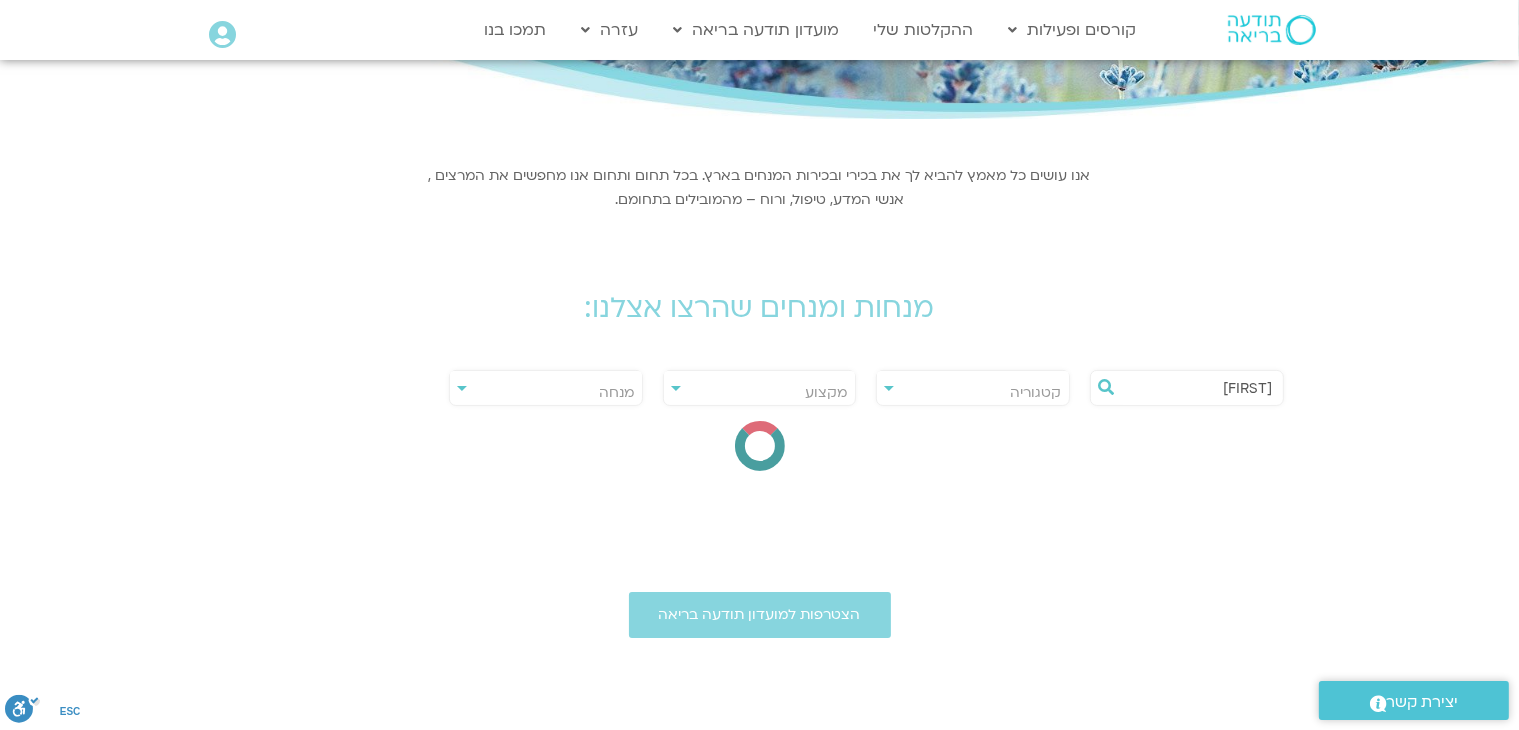 type on "ש" 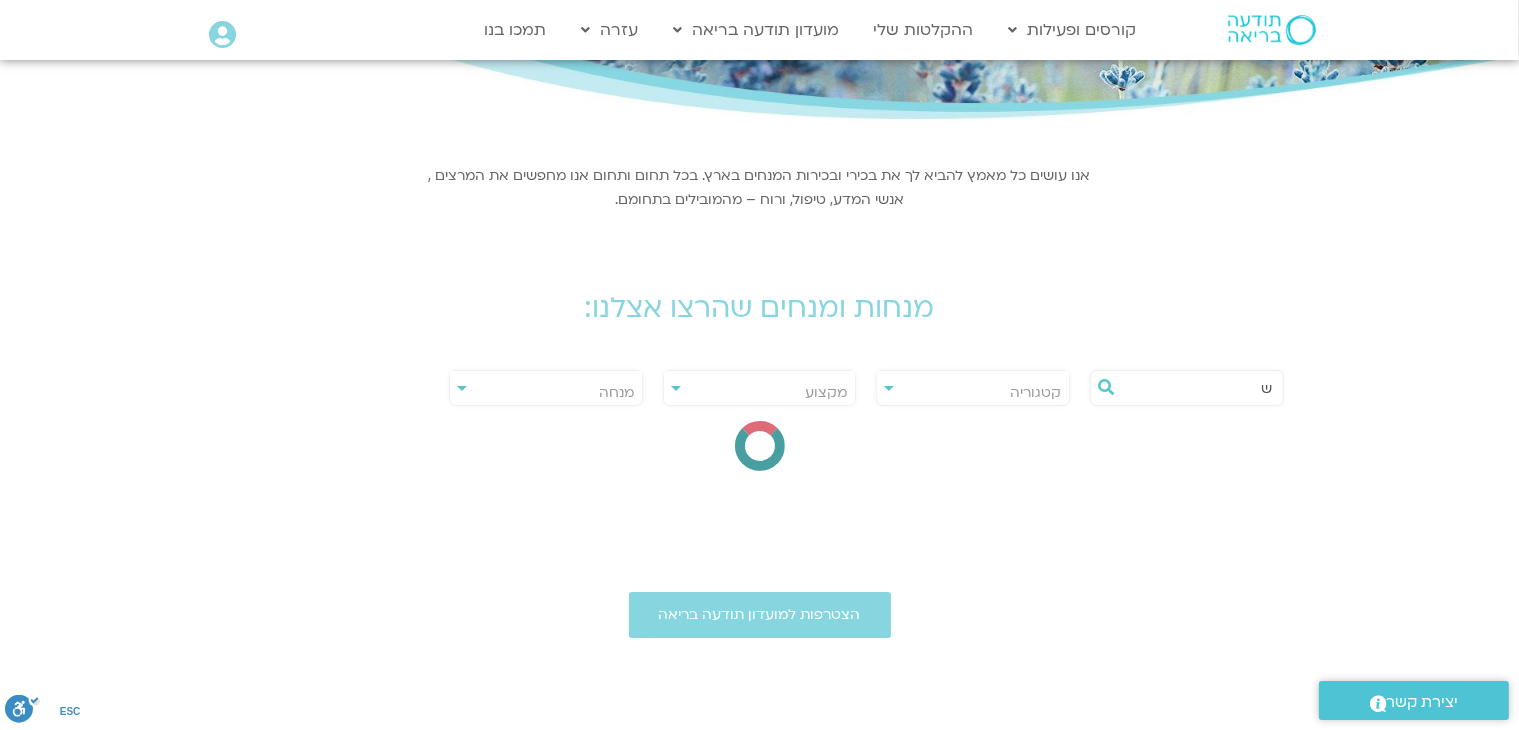 type 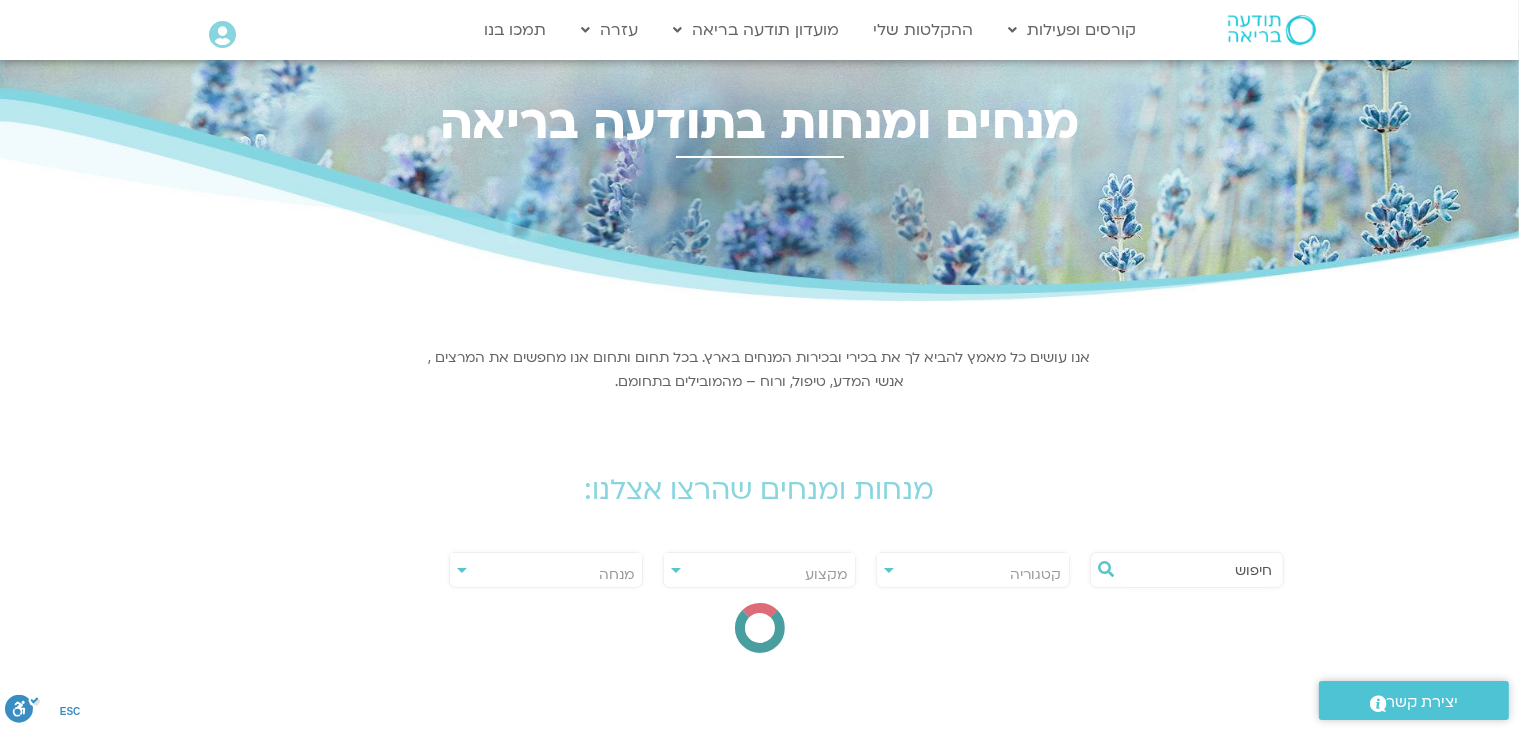 scroll, scrollTop: 19, scrollLeft: 0, axis: vertical 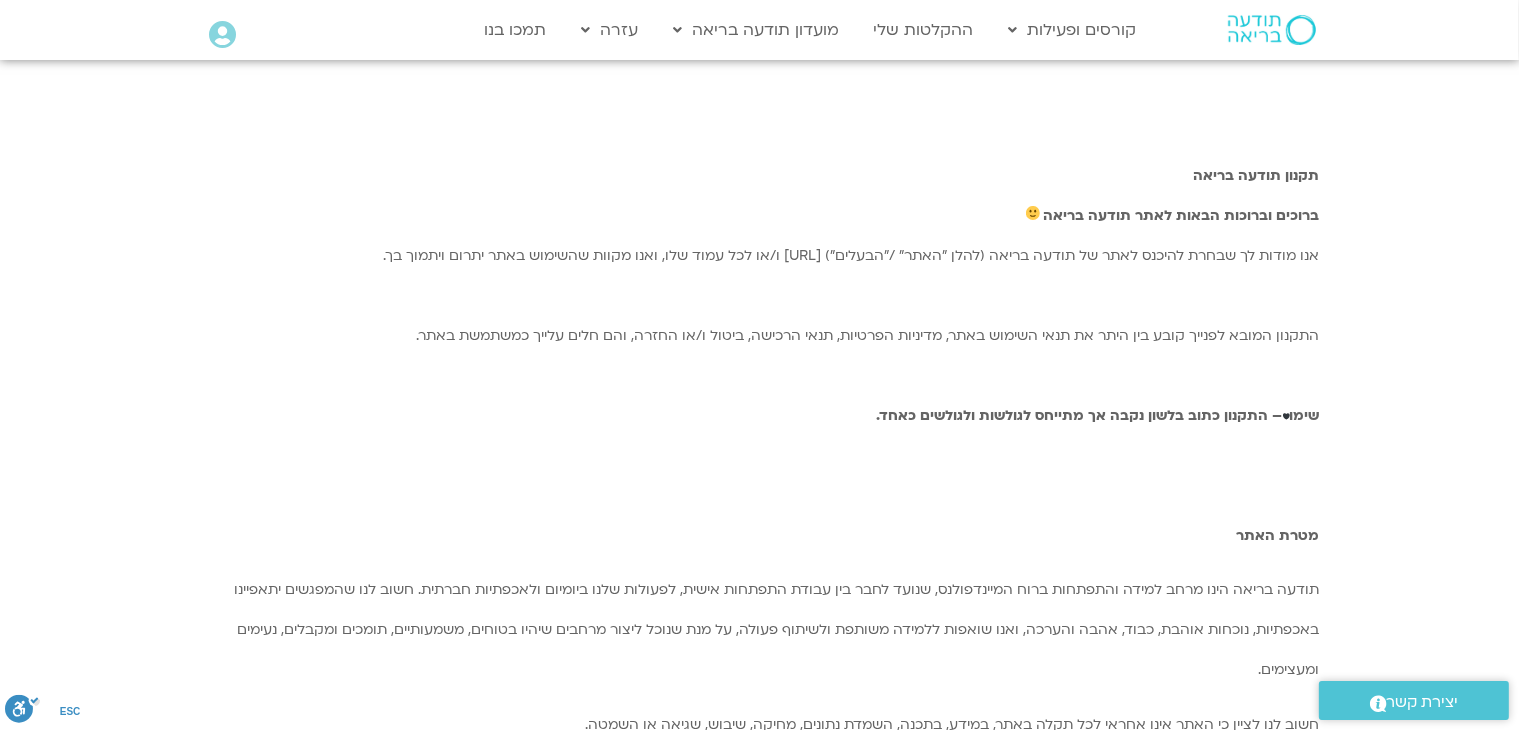 click at bounding box center (222, 35) 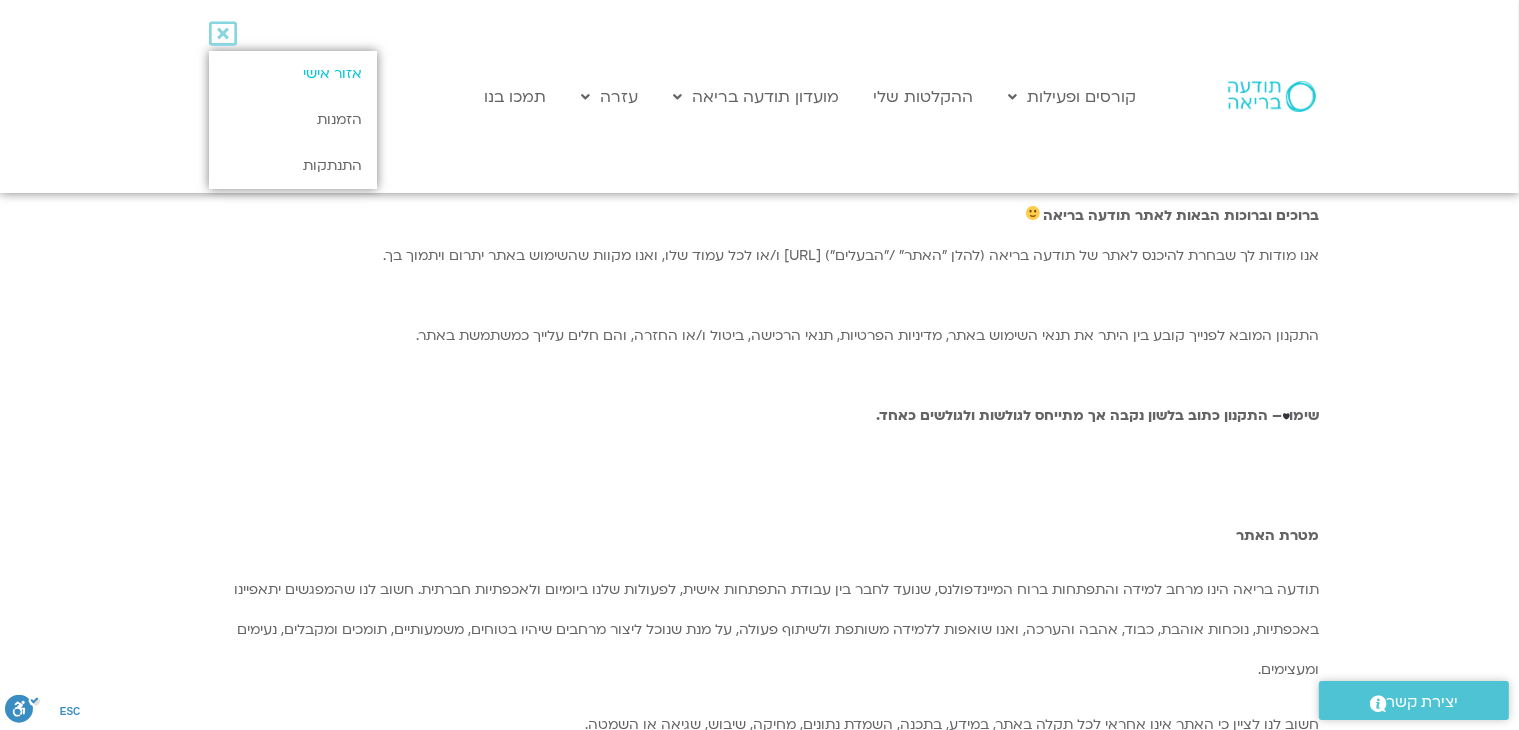 click on "אזור אישי" at bounding box center (292, 74) 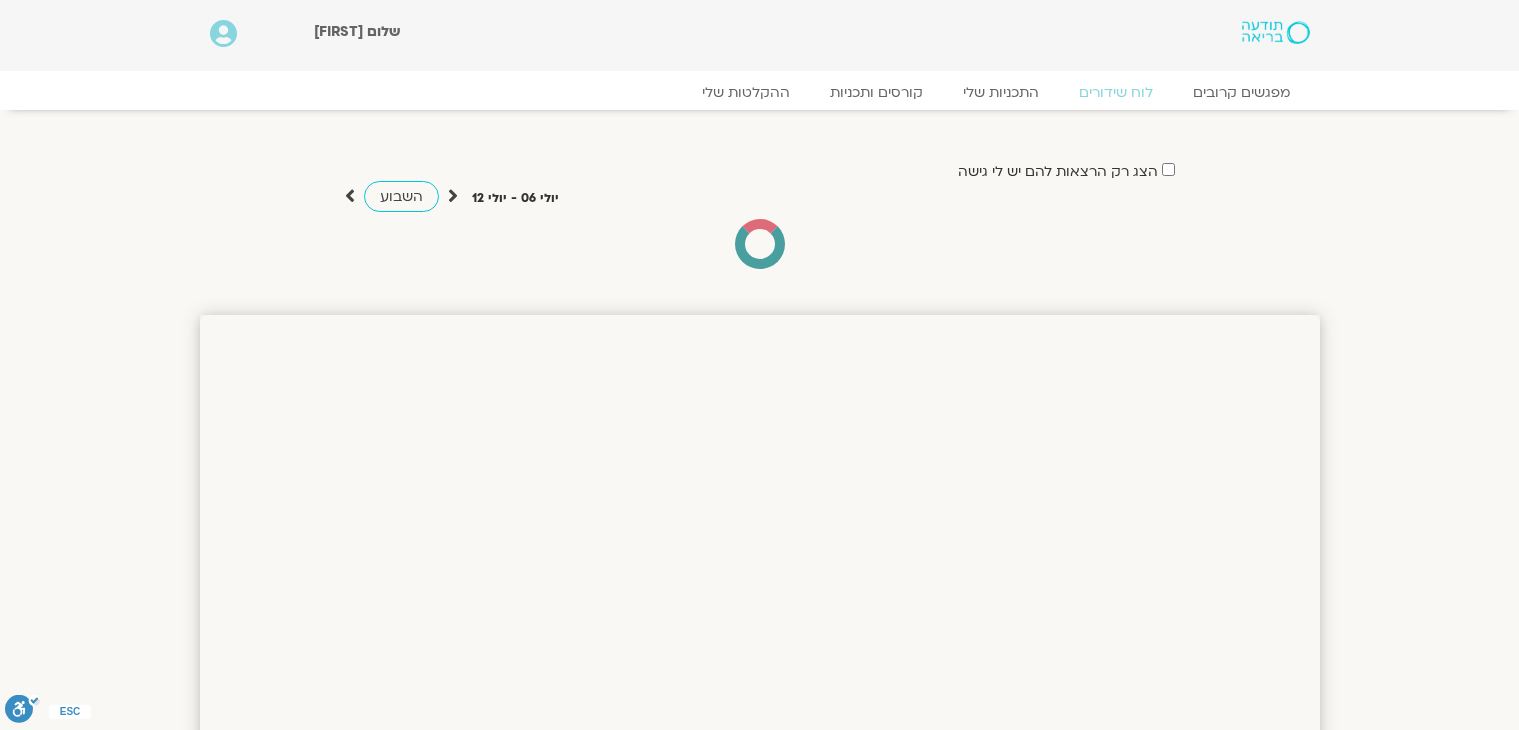 scroll, scrollTop: 0, scrollLeft: 0, axis: both 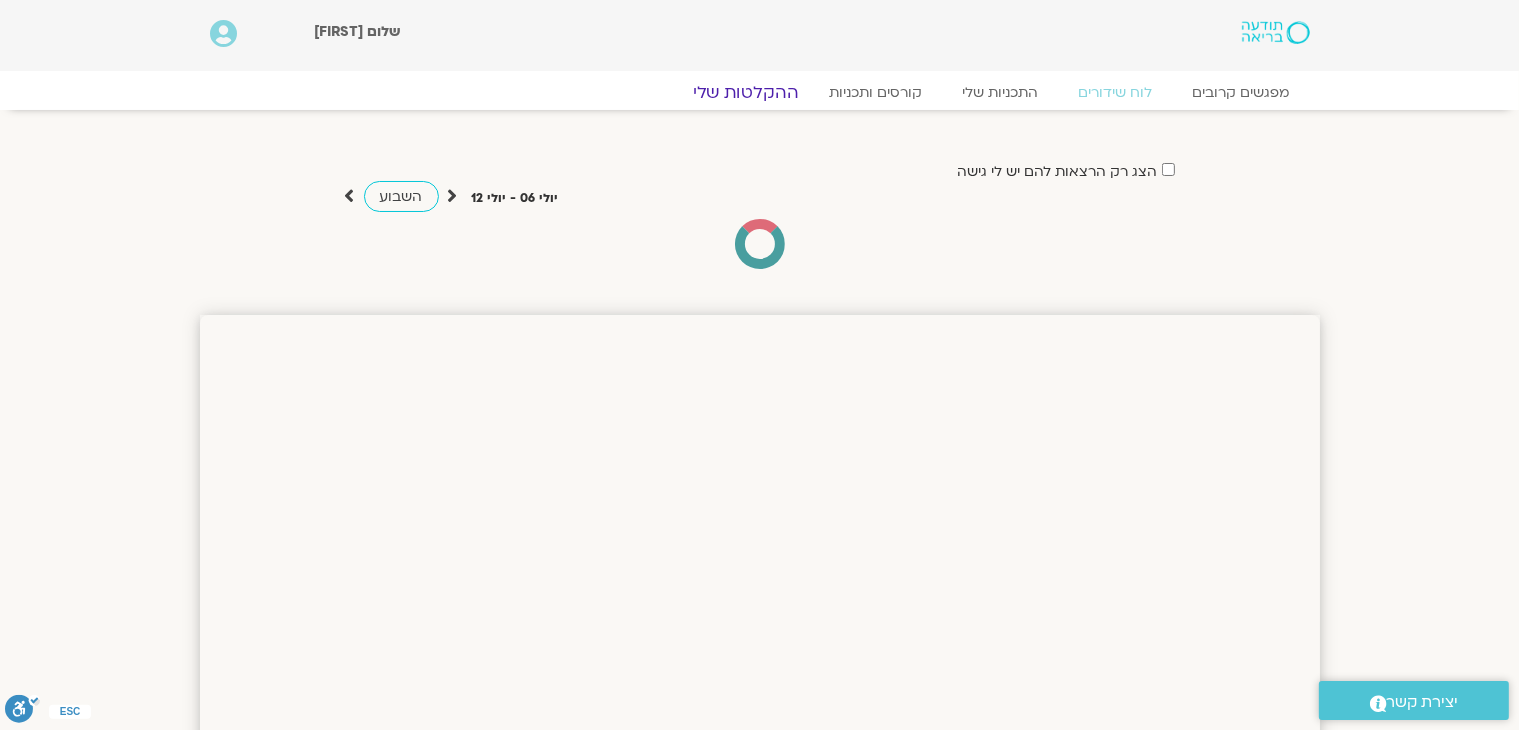 click on "ההקלטות שלי" 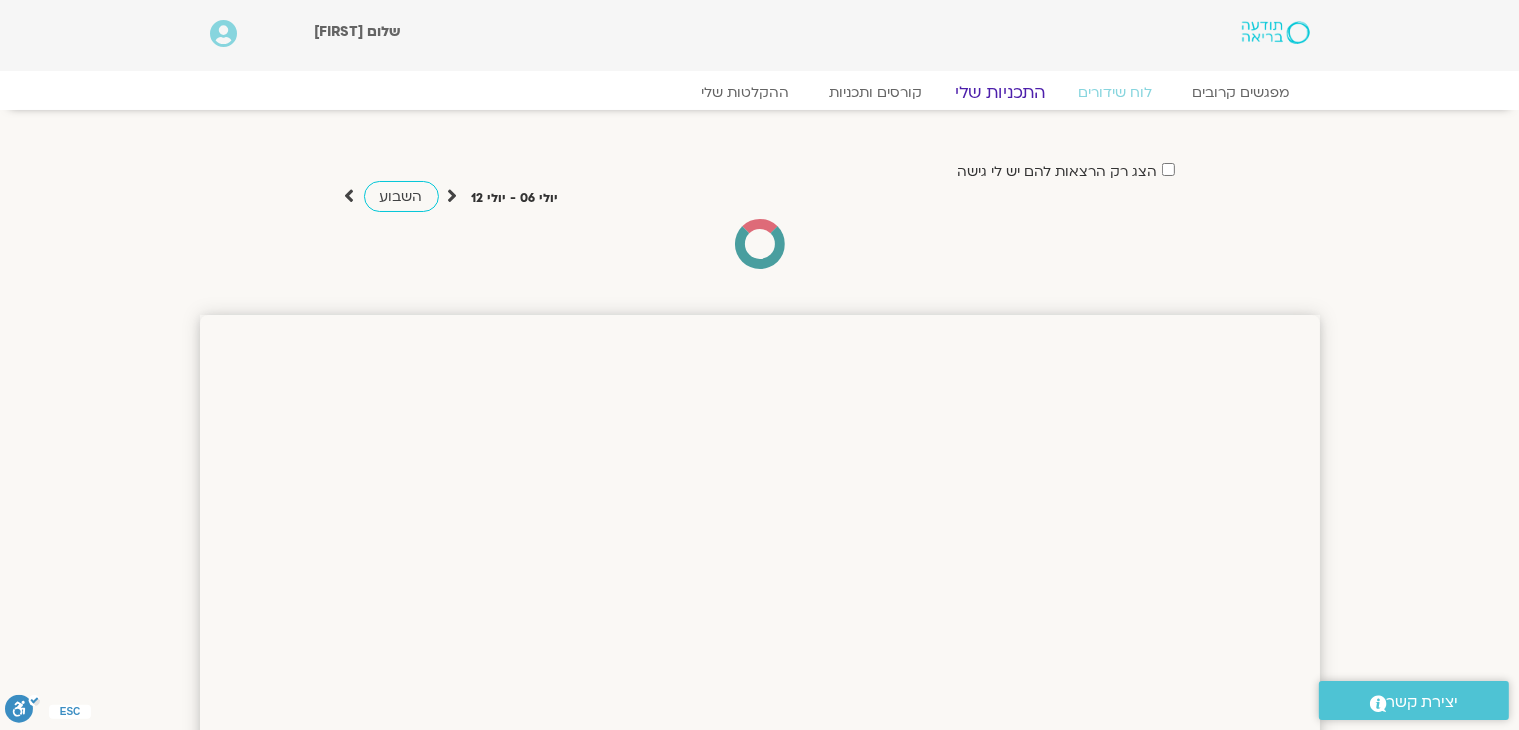 click on "התכניות שלי" 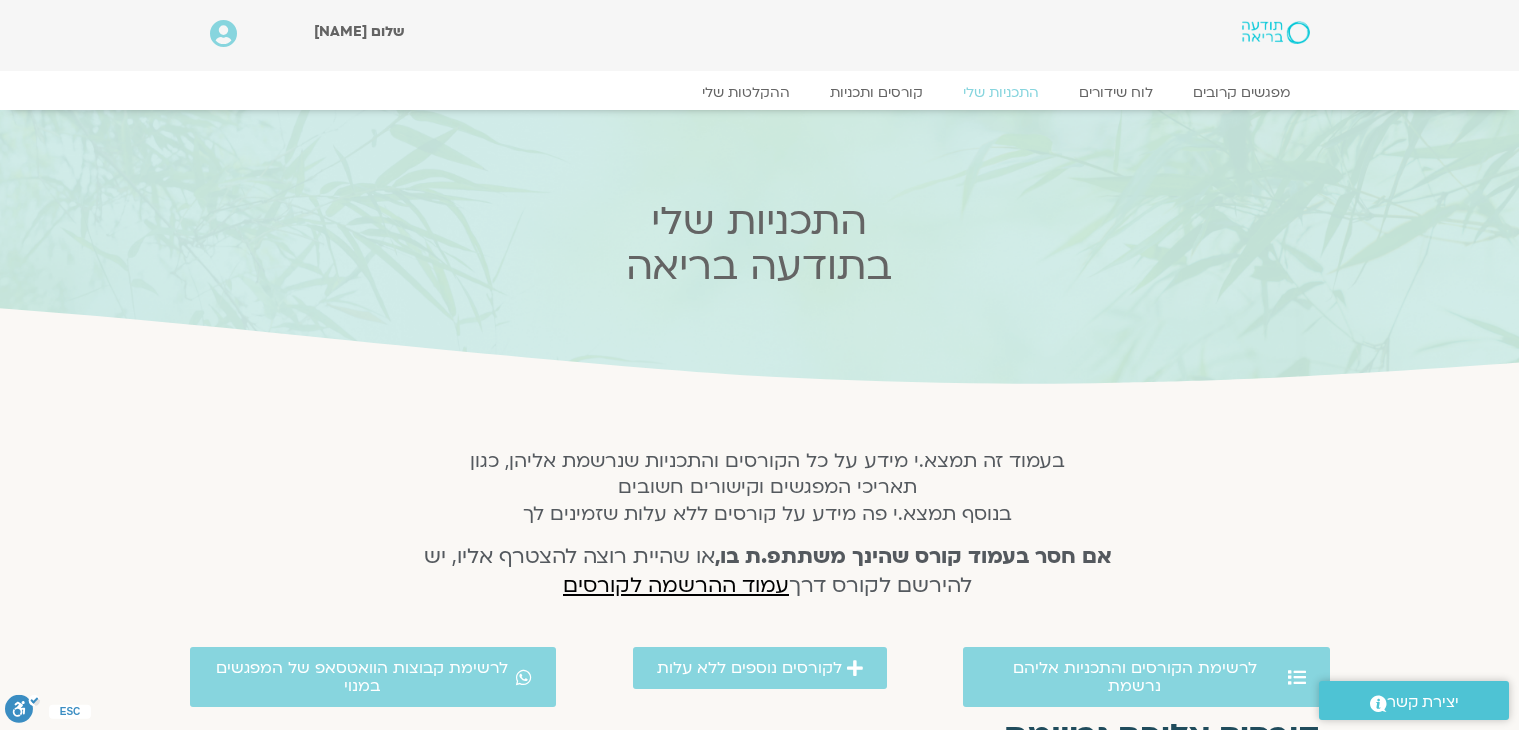 scroll, scrollTop: 0, scrollLeft: 0, axis: both 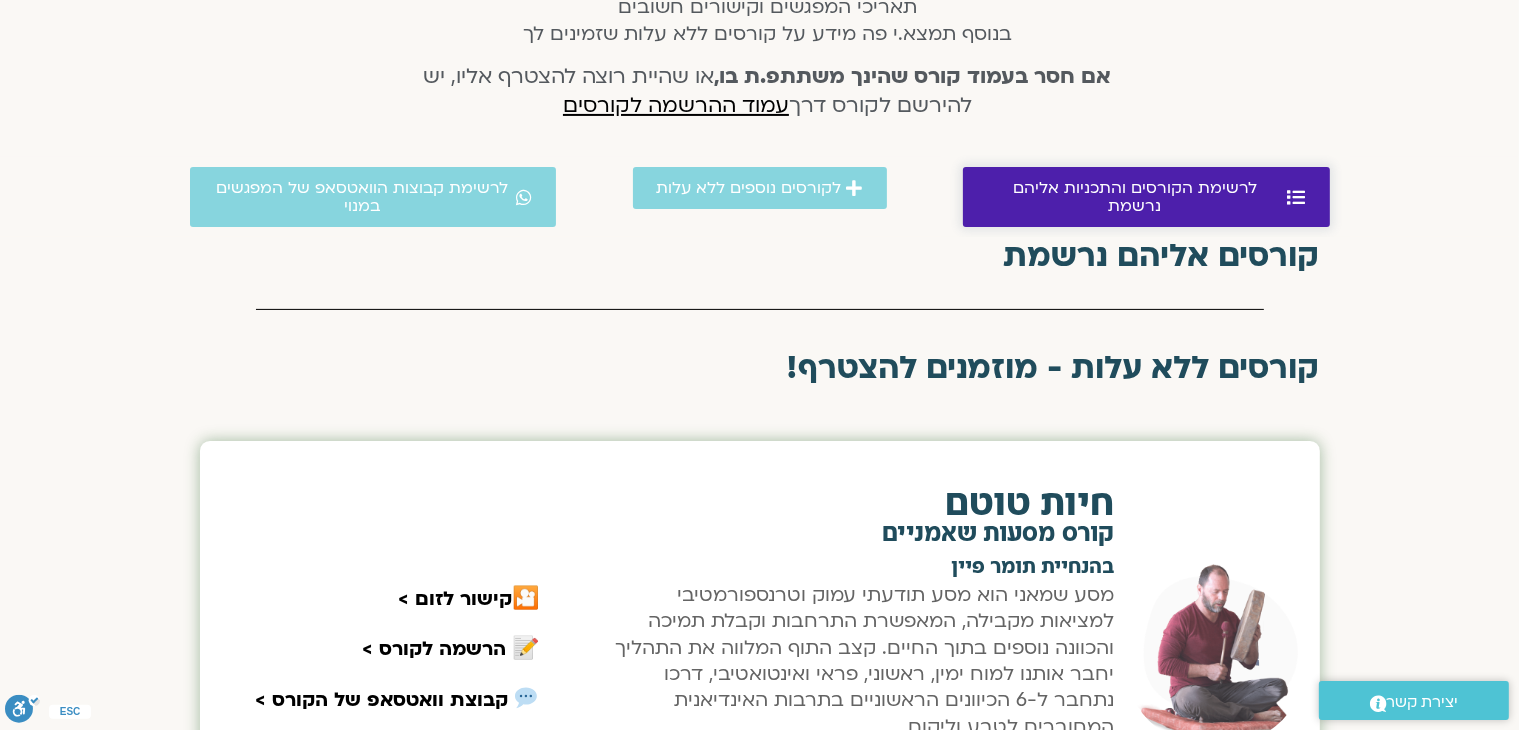 click on "לרשימת הקורסים והתכניות אליהם נרשמת" at bounding box center (1135, 197) 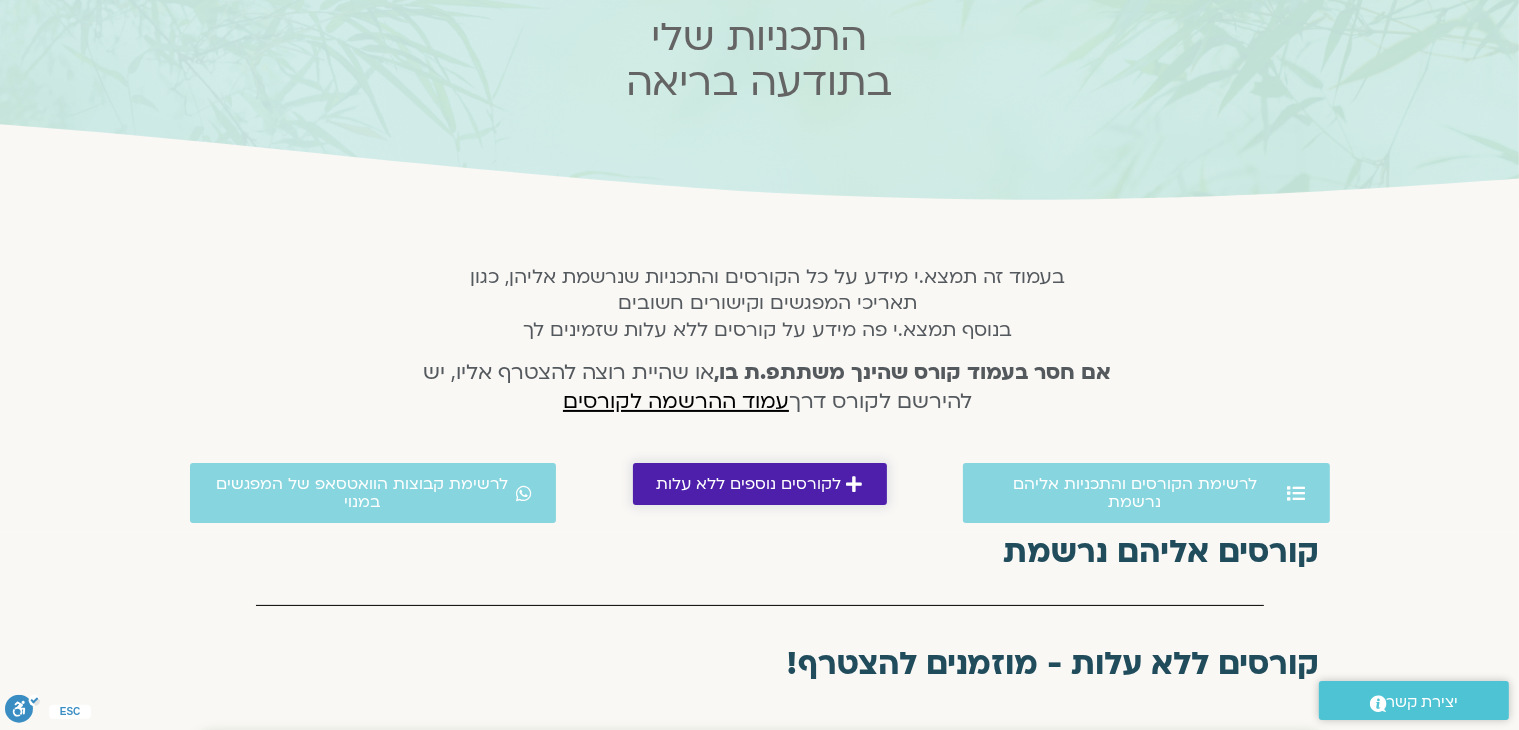 scroll, scrollTop: 187, scrollLeft: 0, axis: vertical 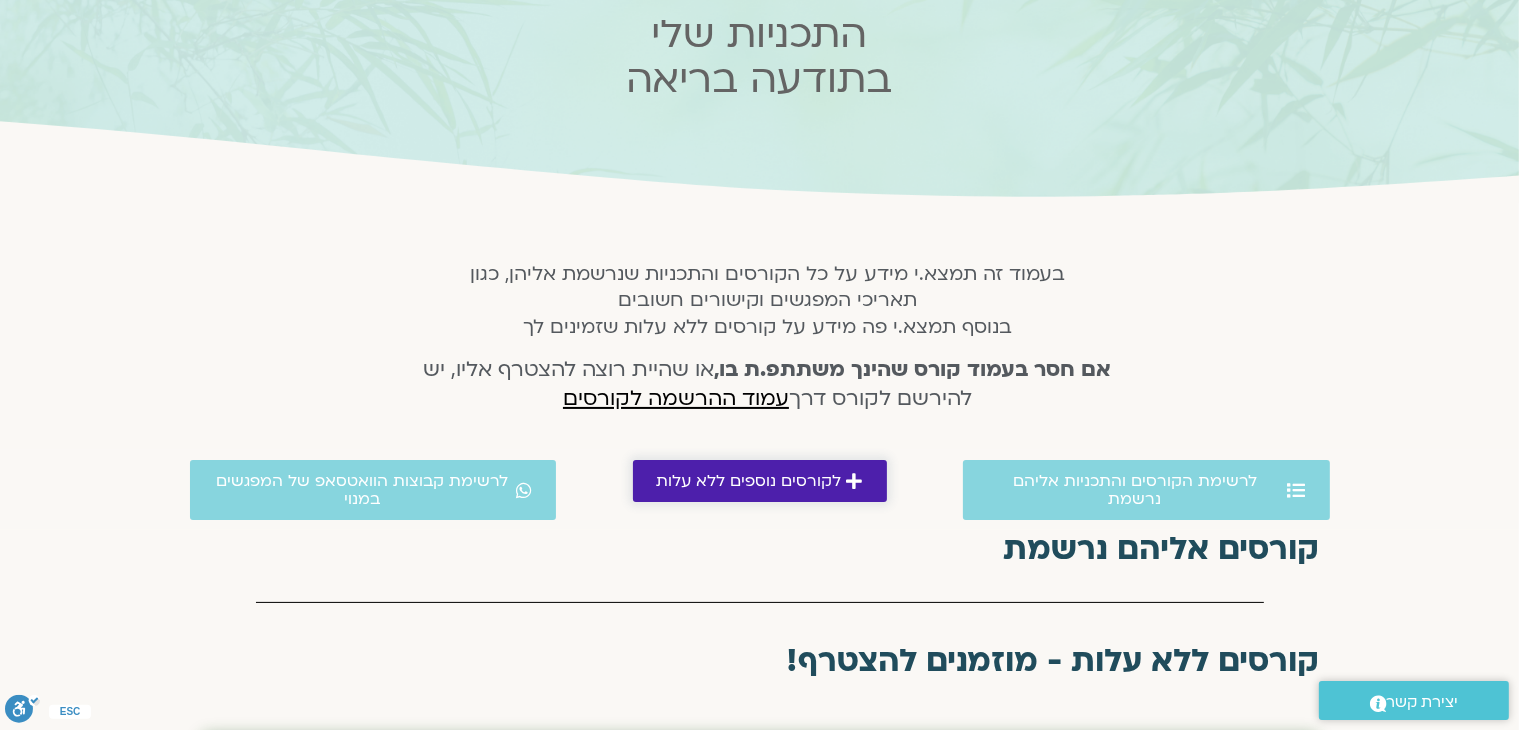 click on "לקורסים נוספים ללא עלות" at bounding box center [749, 481] 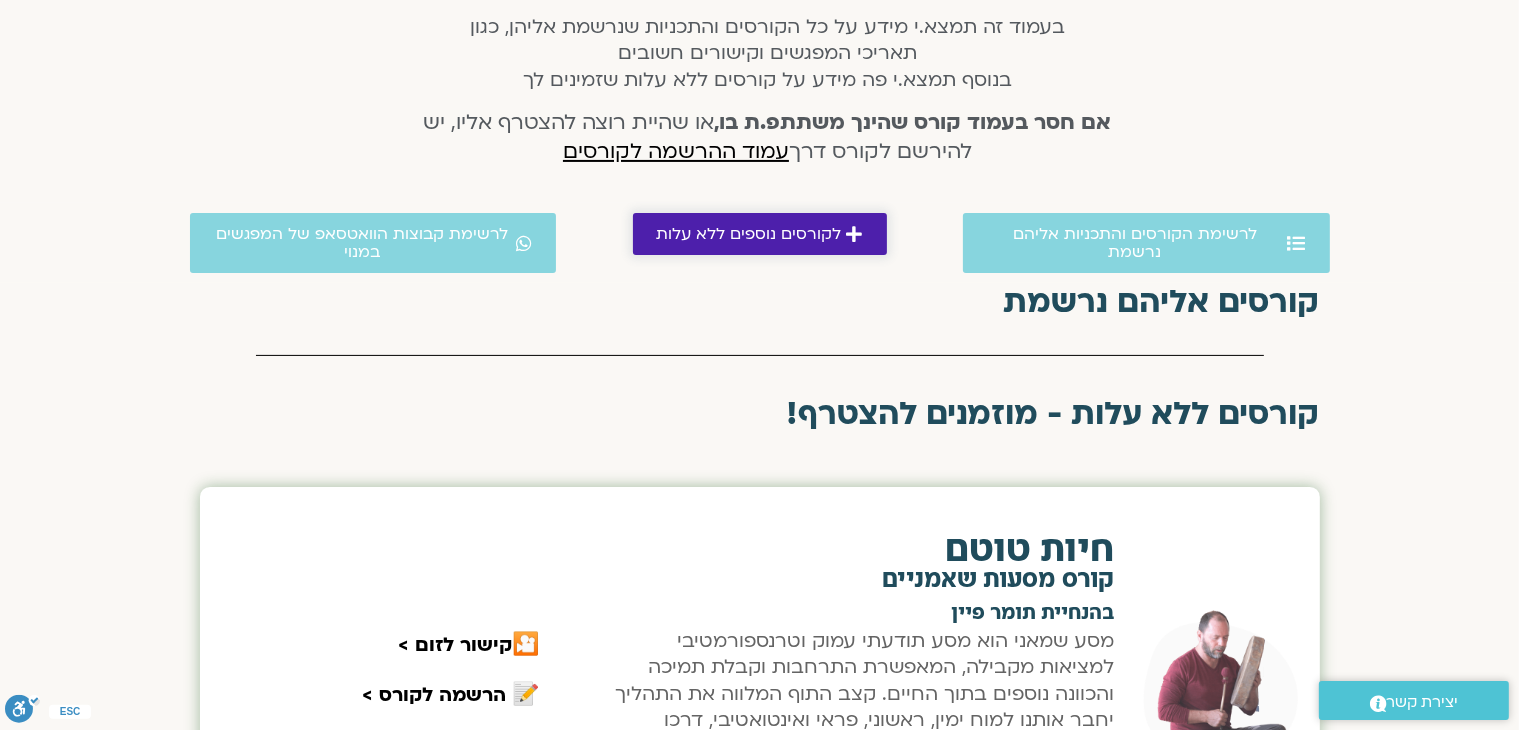 scroll, scrollTop: 432, scrollLeft: 0, axis: vertical 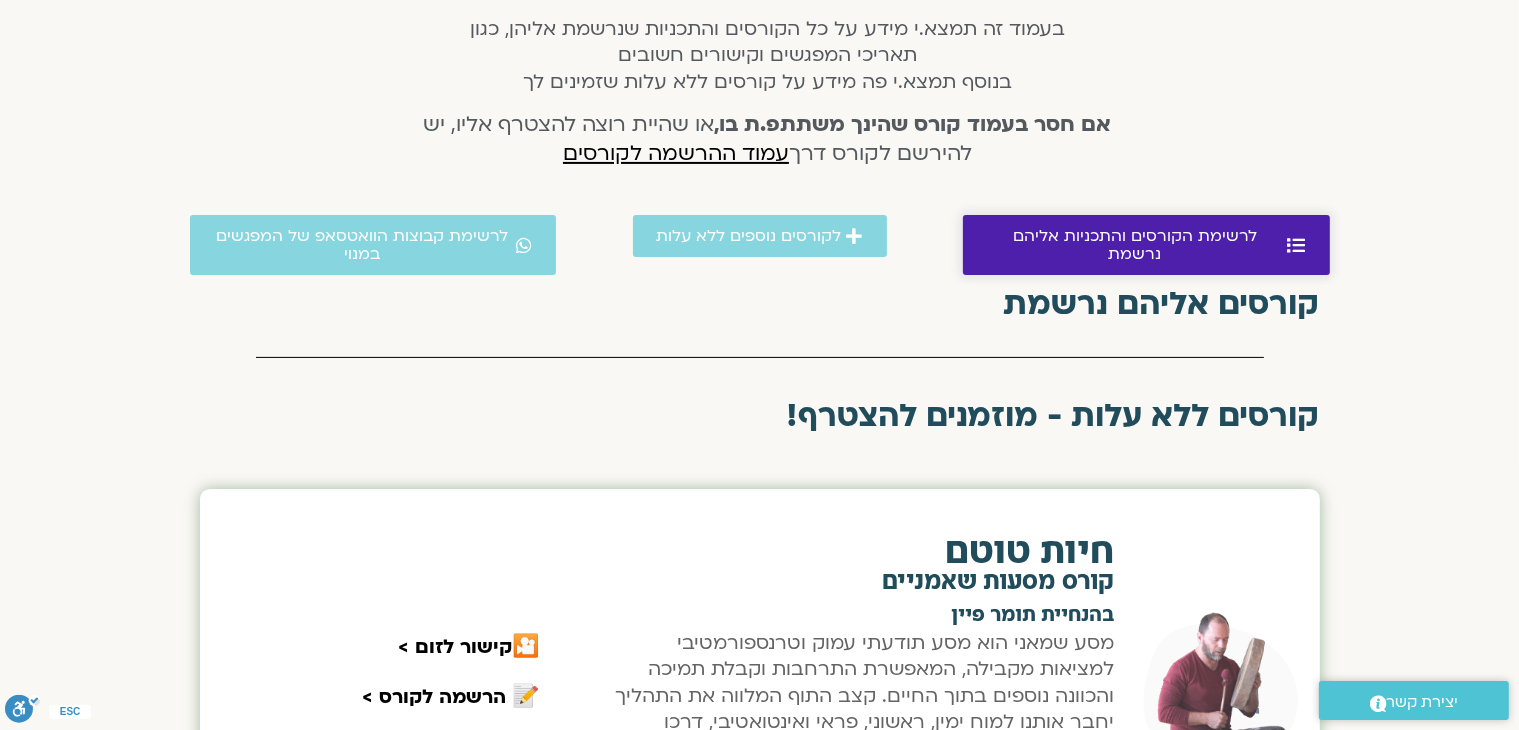 click on "לרשימת הקורסים והתכניות אליהם נרשמת" at bounding box center [1135, 245] 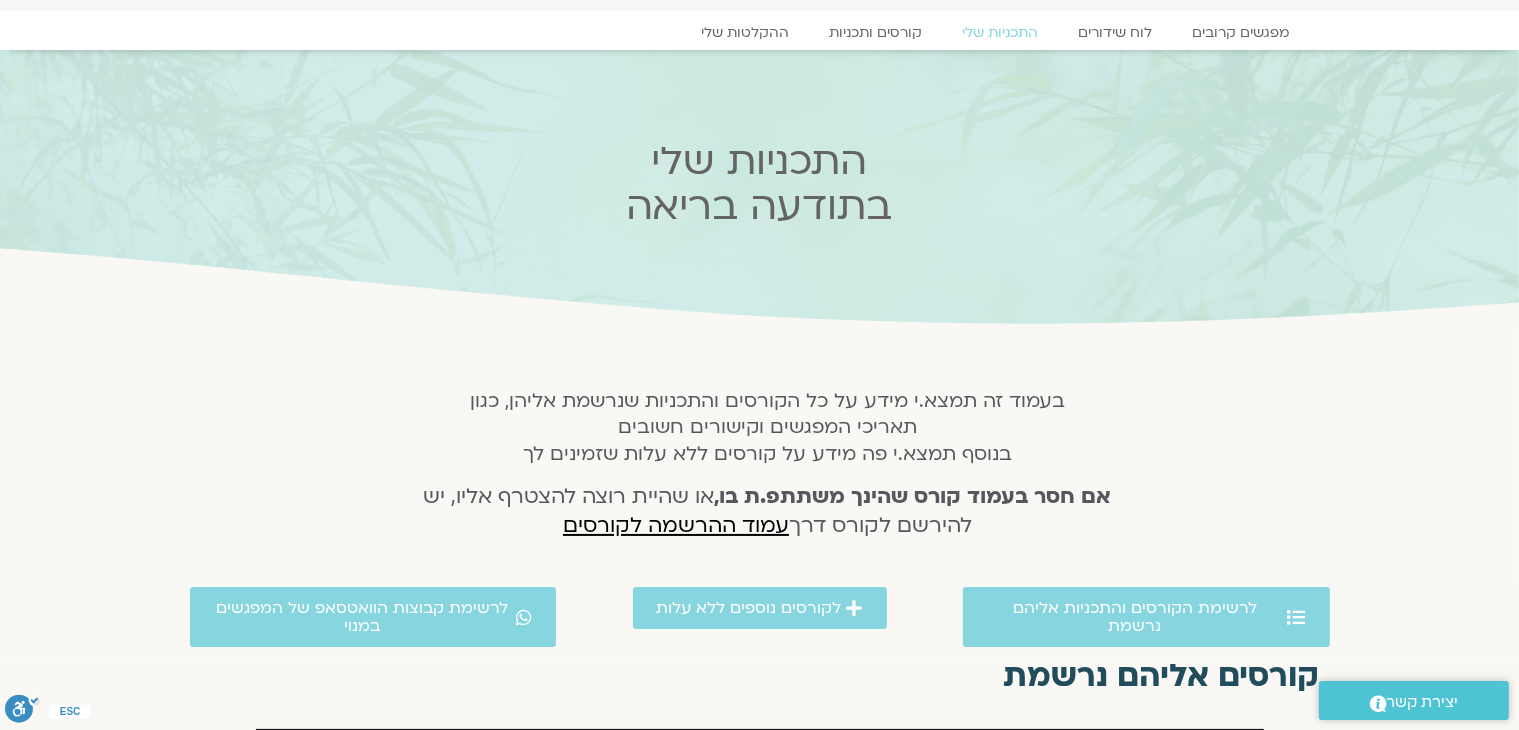 scroll, scrollTop: 0, scrollLeft: 0, axis: both 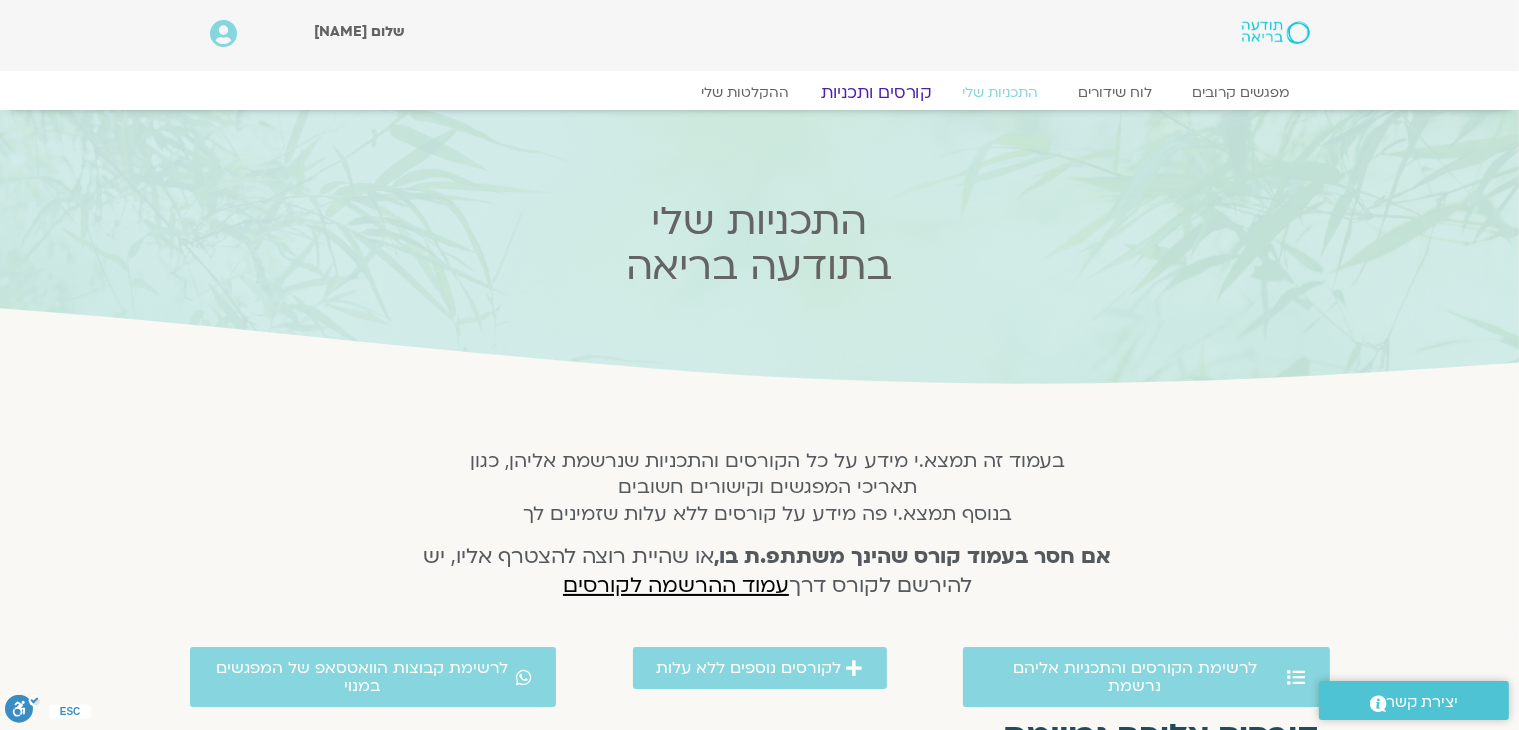 click on "קורסים ותכניות" 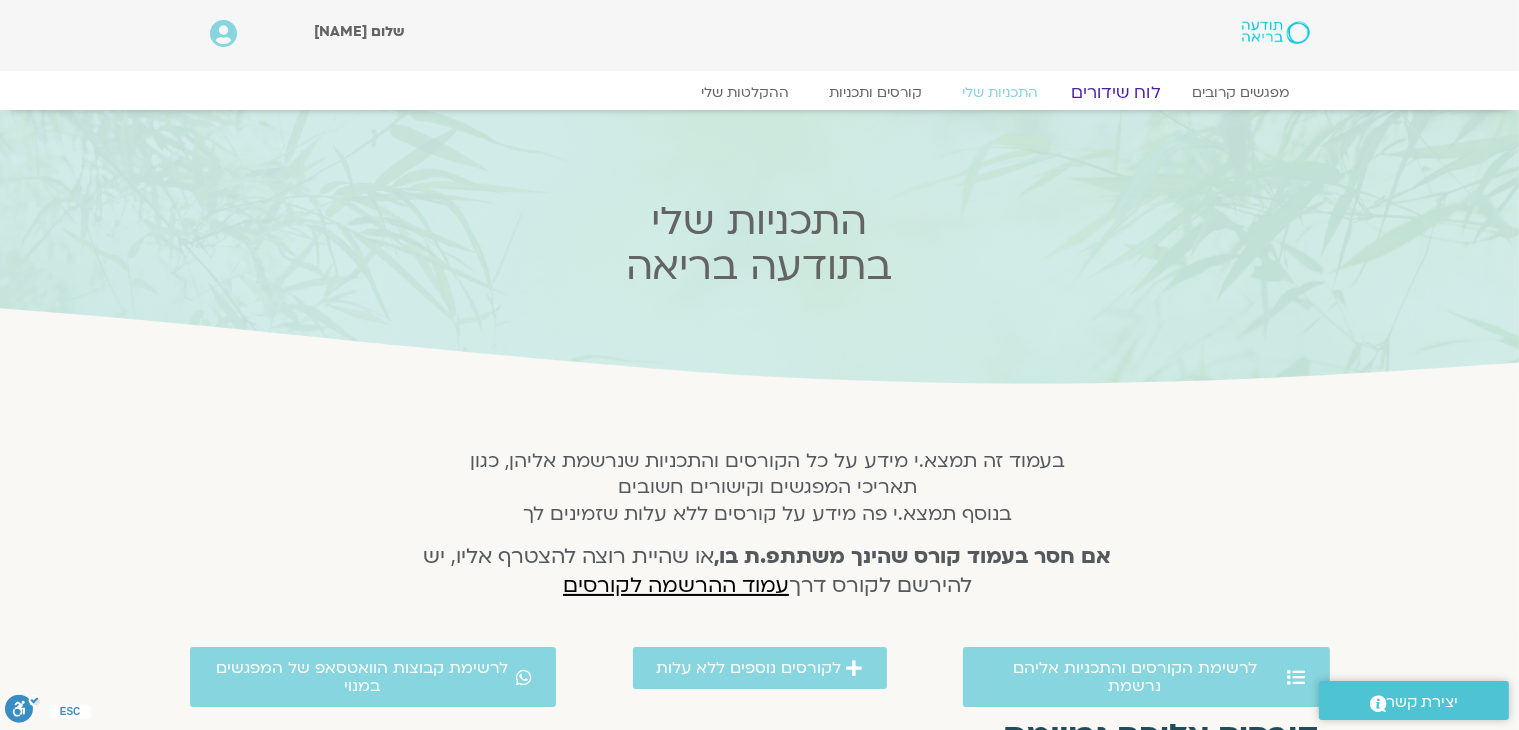 click on "לוח שידורים" 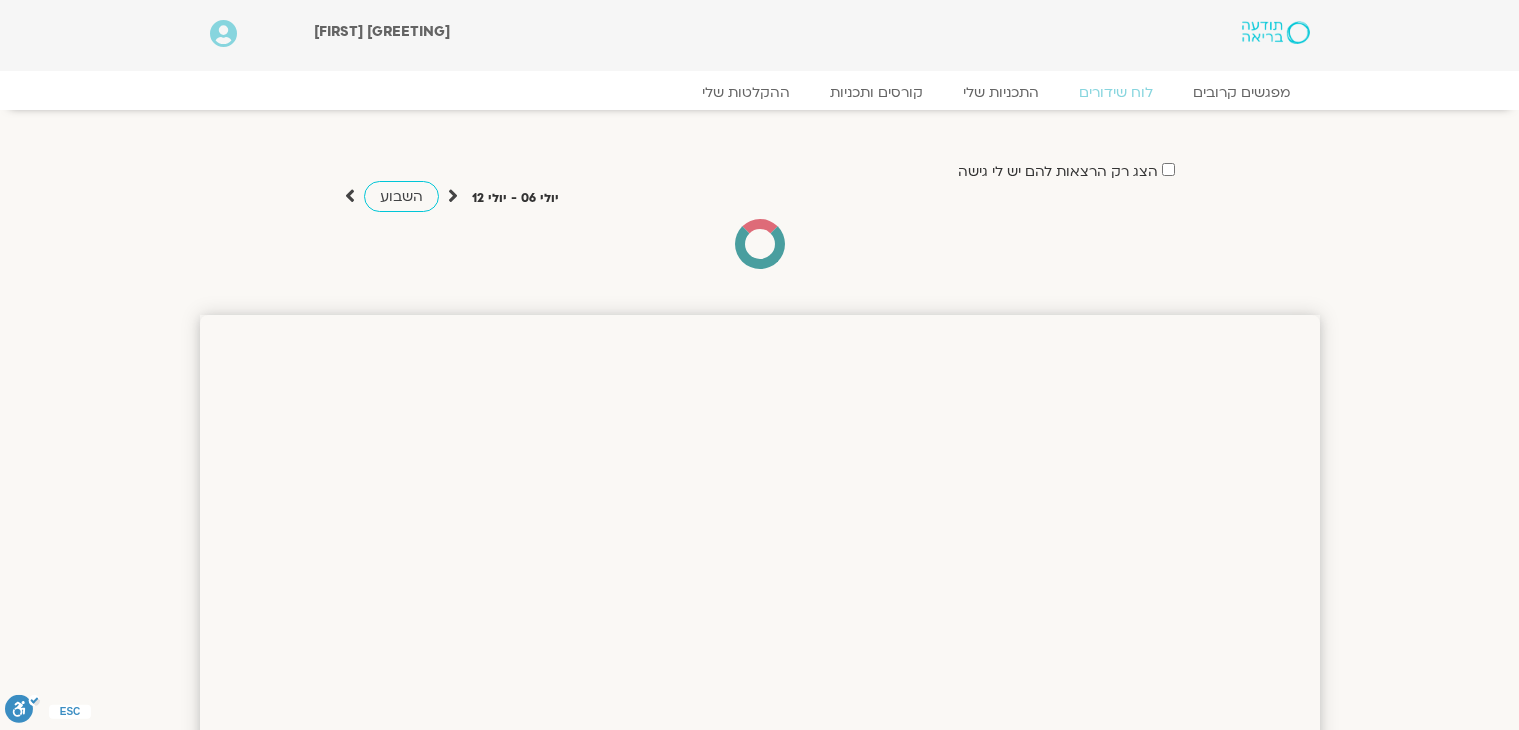 scroll, scrollTop: 0, scrollLeft: 0, axis: both 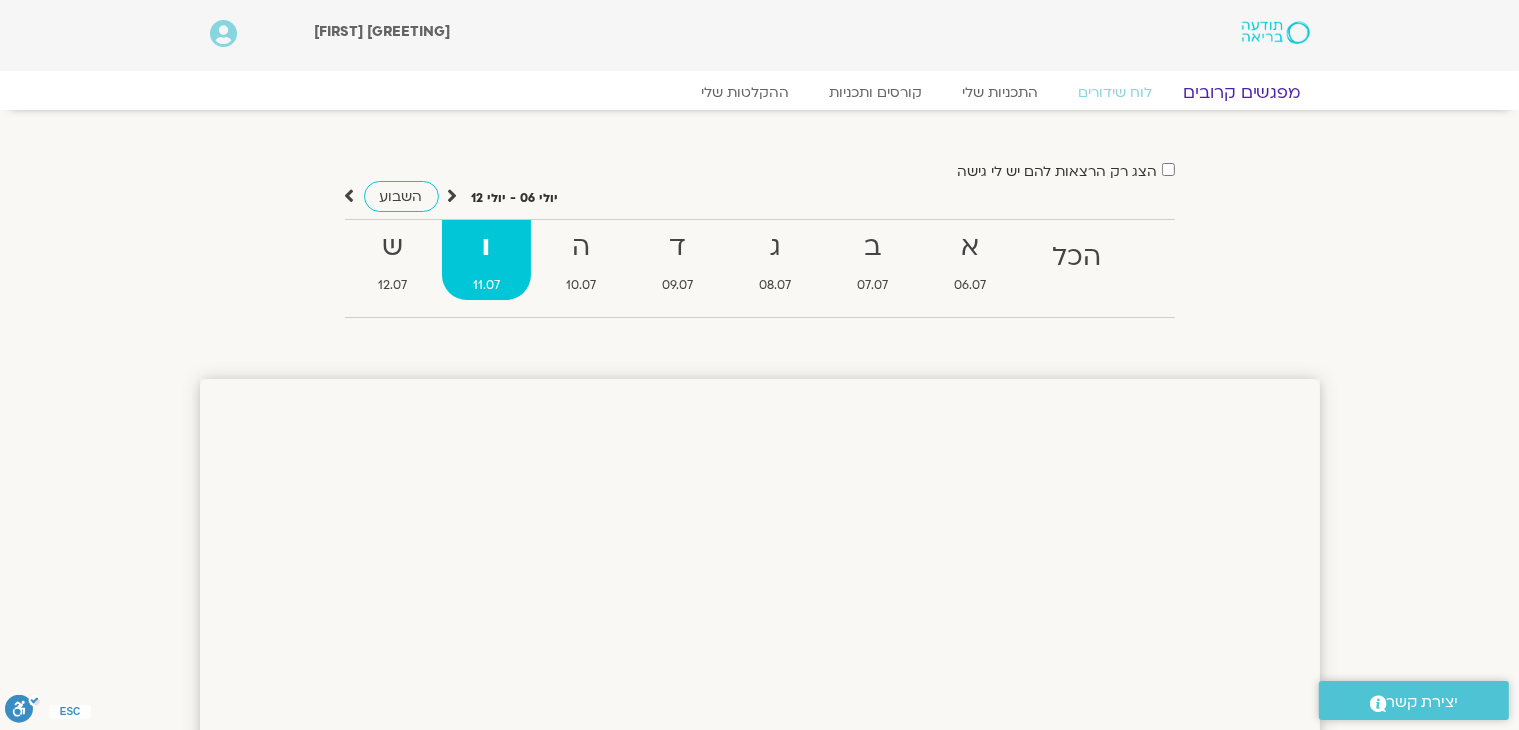 click on "מפגשים קרובים" 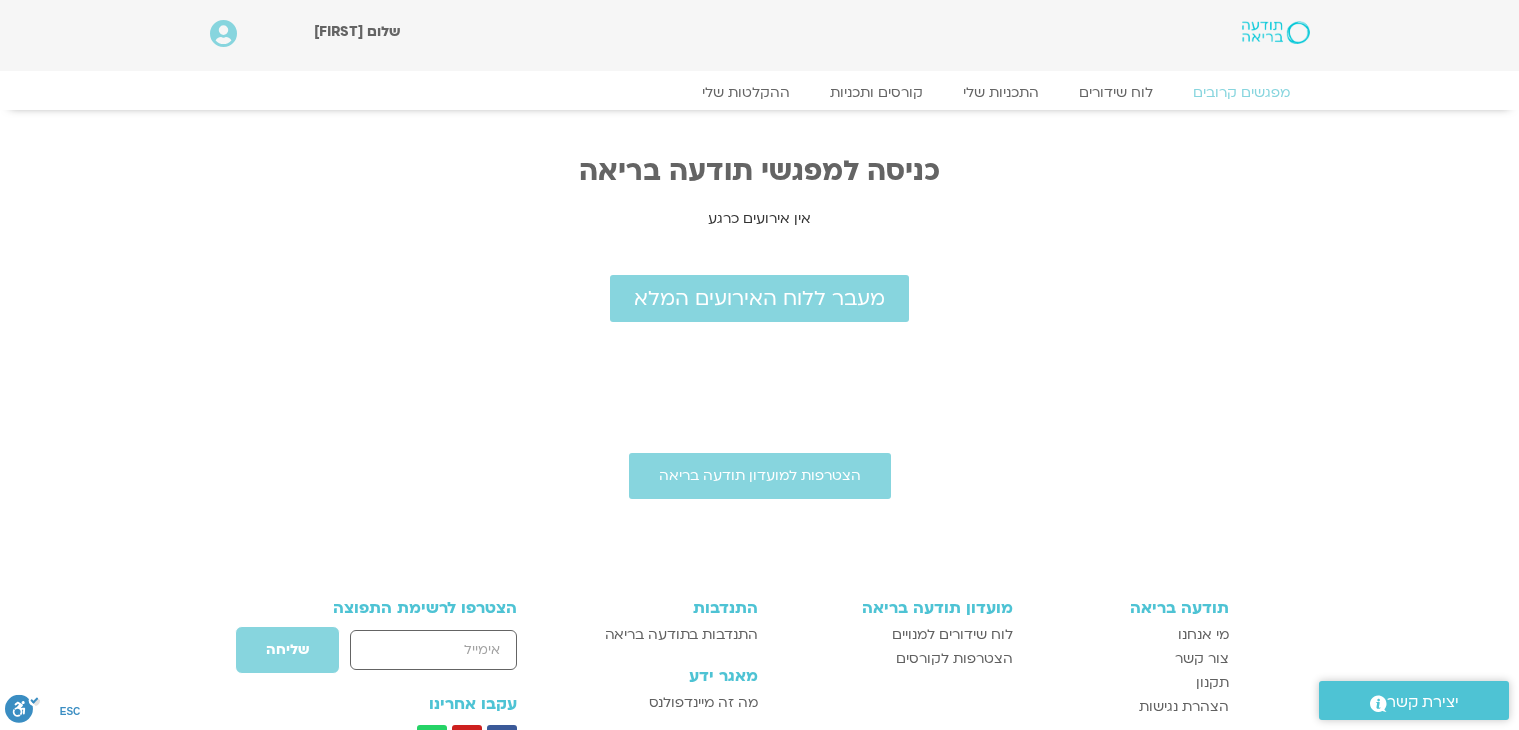 scroll, scrollTop: 0, scrollLeft: 0, axis: both 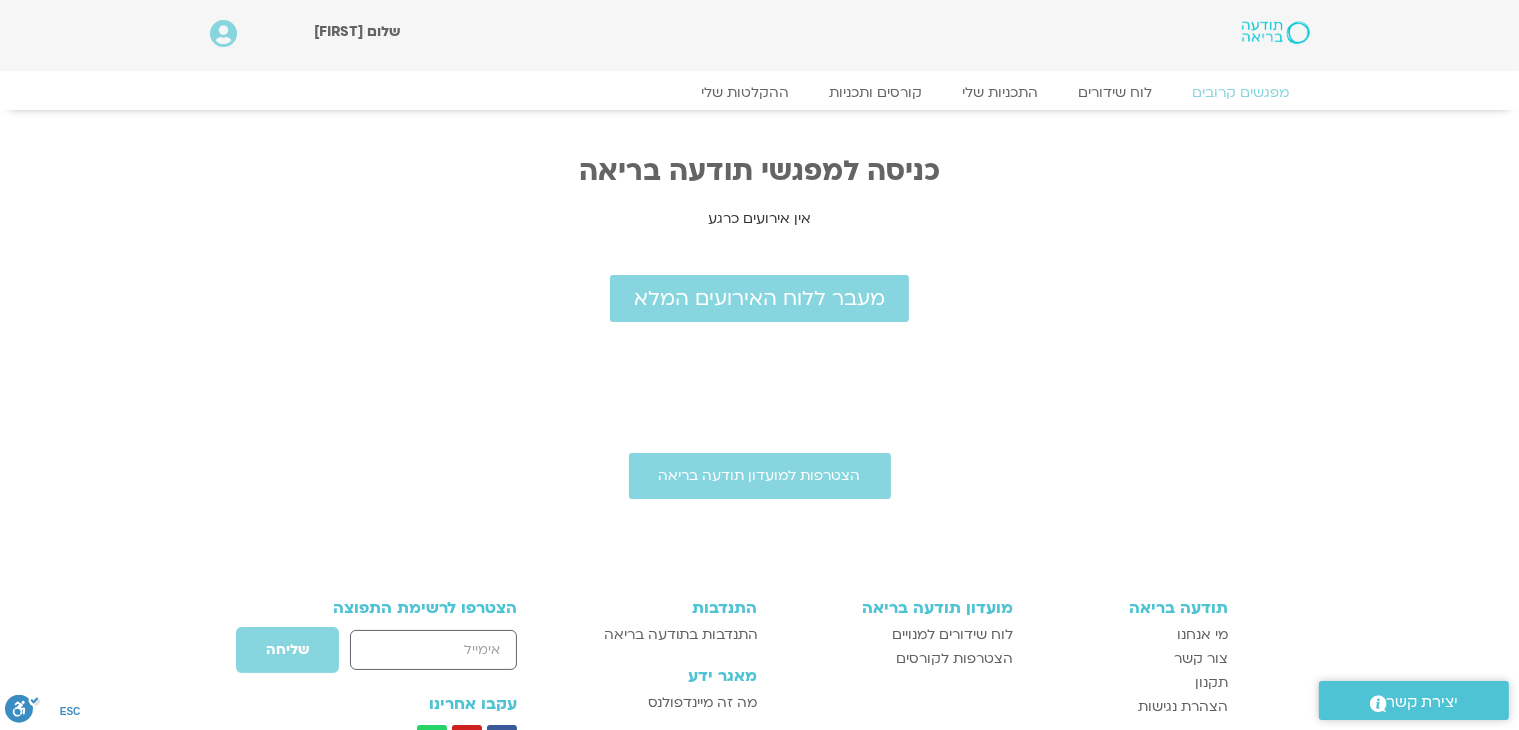 click at bounding box center (223, 34) 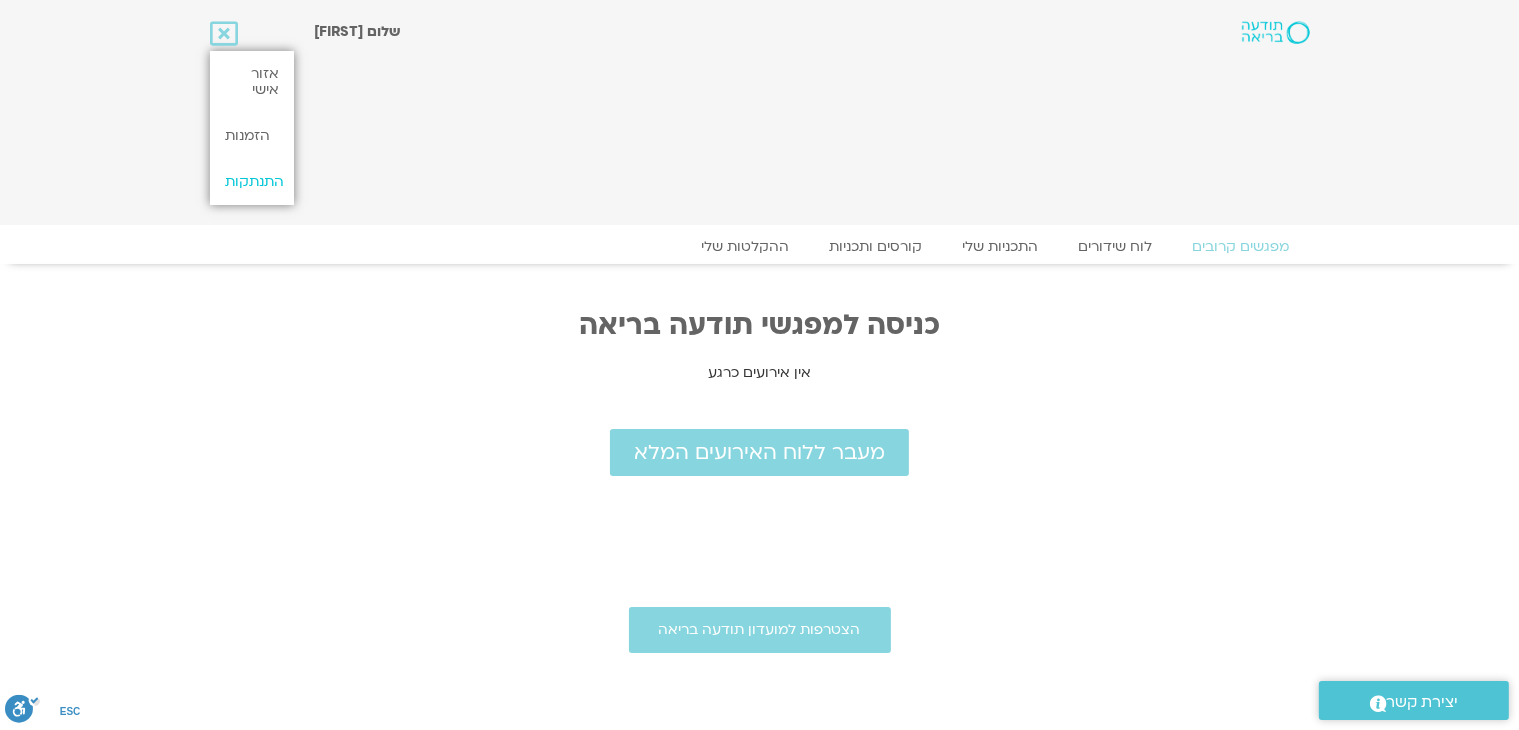 click on "התנתקות" at bounding box center [252, 182] 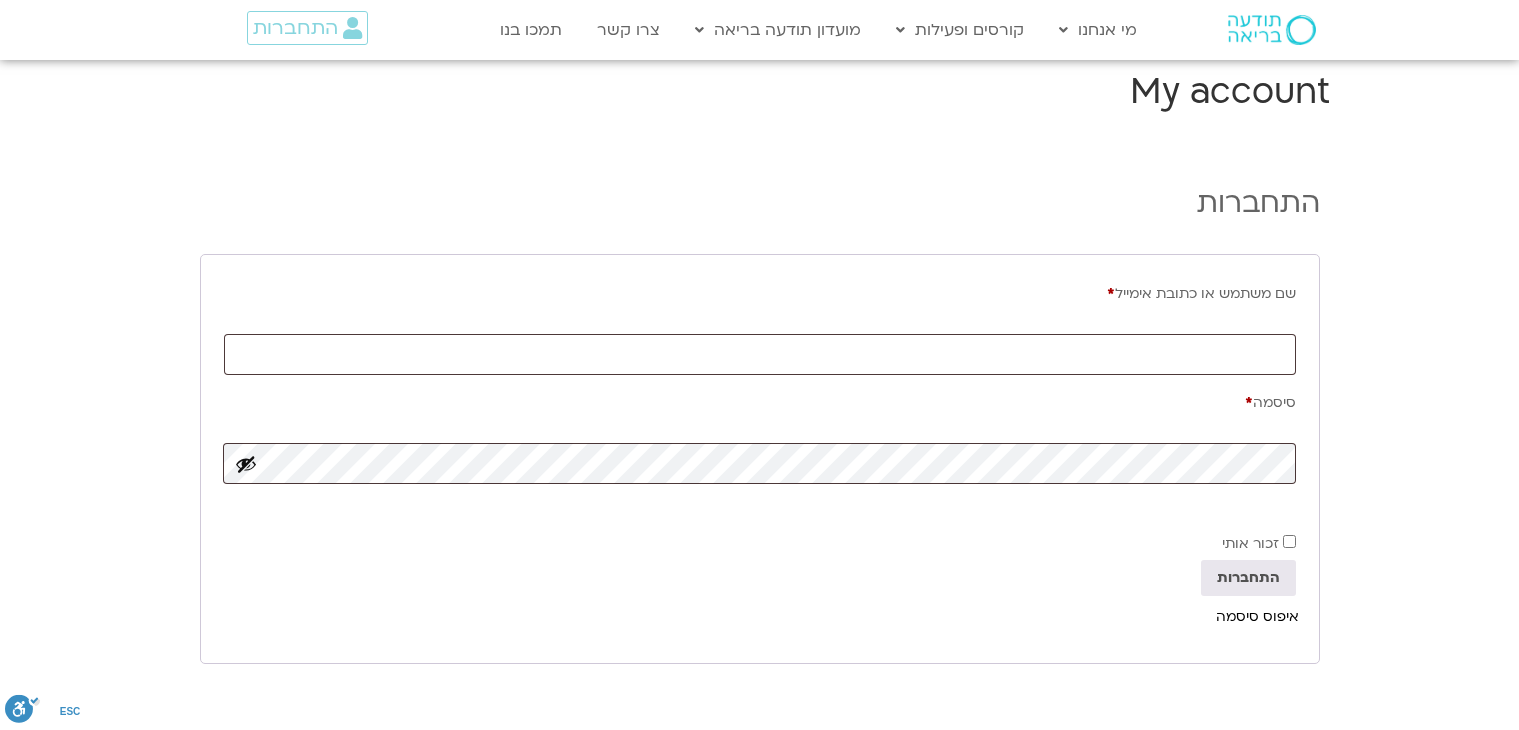 scroll, scrollTop: 0, scrollLeft: 0, axis: both 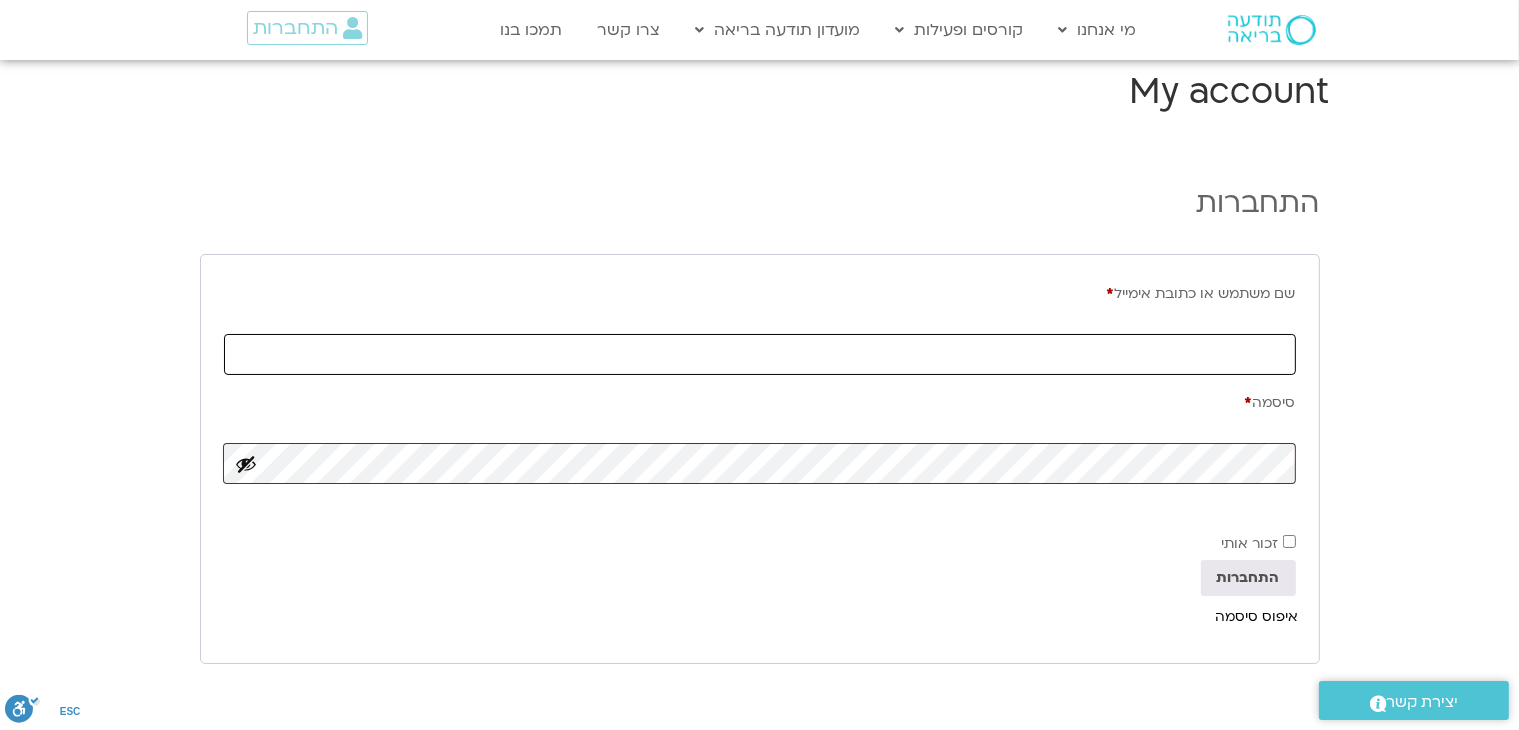 click on "שם משתמש או כתובת אימייל  * חובה" at bounding box center [760, 354] 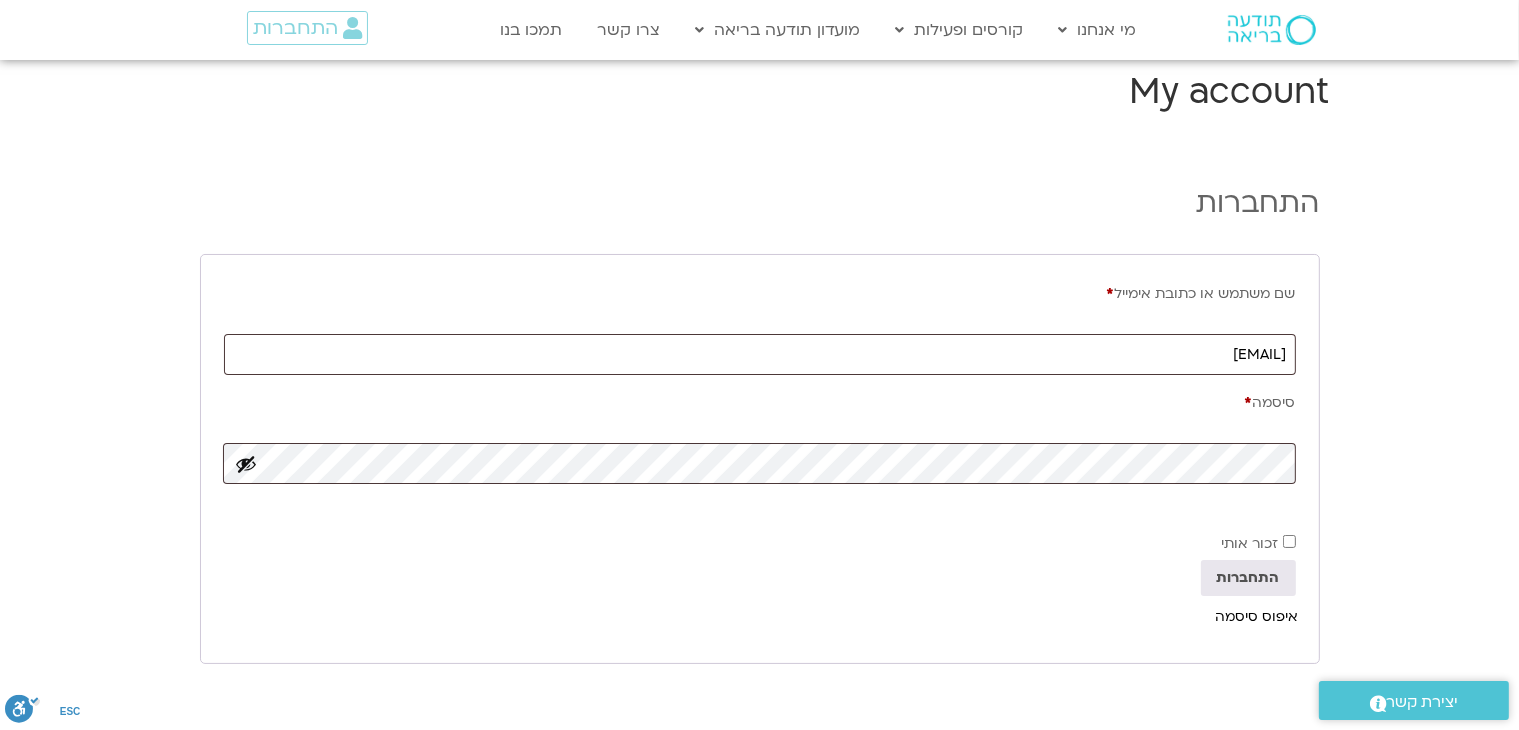 click on "שם משתמש או כתובת אימייל  * חובה
[EMAIL]
סיסמה  * חובה
זכור אותי
התחברות
איפוס סיסמה" at bounding box center (760, 459) 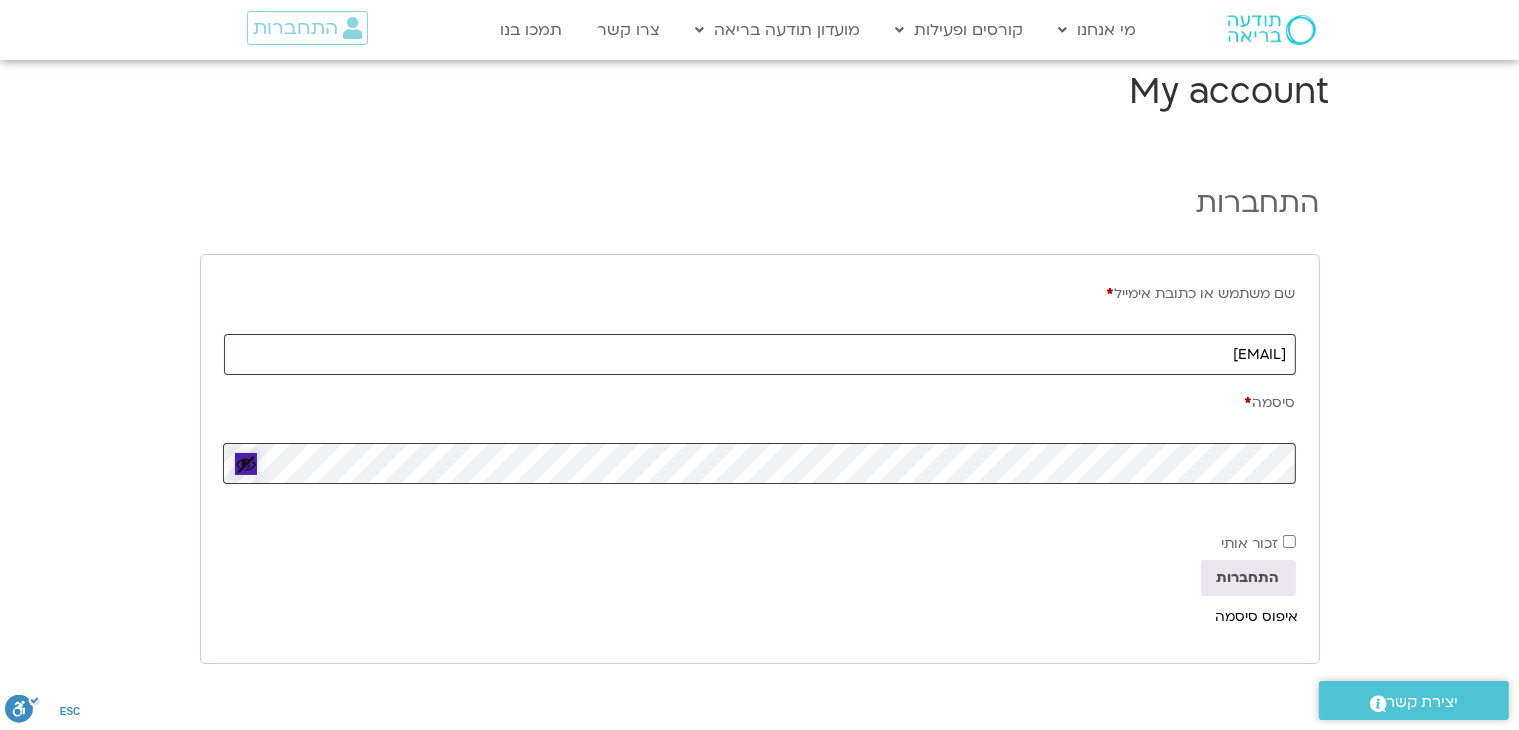 click at bounding box center [246, 464] 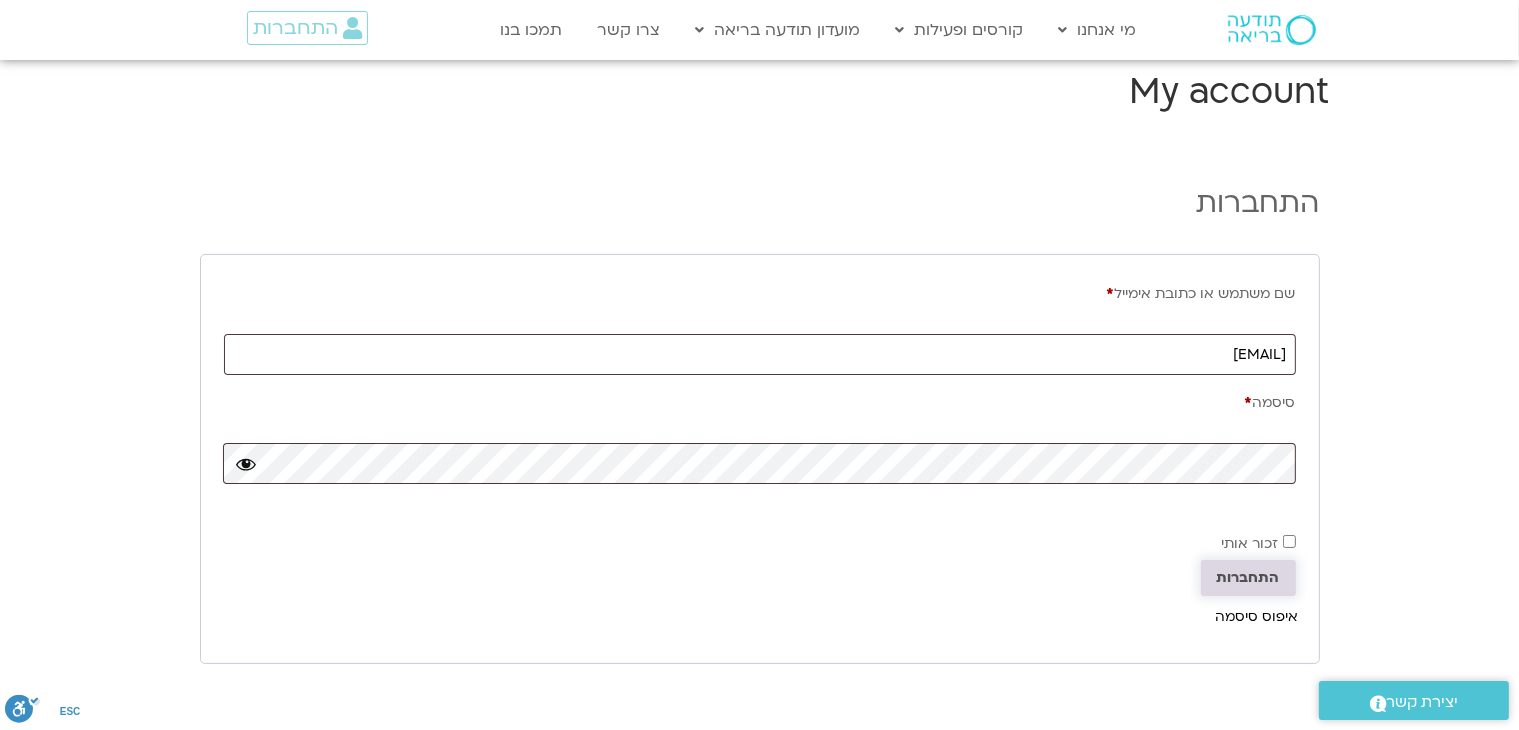 click on "התחברות" at bounding box center [1248, 578] 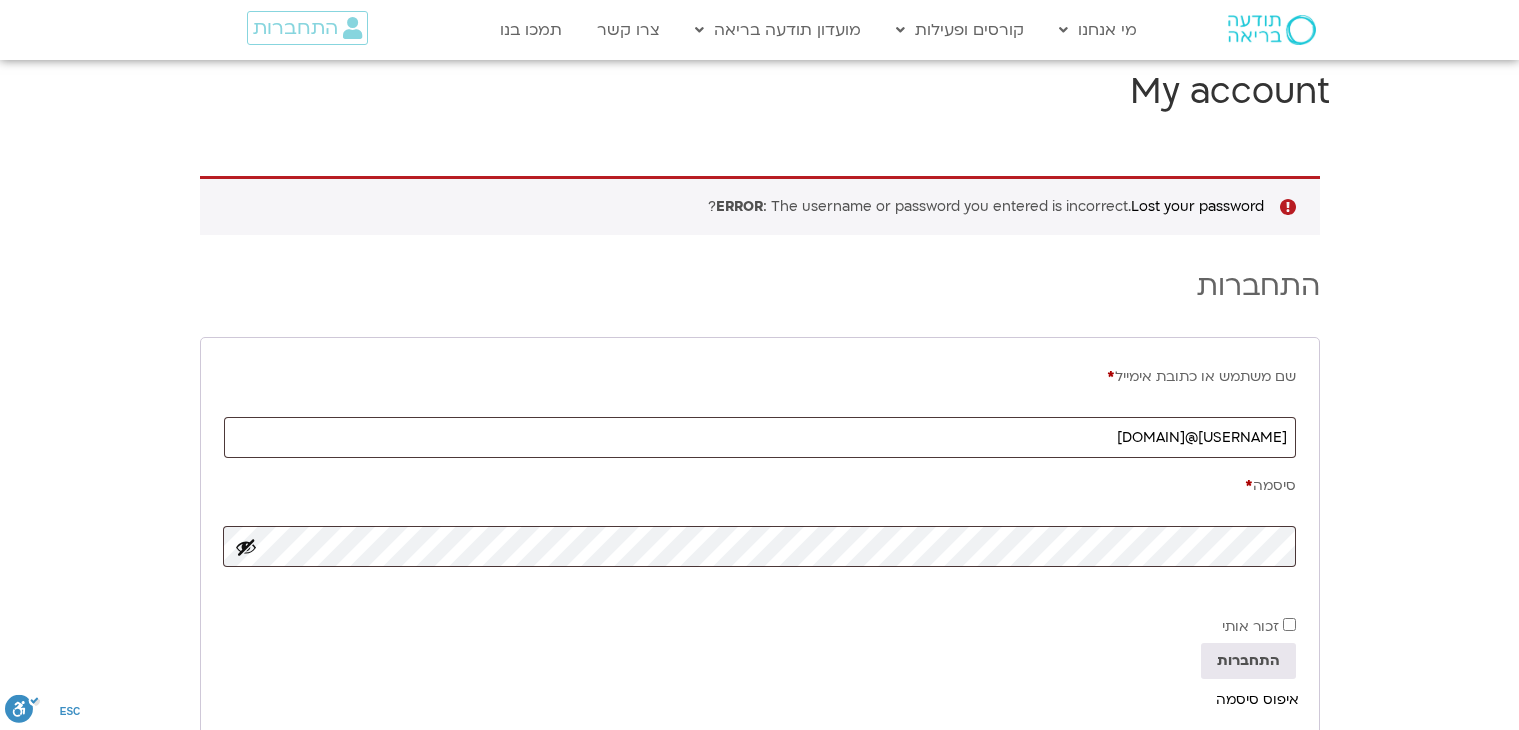 scroll, scrollTop: 0, scrollLeft: 0, axis: both 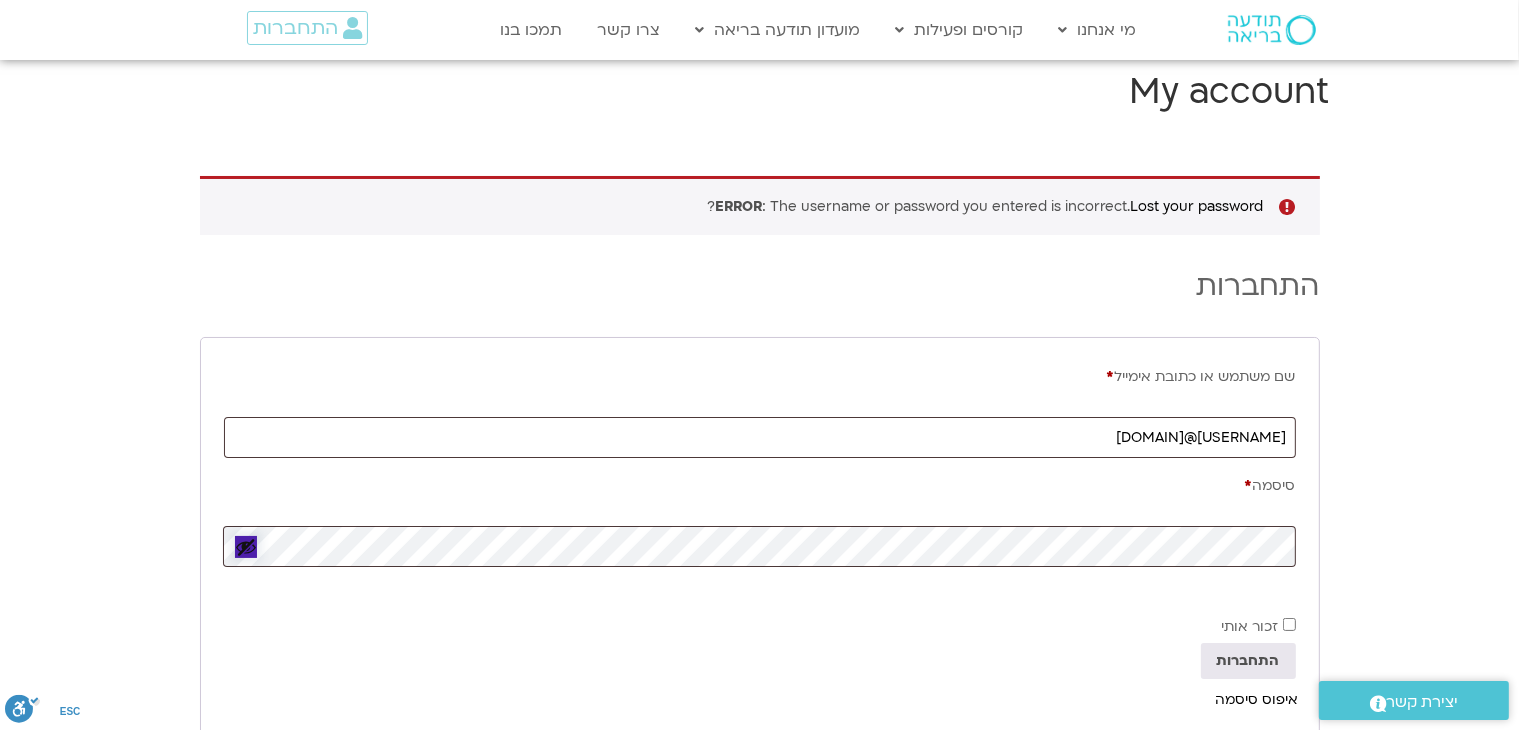 click at bounding box center (246, 547) 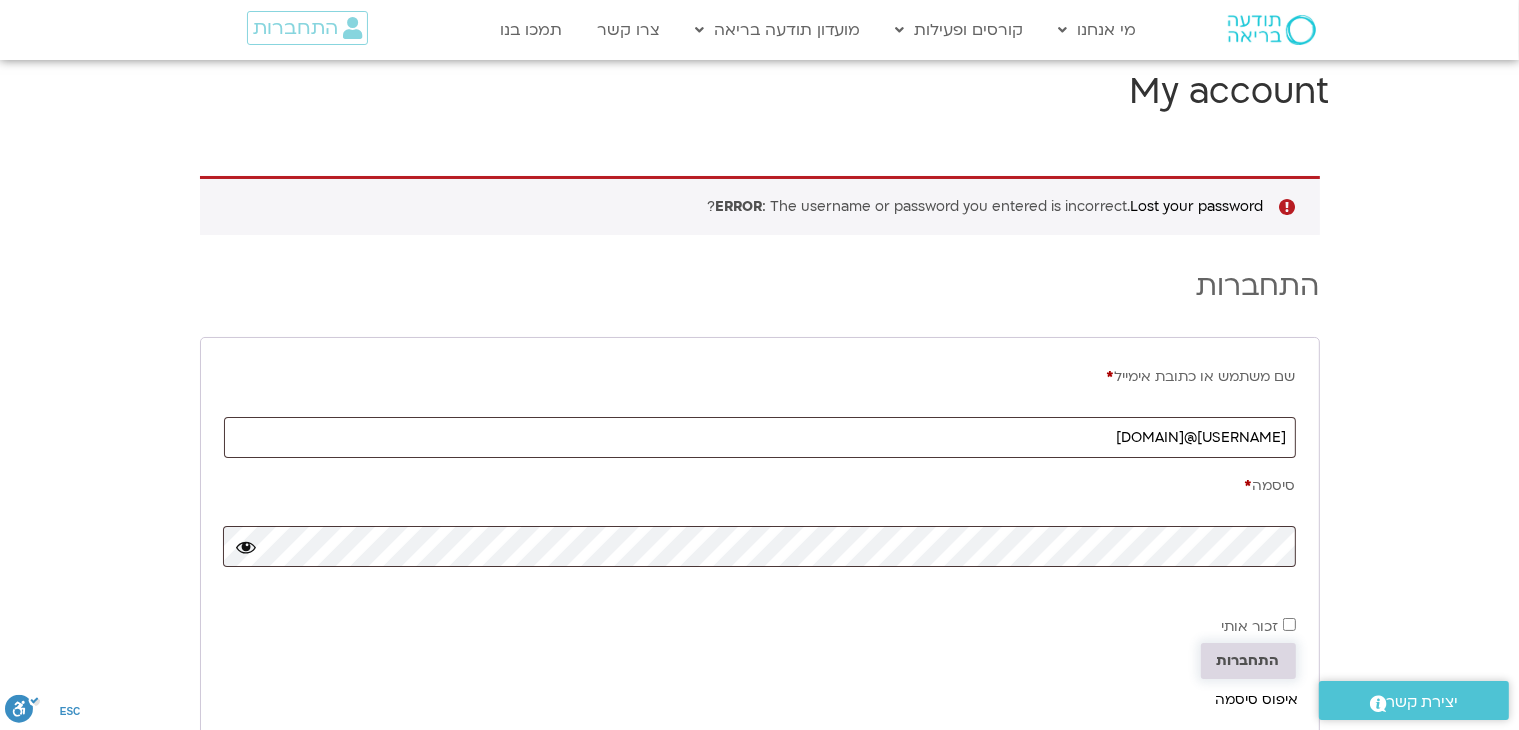 click on "התחברות" at bounding box center (1248, 661) 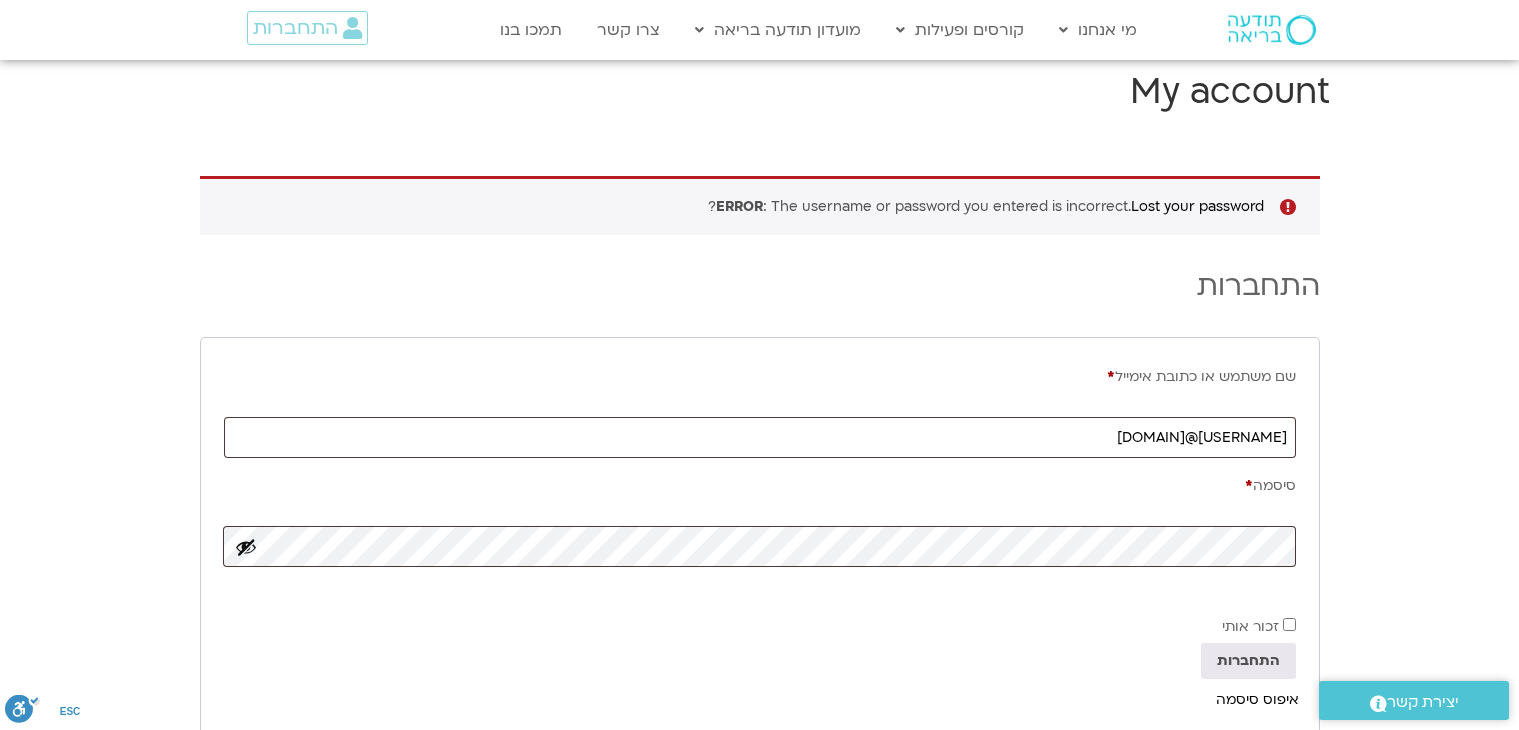 scroll, scrollTop: 0, scrollLeft: 0, axis: both 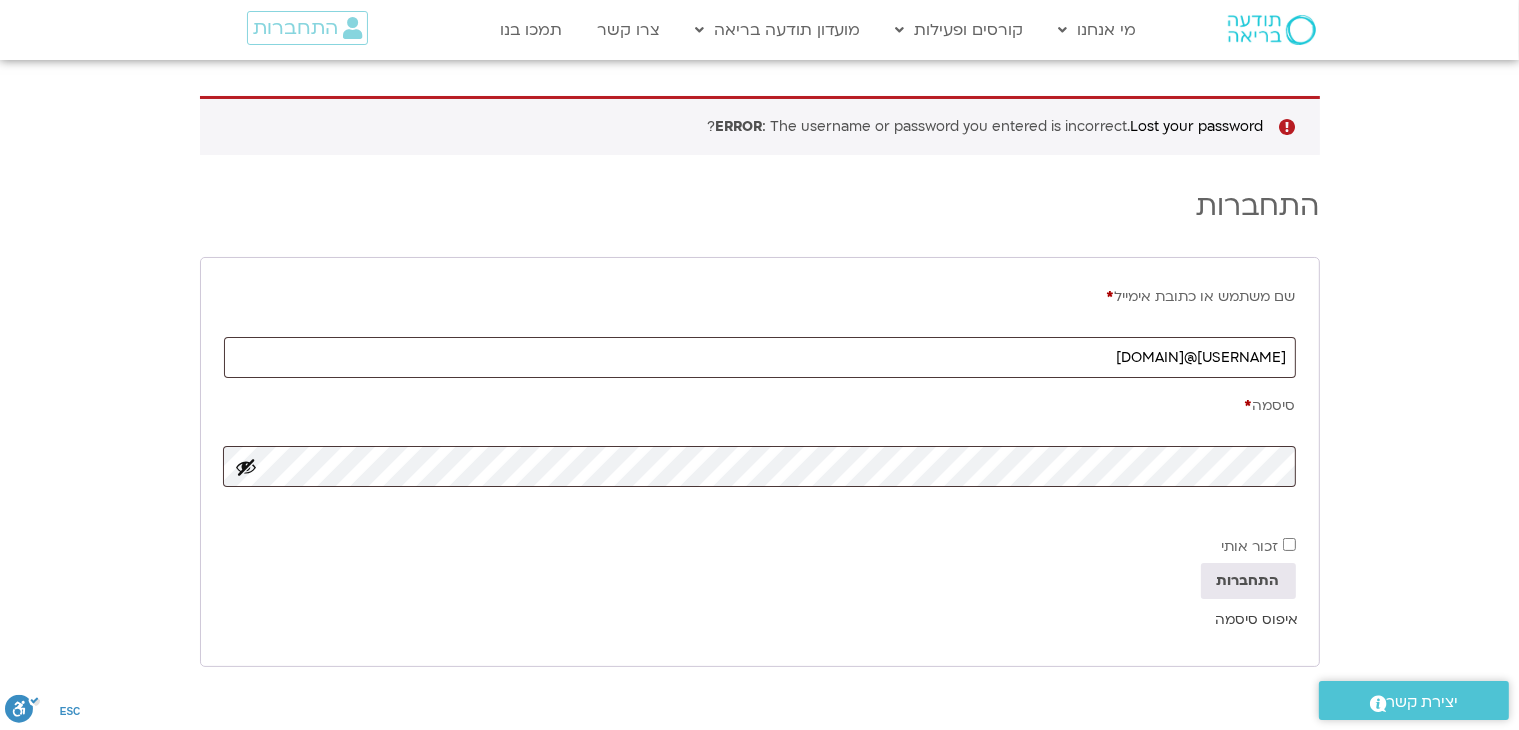 click on "איפוס סיסמה" at bounding box center [1257, 619] 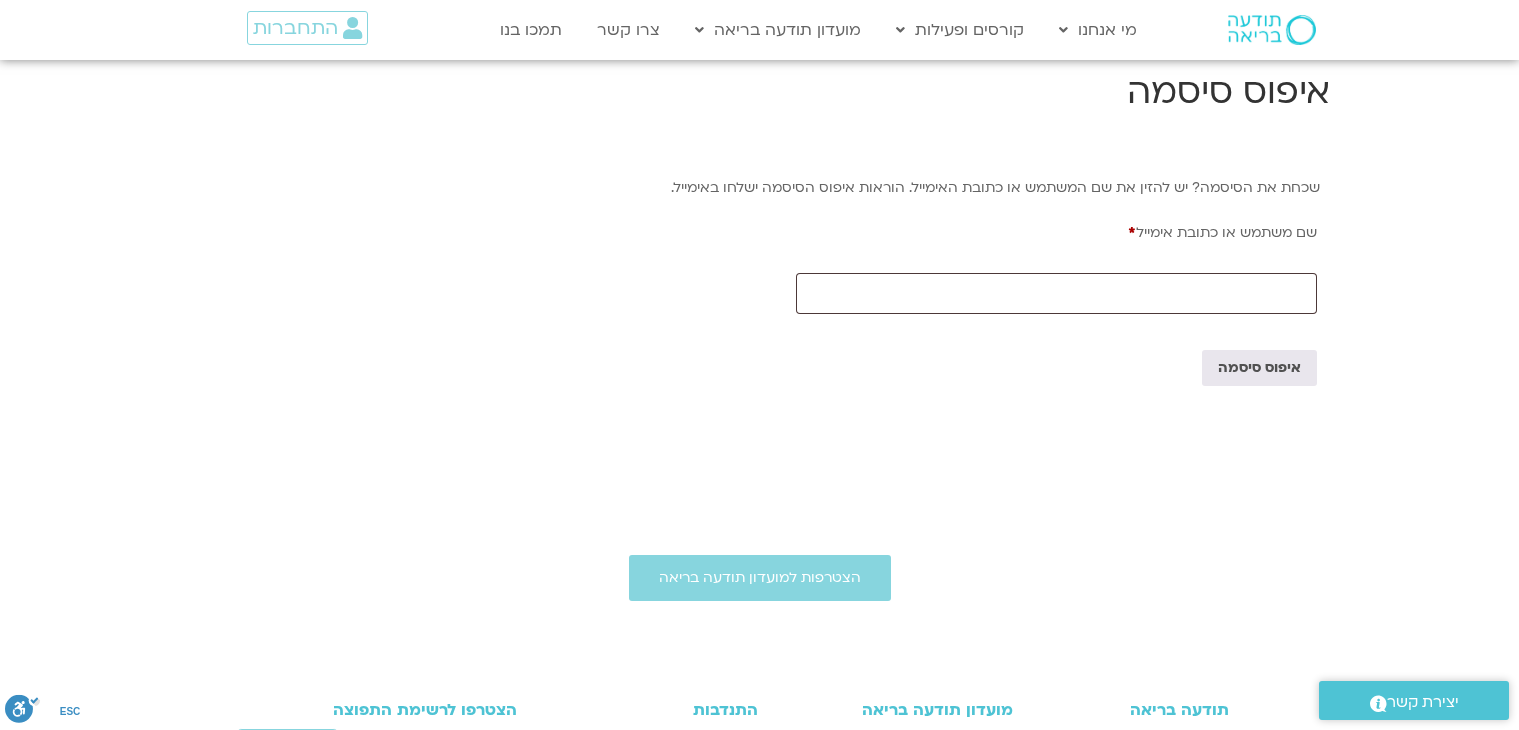 scroll, scrollTop: 0, scrollLeft: 0, axis: both 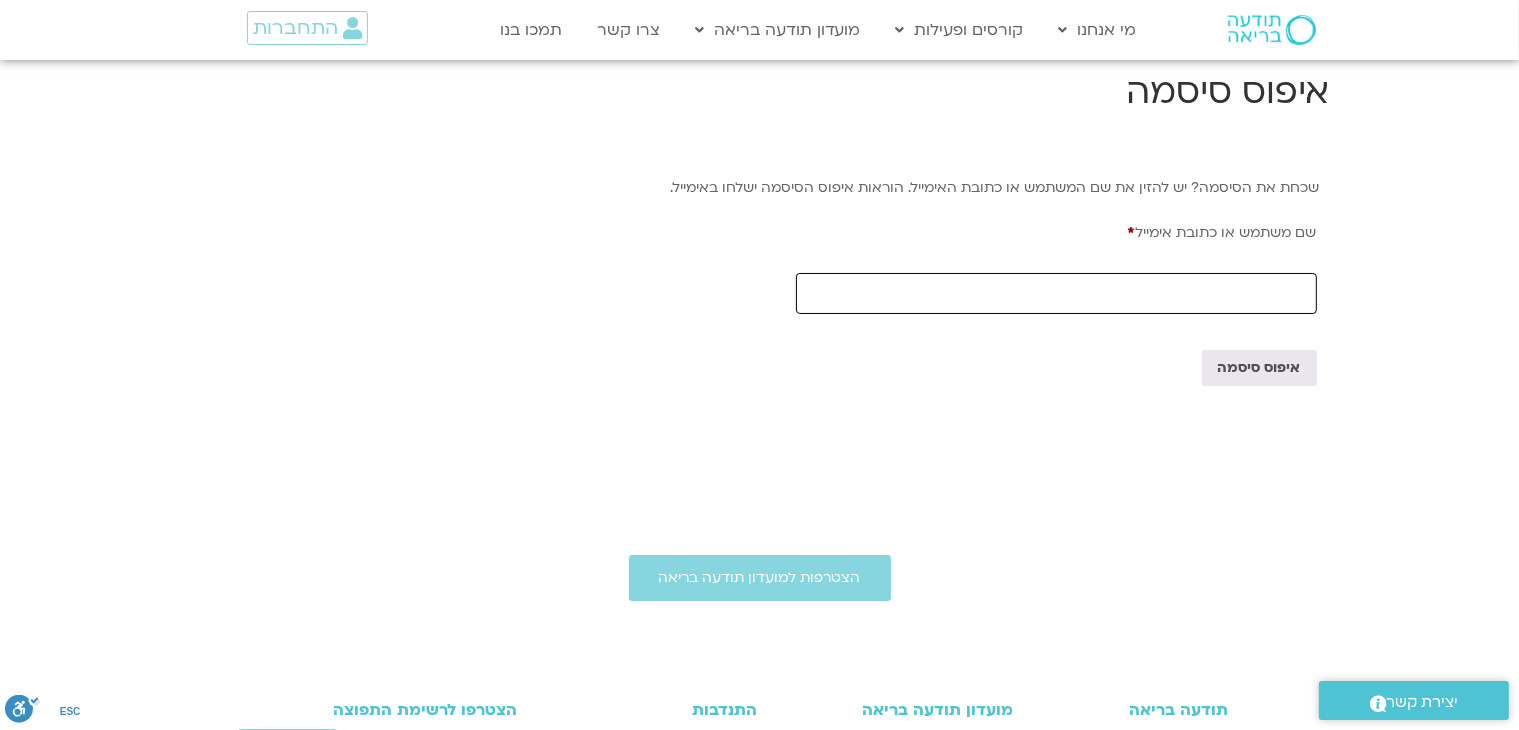 click on "שם משתמש או כתובת אימייל  * חובה" at bounding box center [1056, 293] 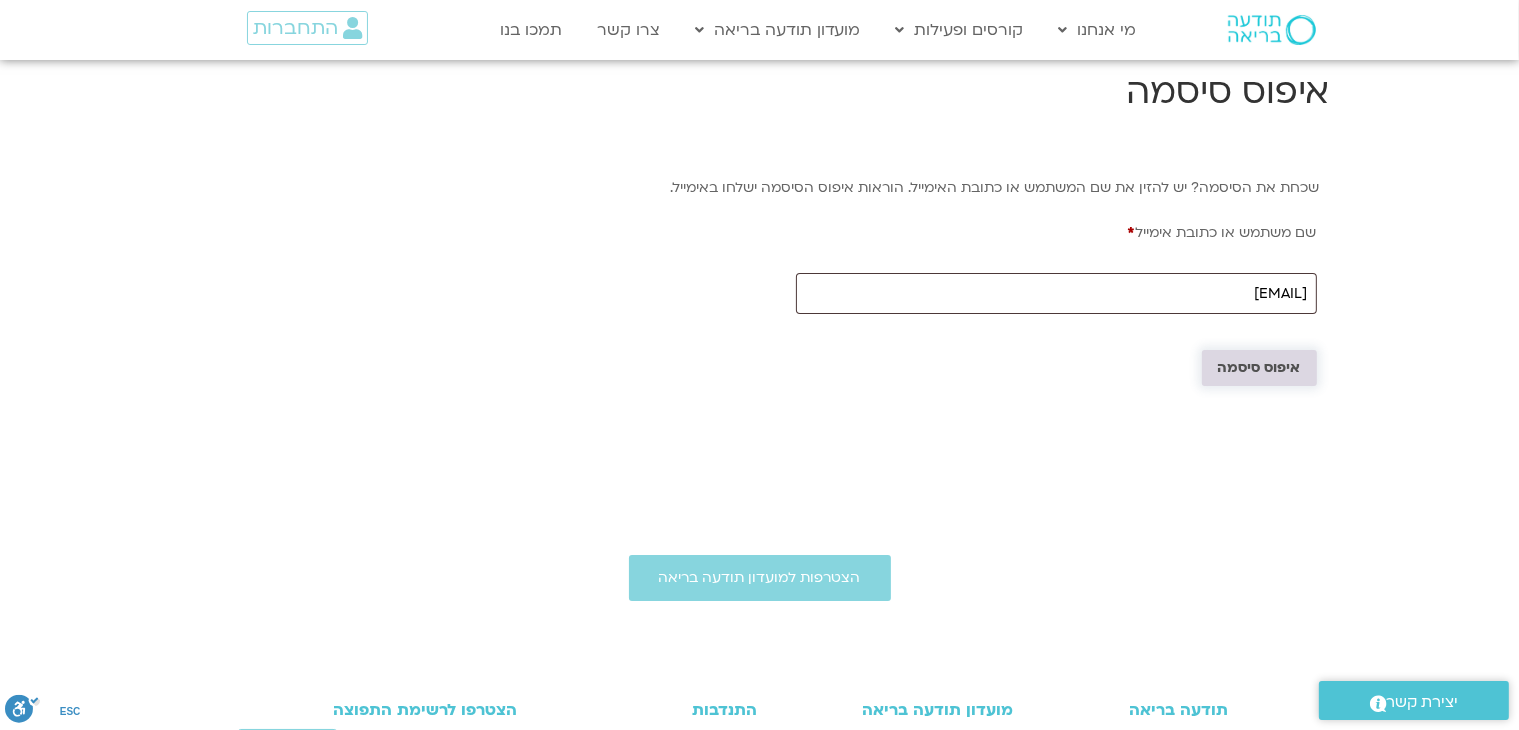 click on "איפוס סיסמה" at bounding box center [1259, 368] 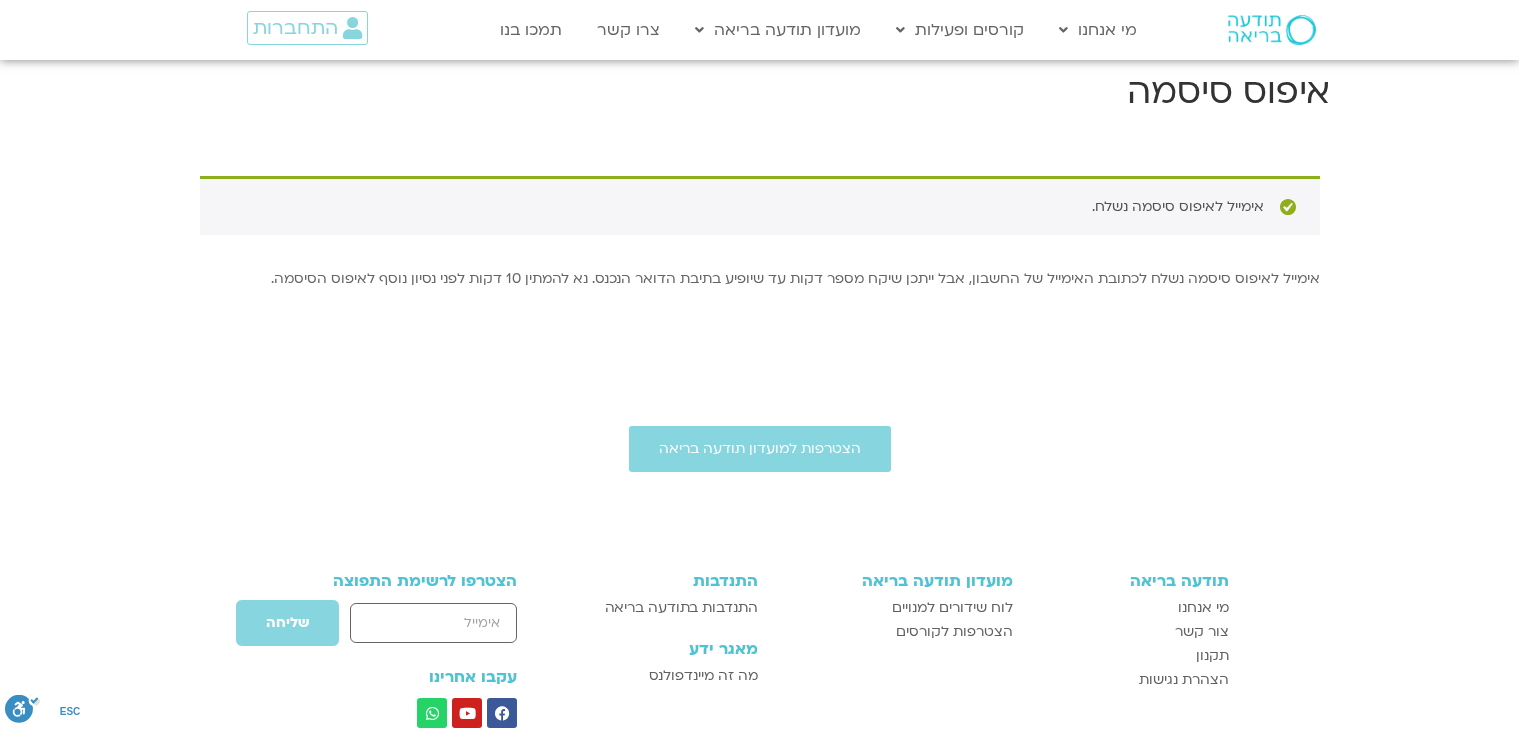 scroll, scrollTop: 0, scrollLeft: 0, axis: both 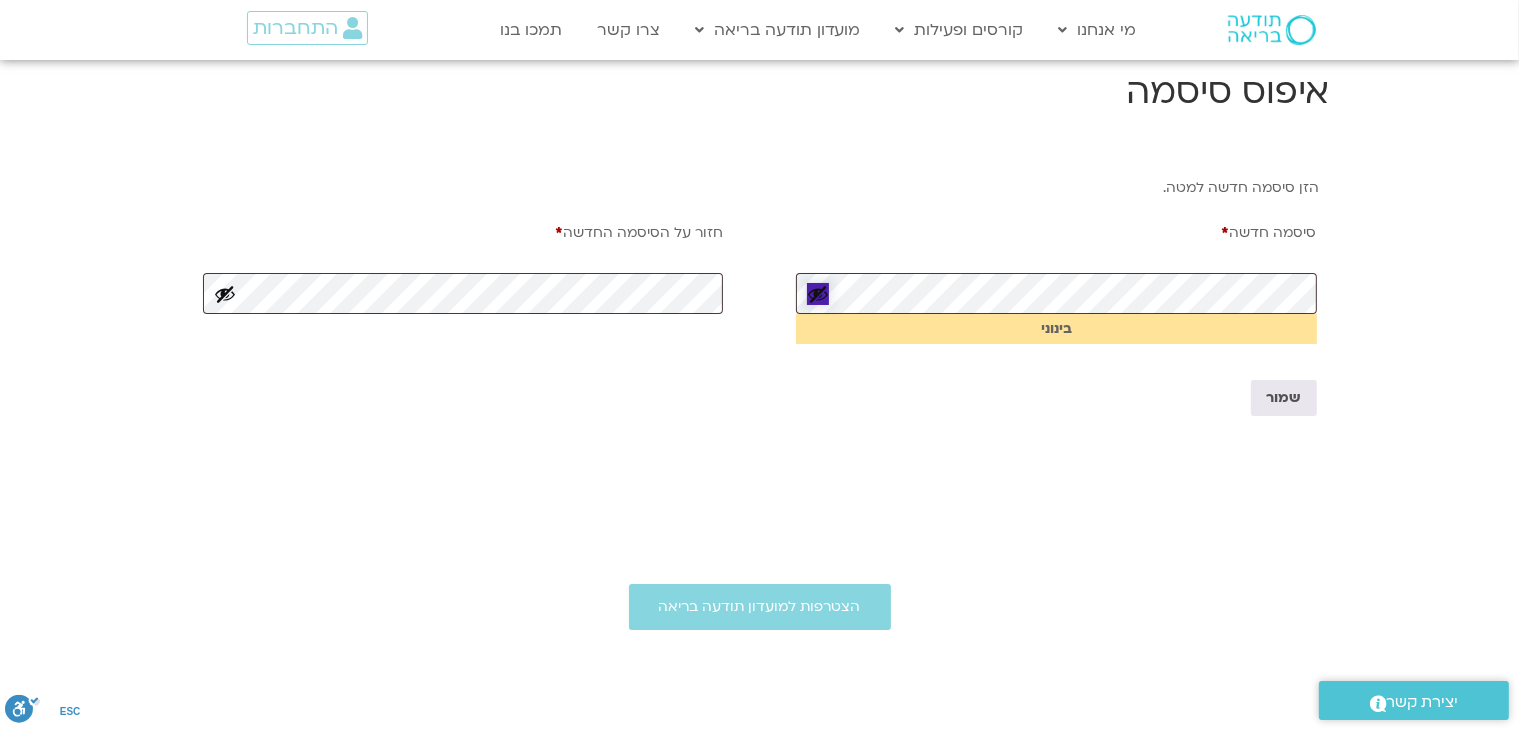 click at bounding box center [818, 294] 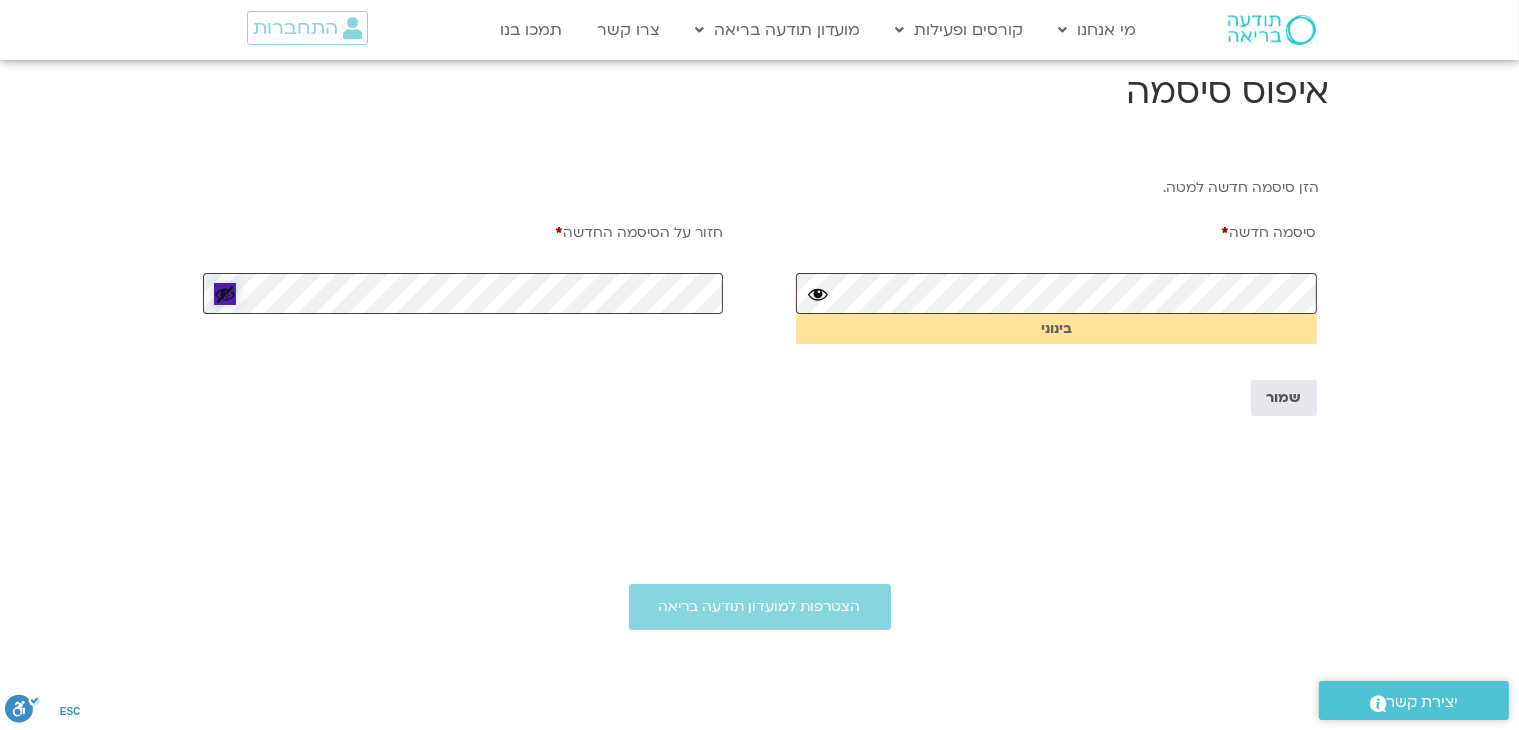 click at bounding box center [225, 294] 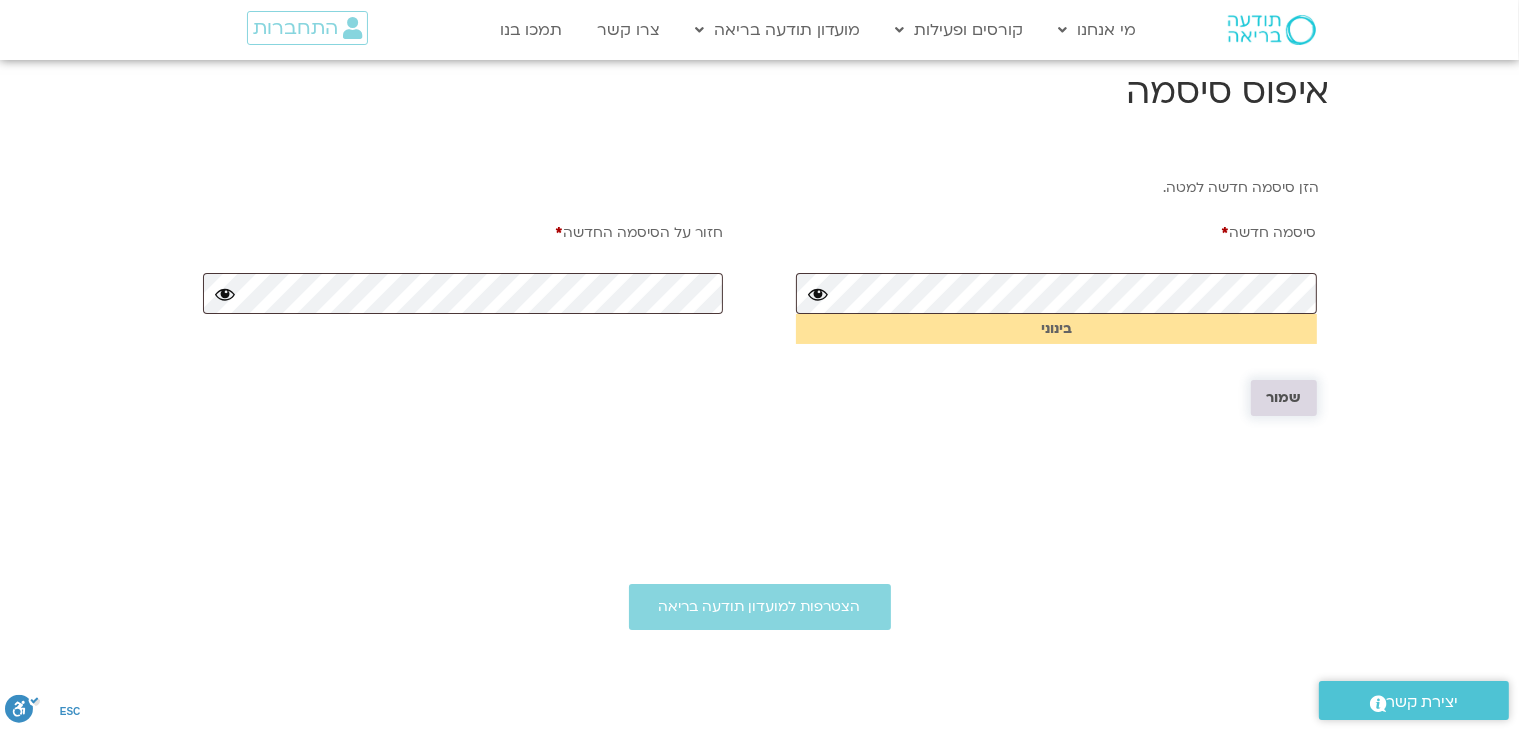click on "שמור" at bounding box center (1284, 398) 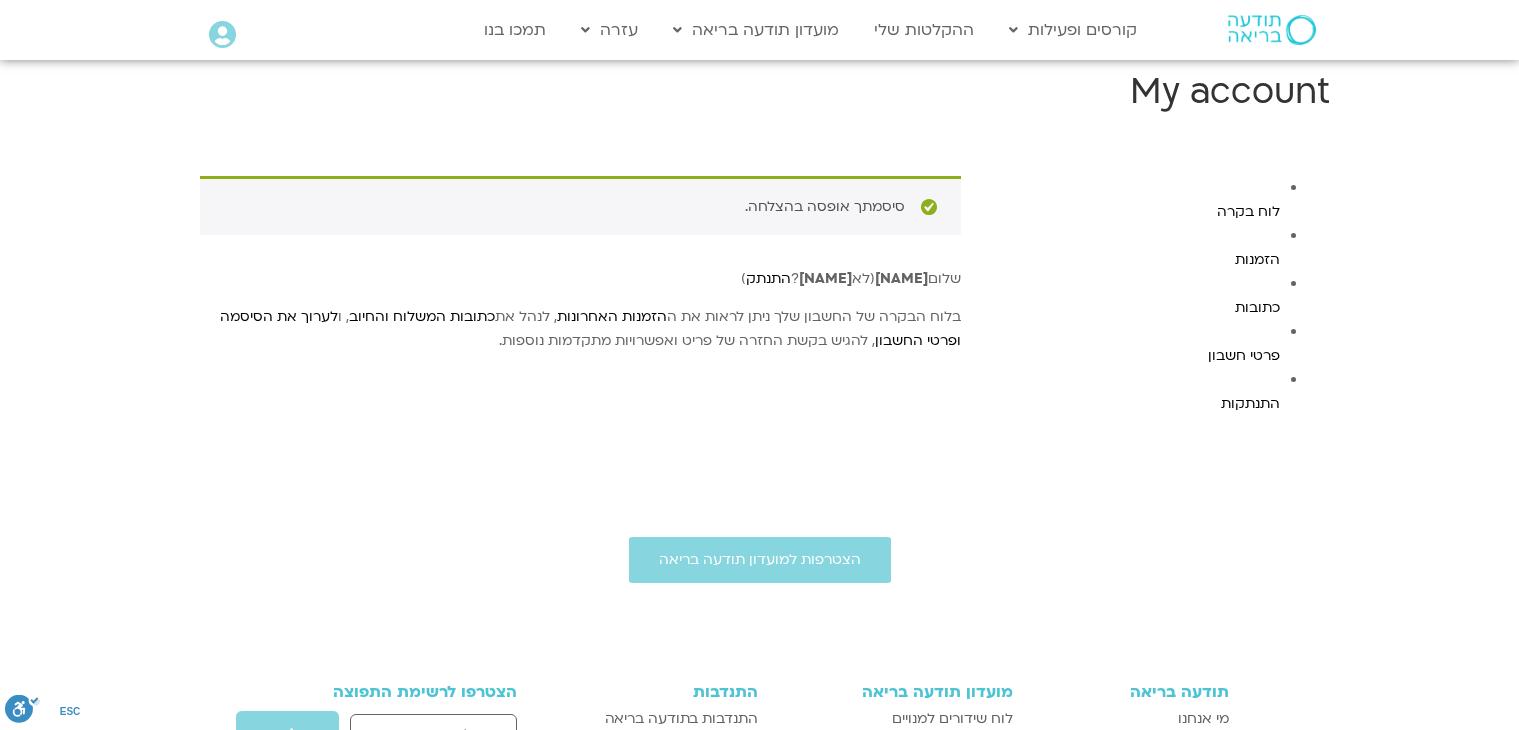 scroll, scrollTop: 0, scrollLeft: 0, axis: both 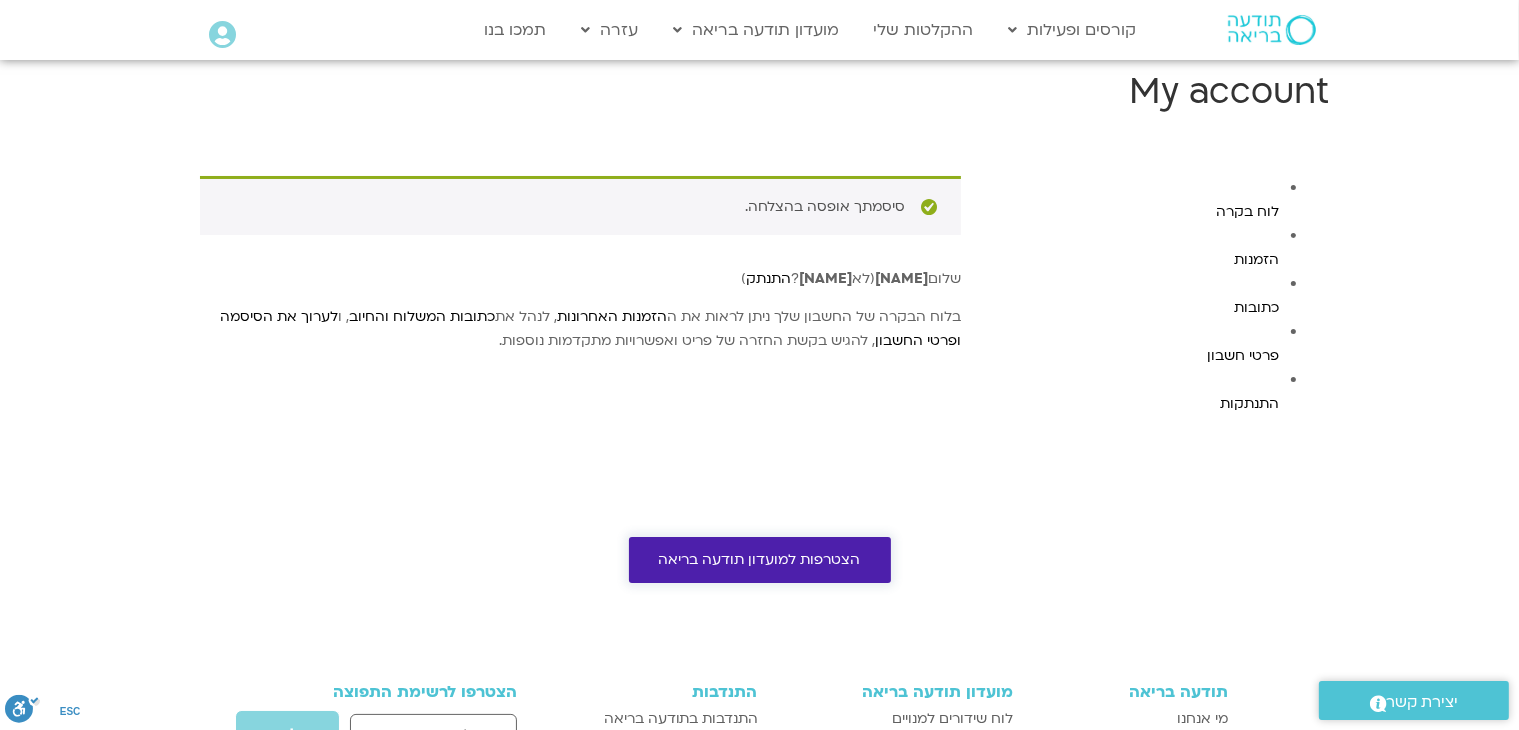 click on "הצטרפות למועדון תודעה בריאה" at bounding box center (760, 560) 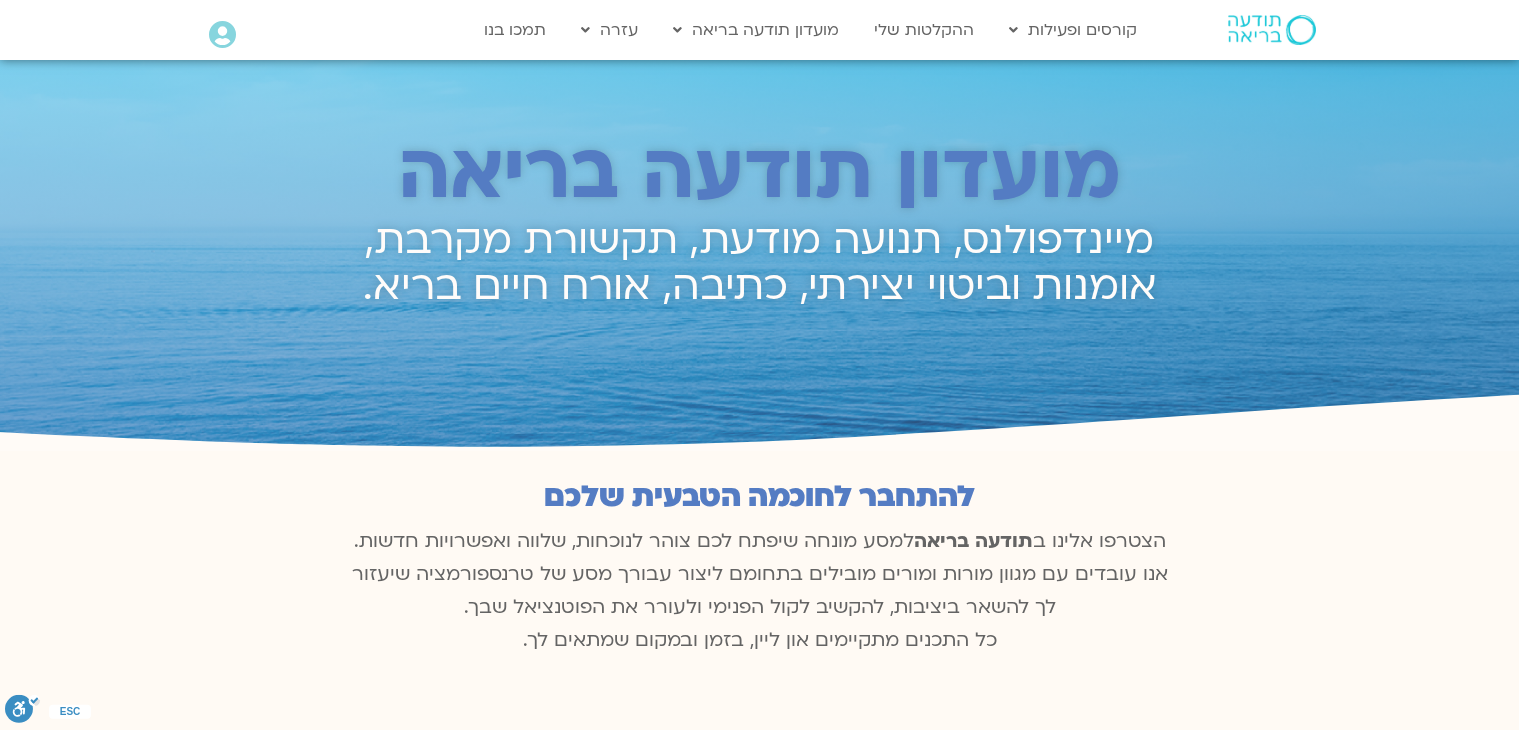 scroll, scrollTop: 0, scrollLeft: 0, axis: both 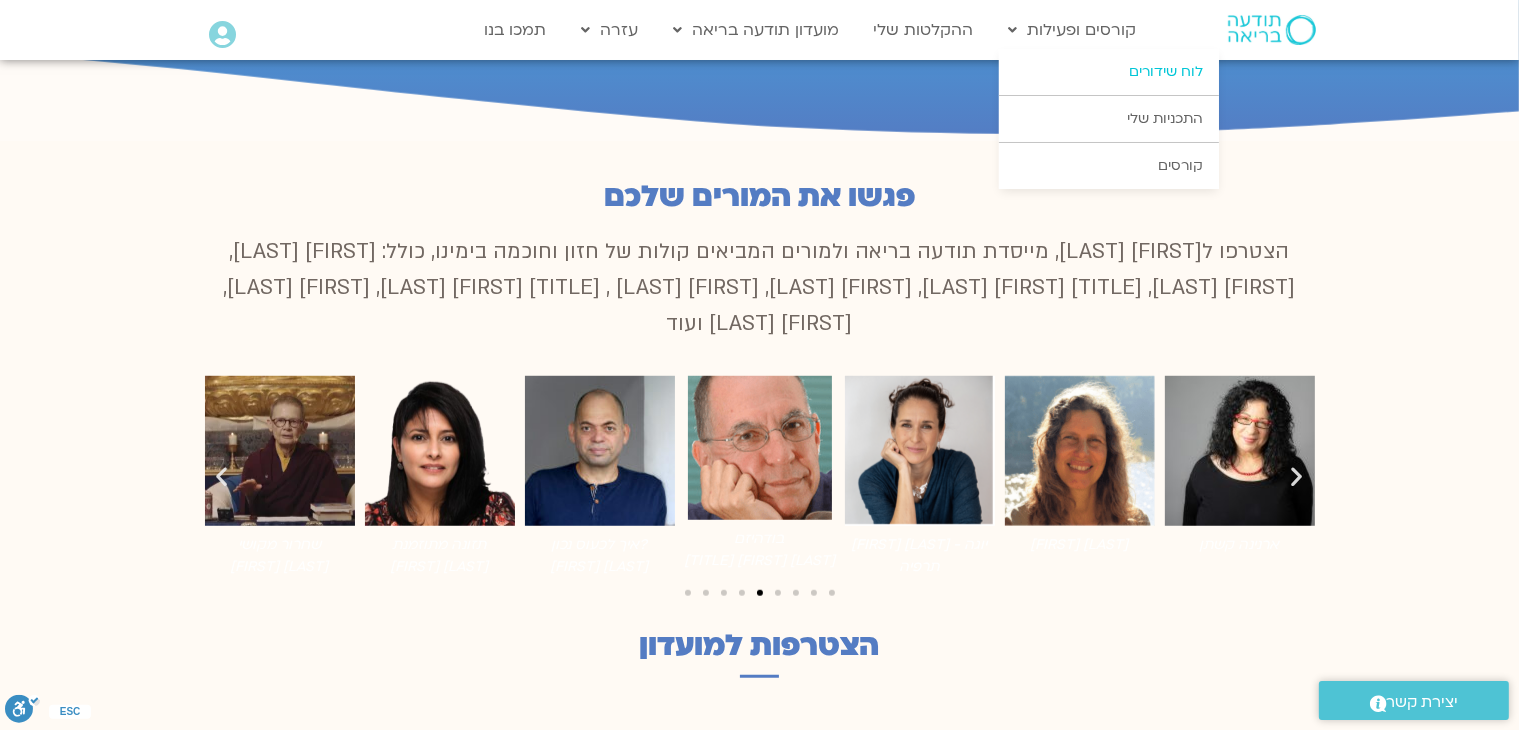 click on "לוח שידורים" at bounding box center [1109, 72] 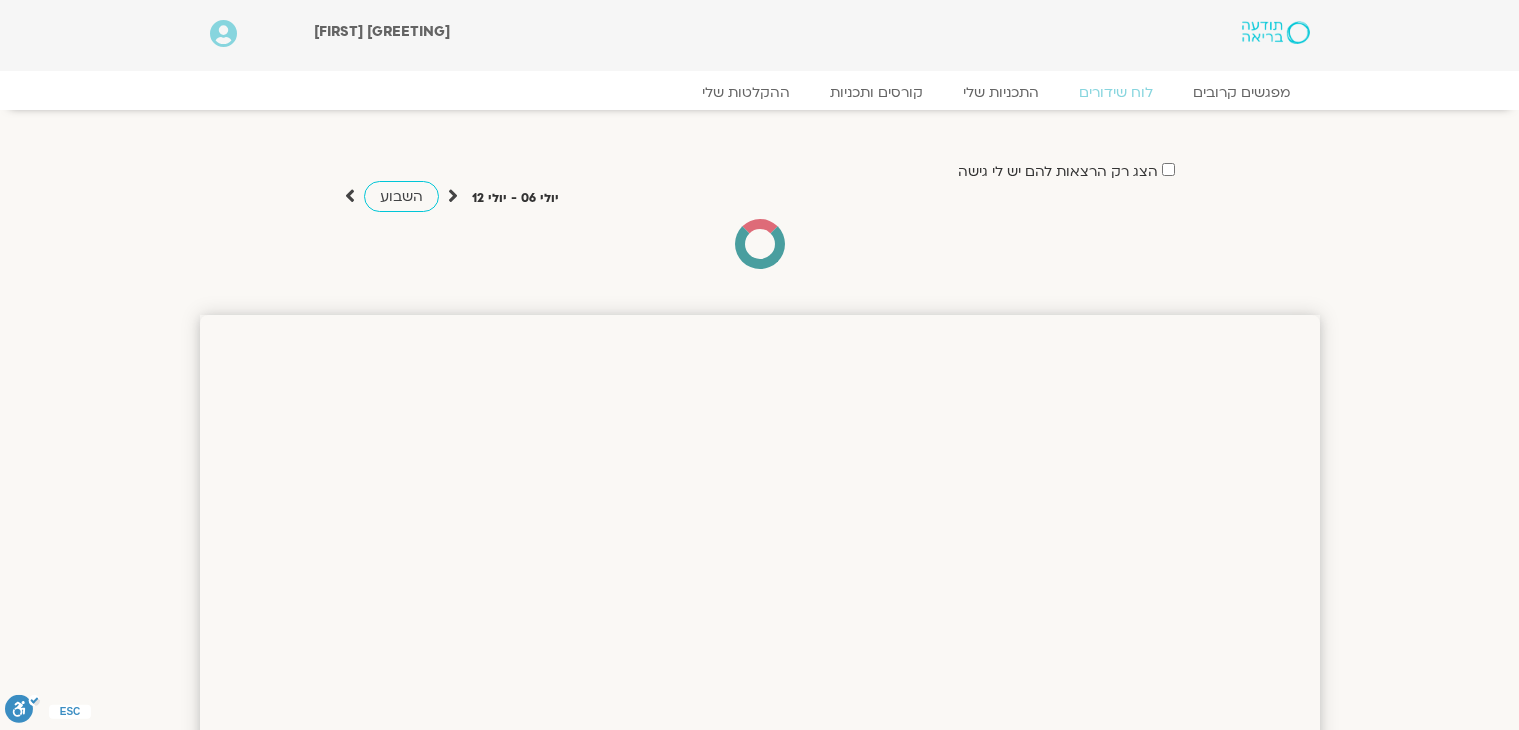 scroll, scrollTop: 0, scrollLeft: 0, axis: both 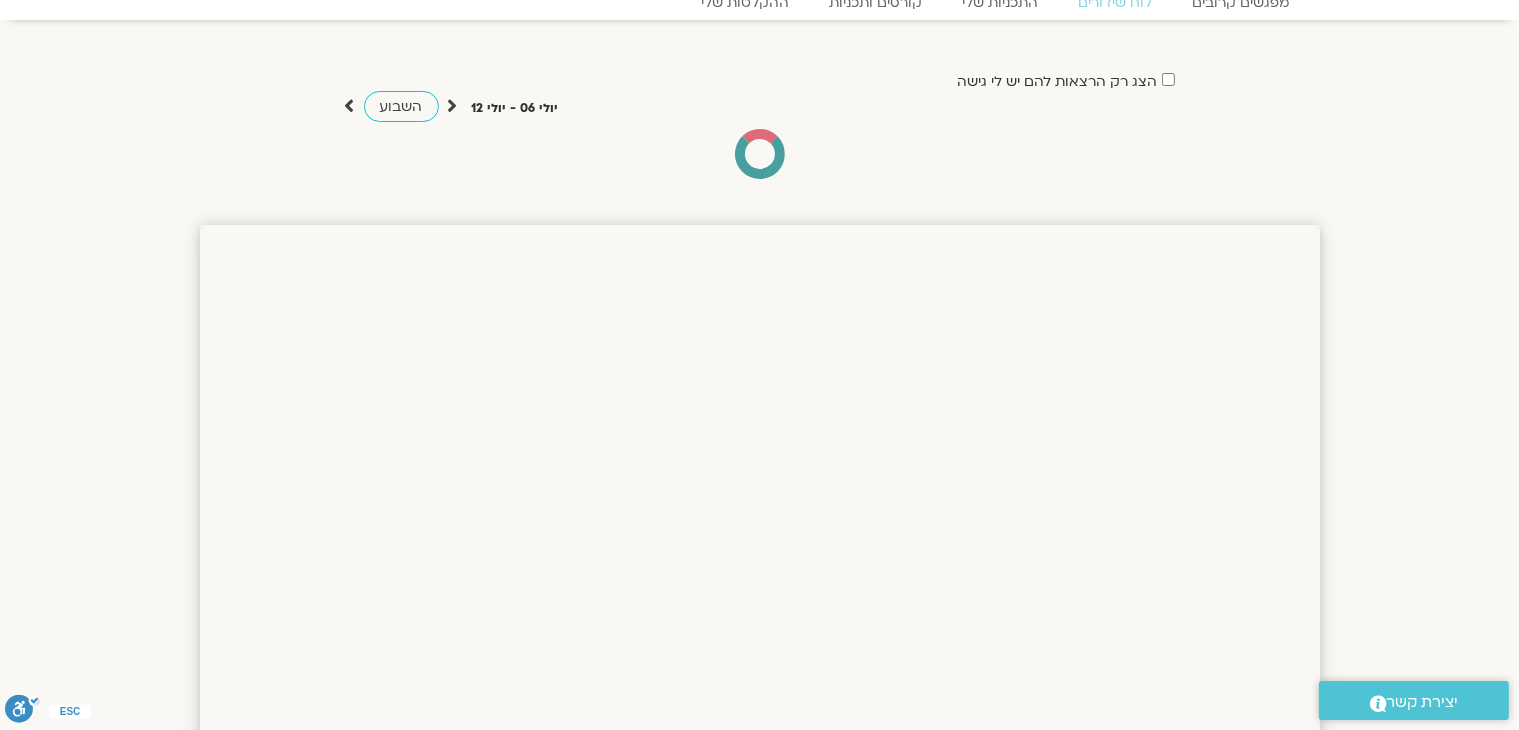 click at bounding box center [350, 106] 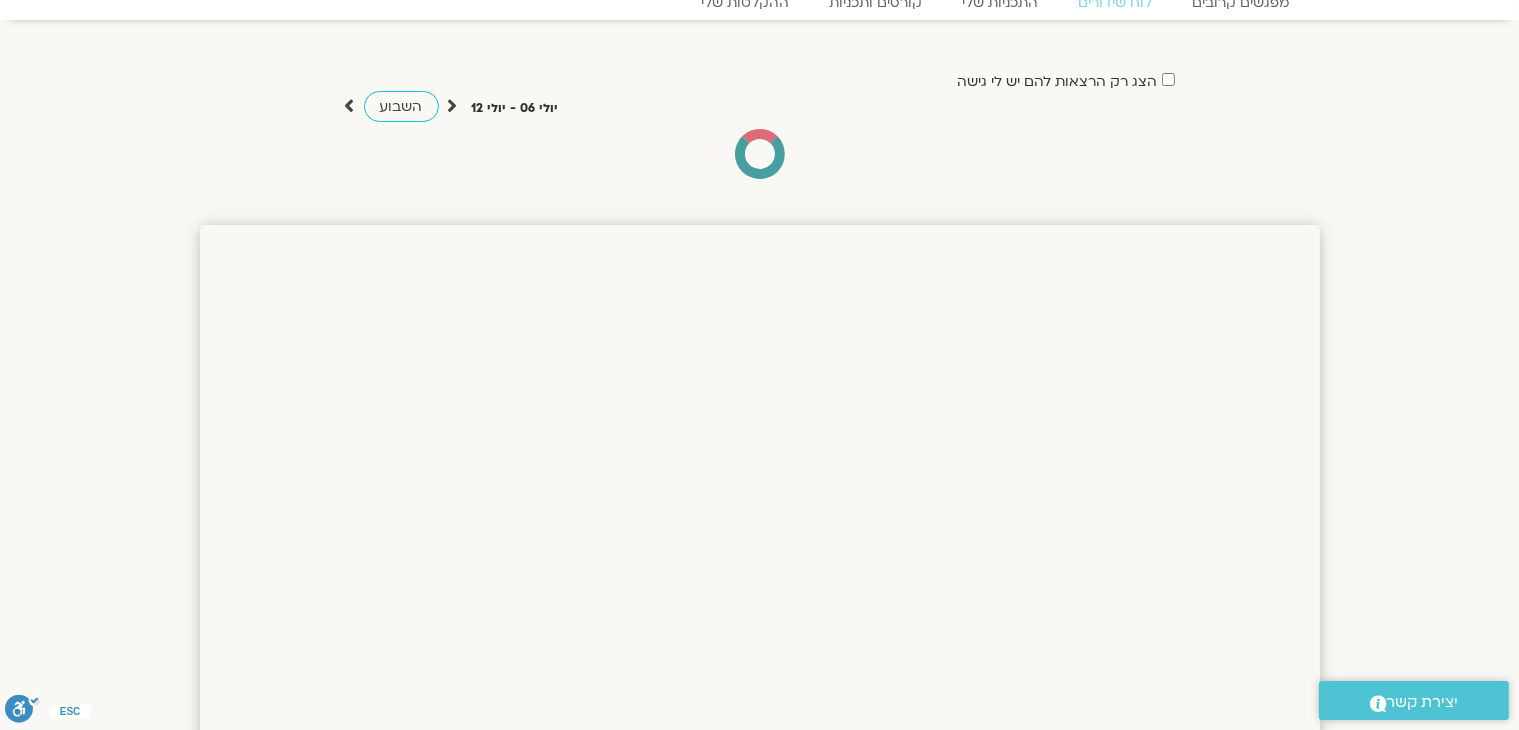 click at bounding box center (350, 106) 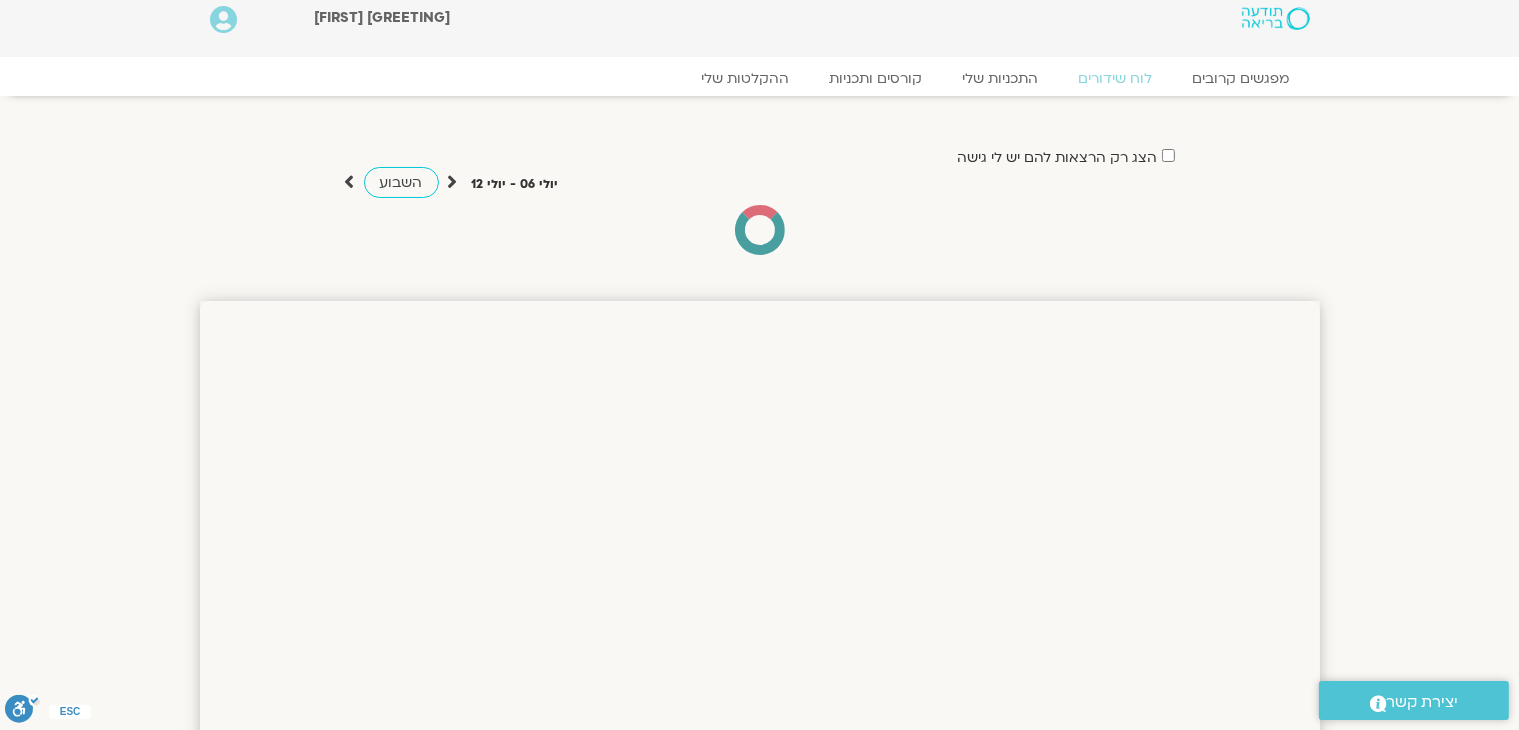 scroll, scrollTop: 4, scrollLeft: 0, axis: vertical 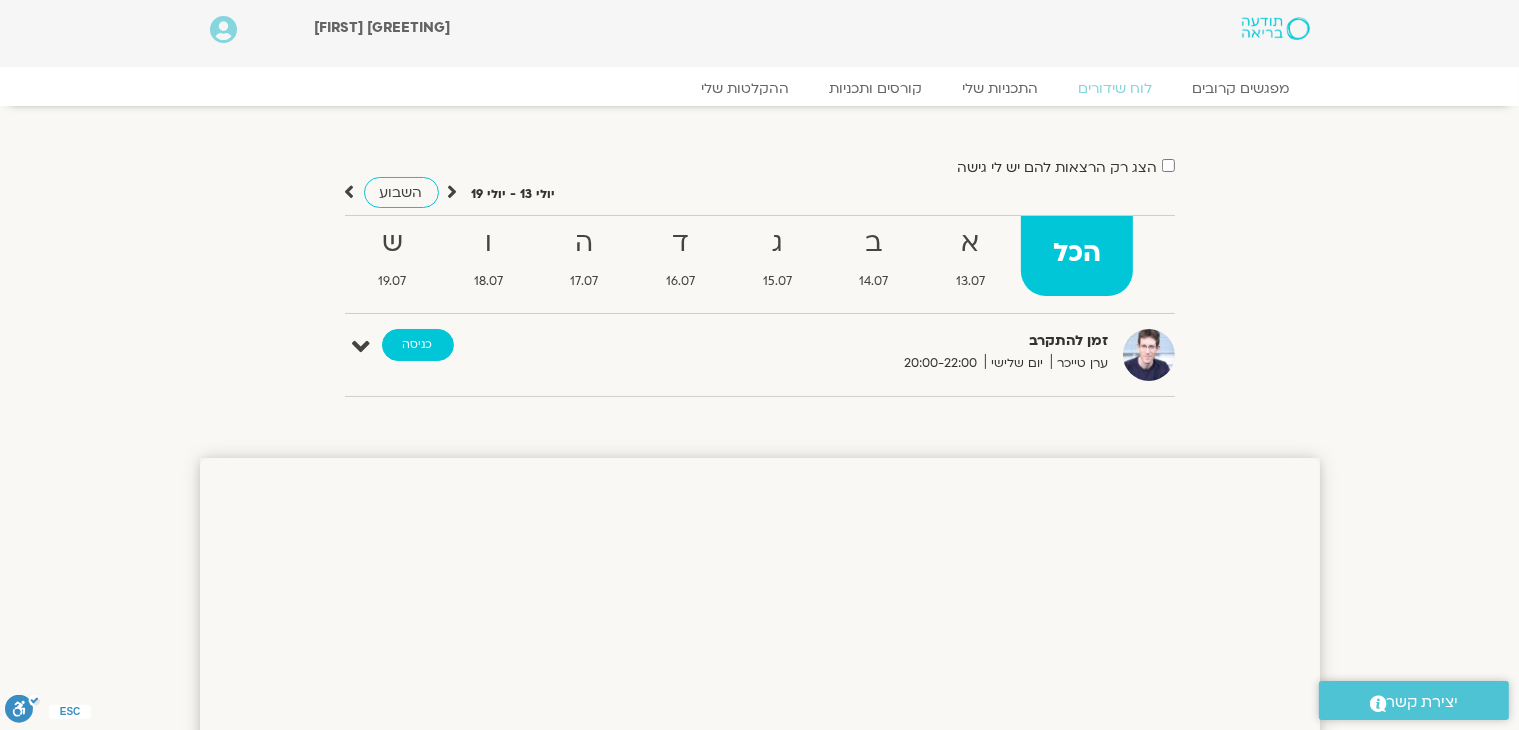 click on "כניסה" at bounding box center (418, 345) 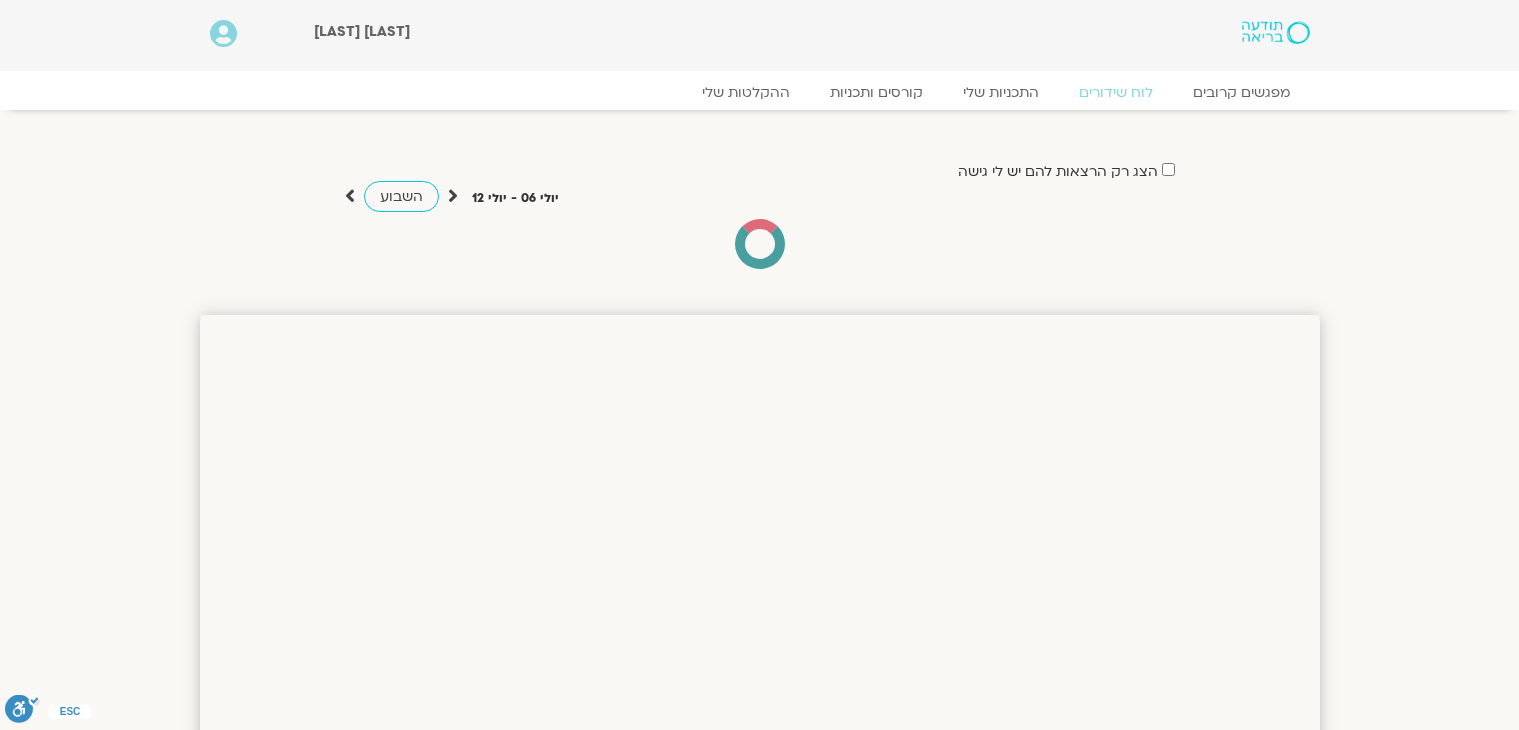 scroll, scrollTop: 4, scrollLeft: 0, axis: vertical 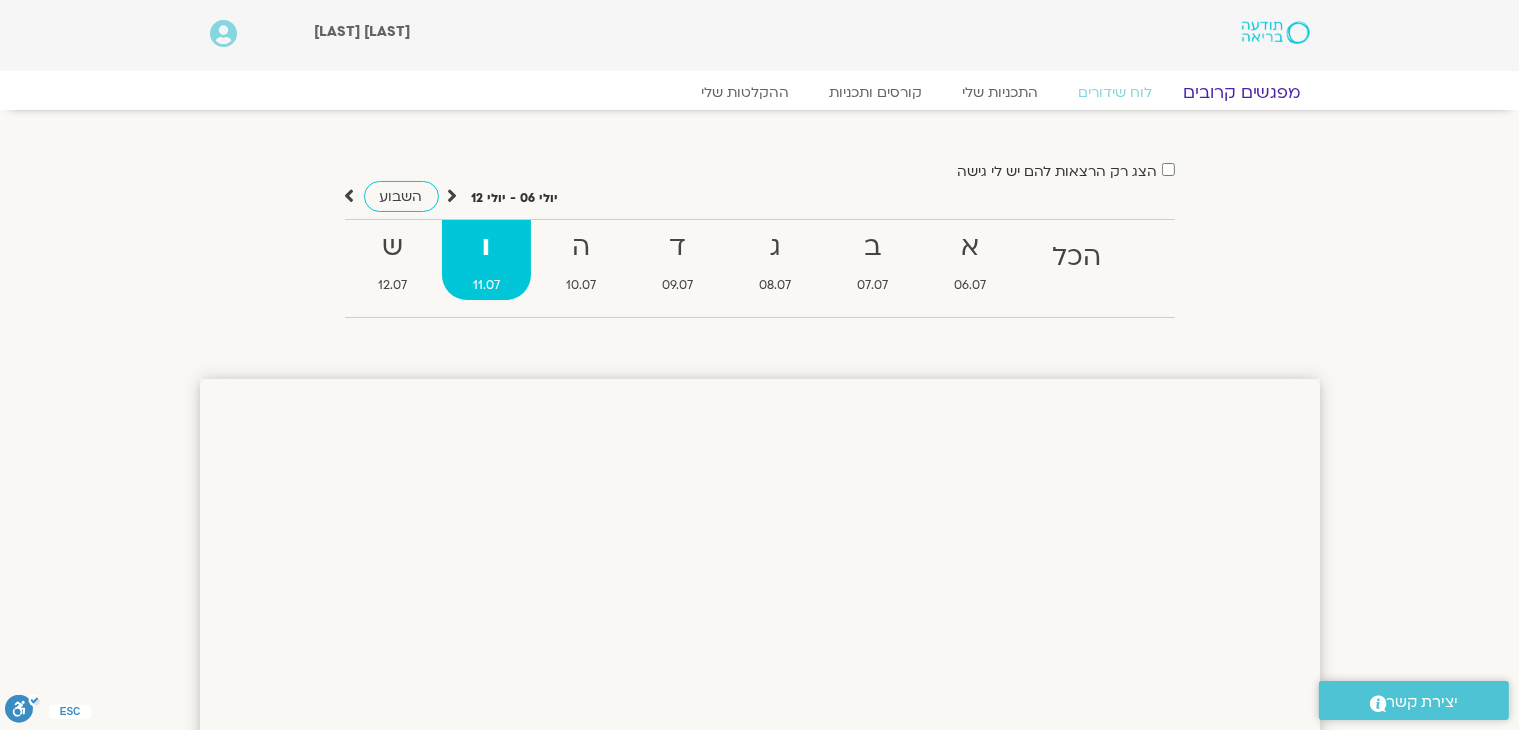 click on "מפגשים קרובים" 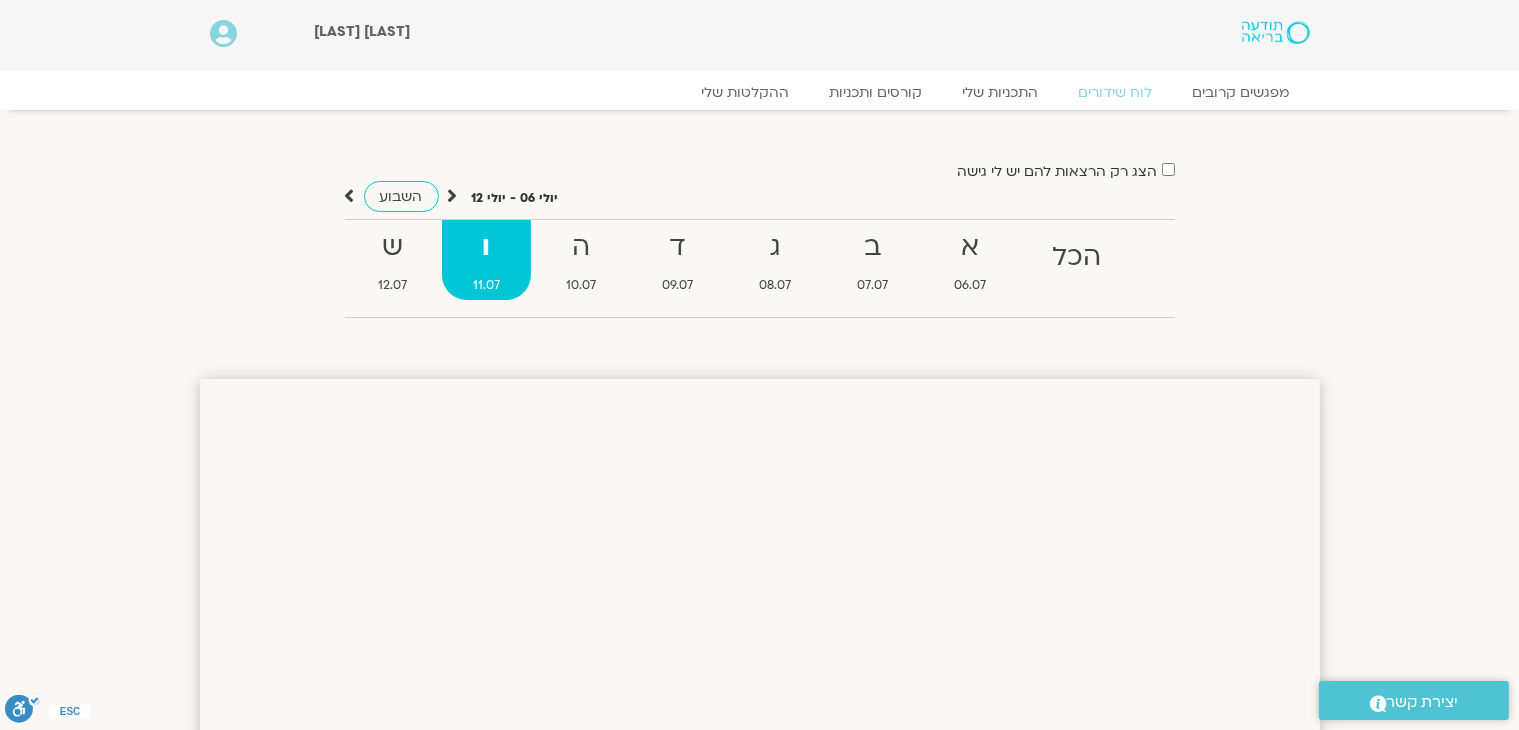 click at bounding box center (350, 196) 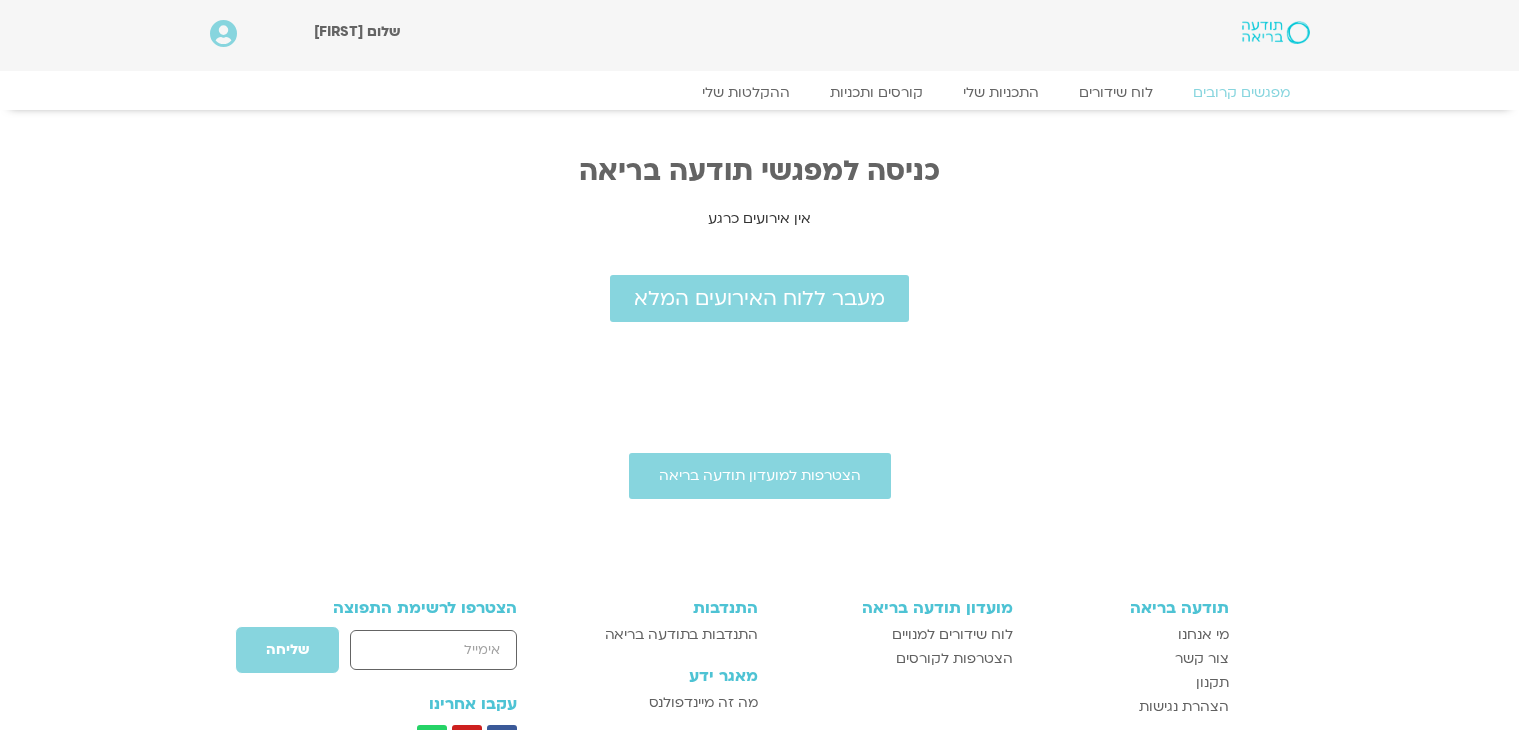 scroll, scrollTop: 0, scrollLeft: 0, axis: both 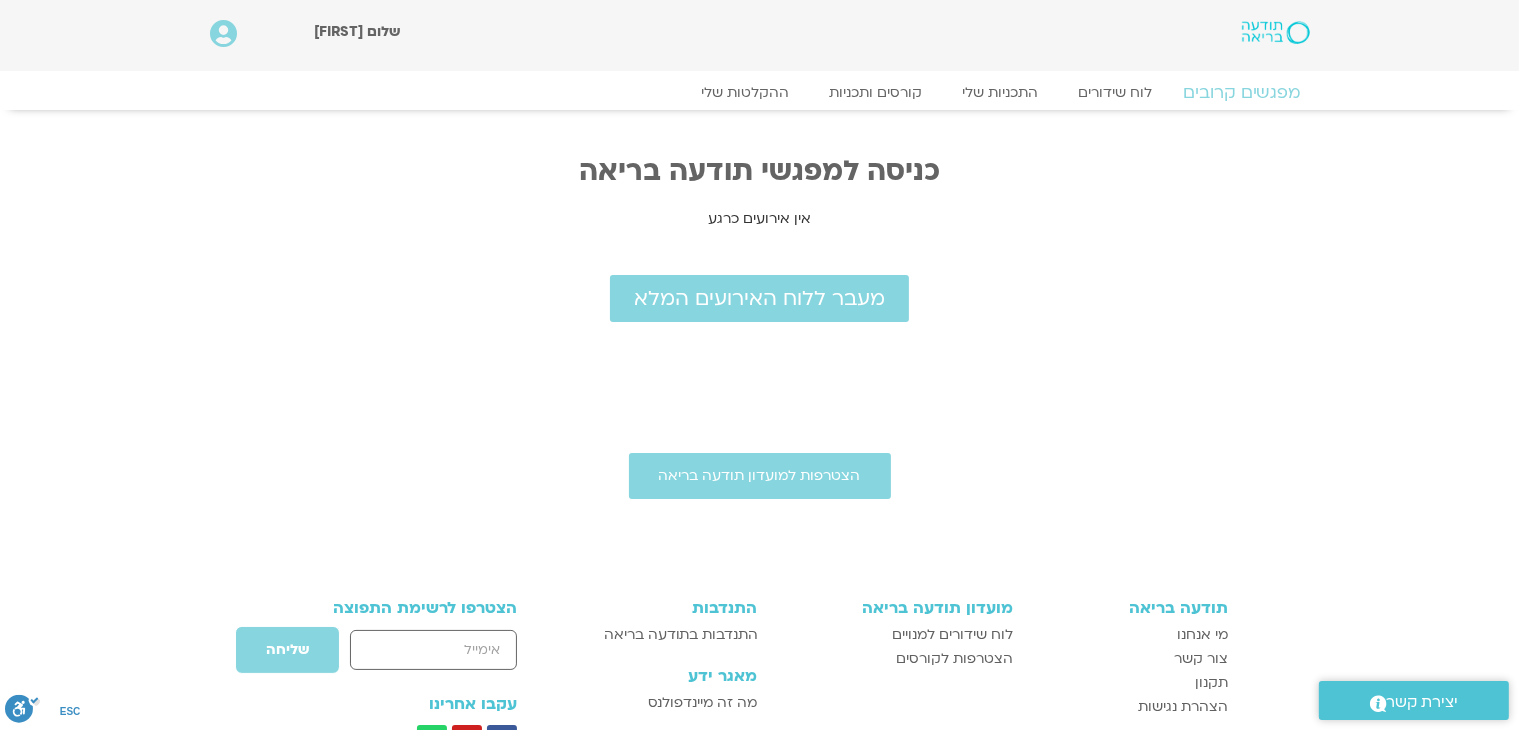 click on "מפגשים קרובים" 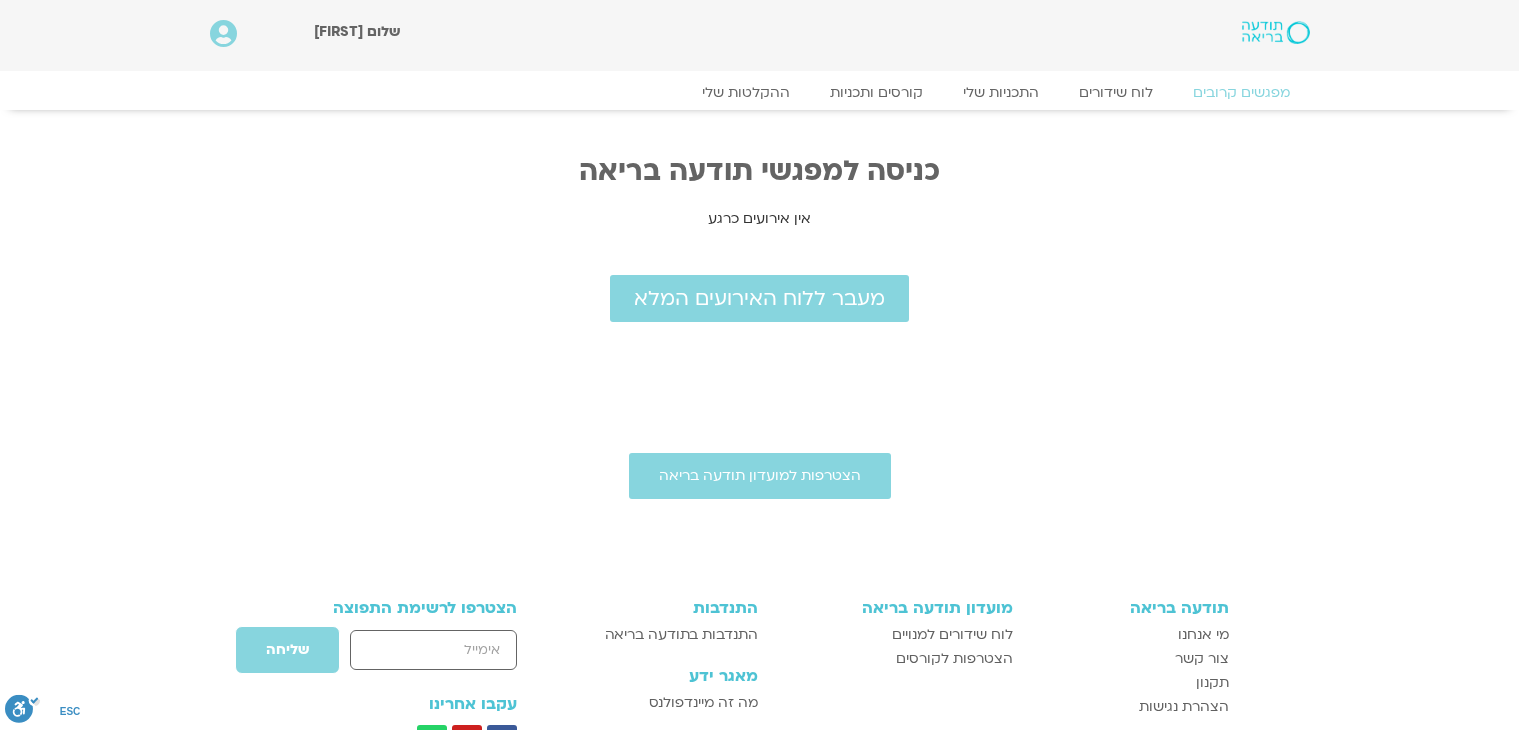 scroll, scrollTop: 0, scrollLeft: 0, axis: both 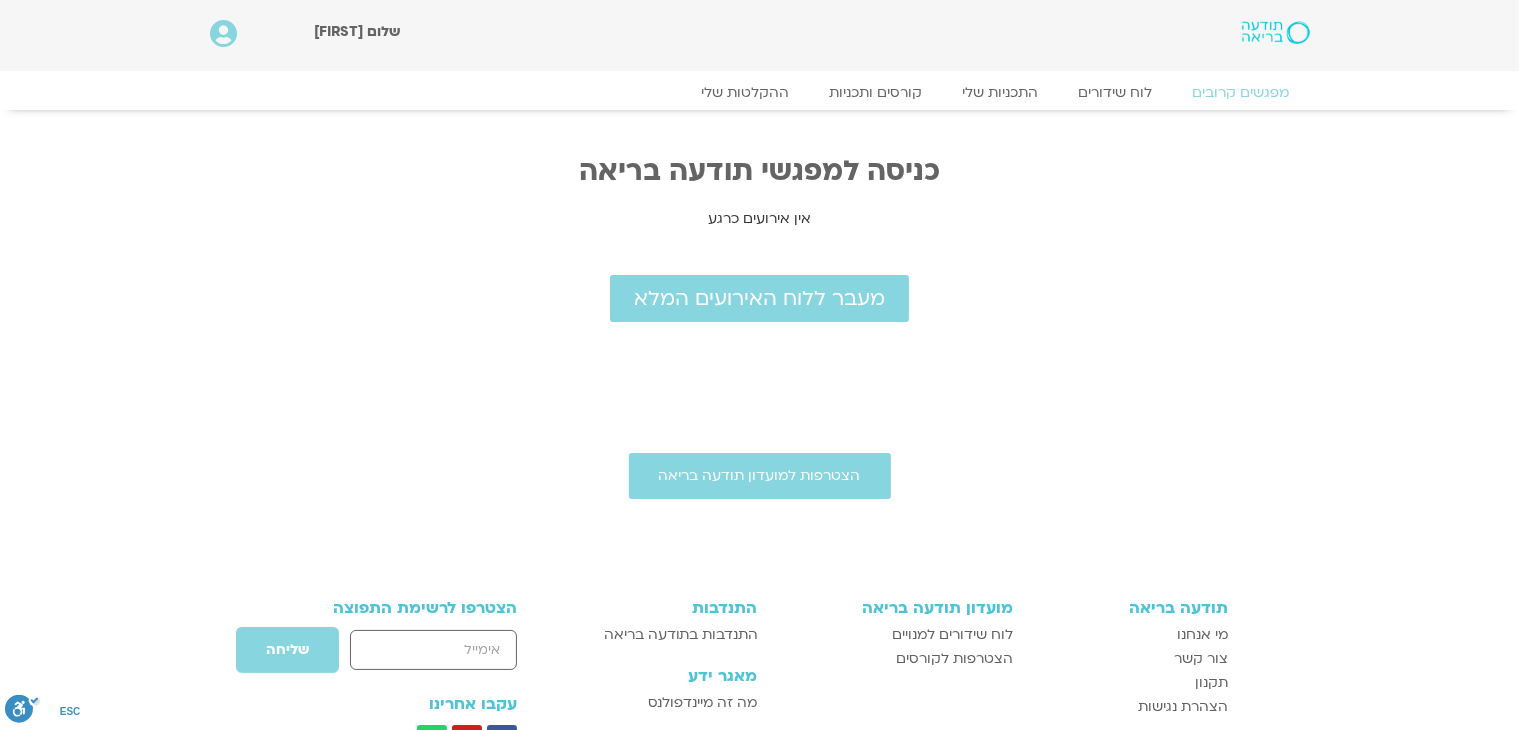 click on "מפגשים קרובים" 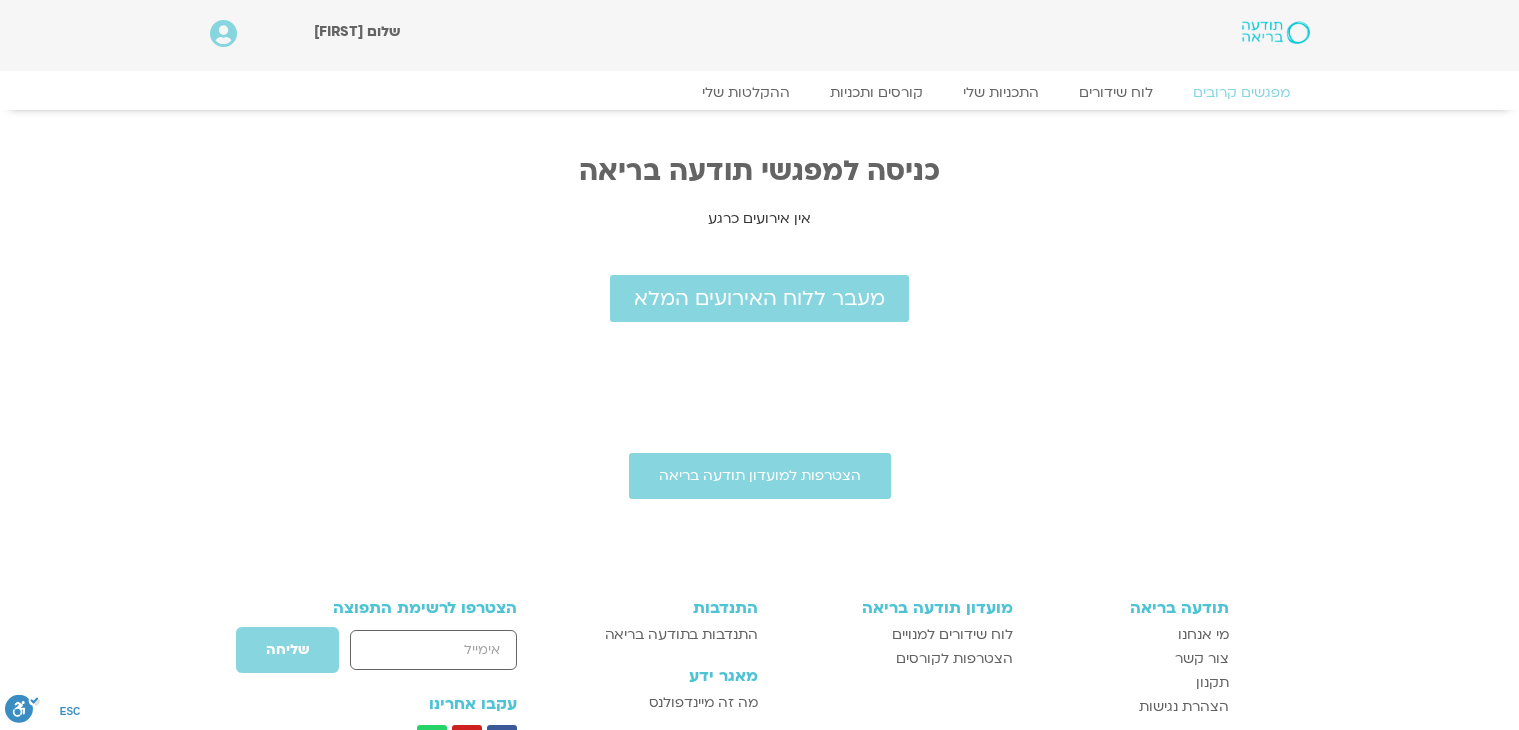 scroll, scrollTop: 0, scrollLeft: 0, axis: both 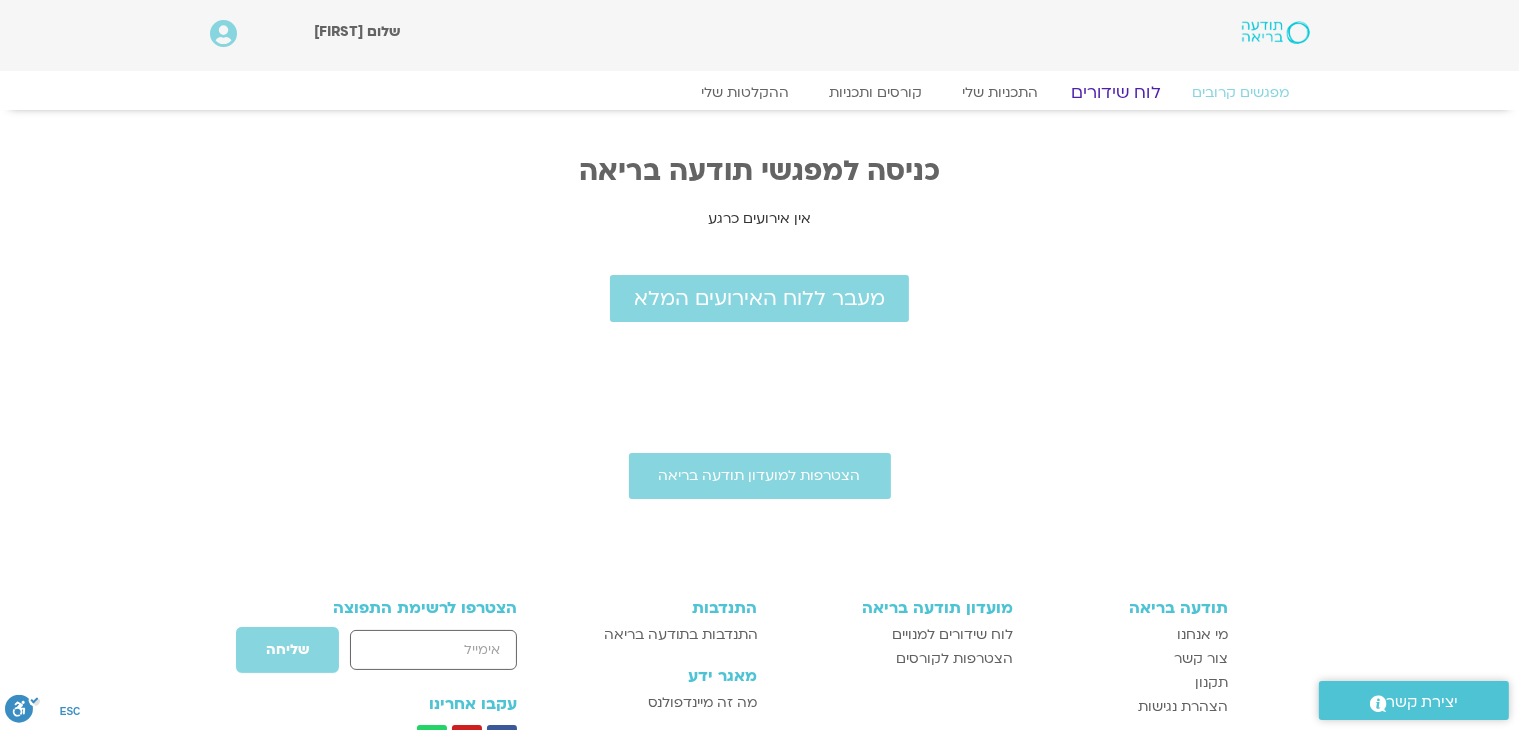 click on "לוח שידורים" 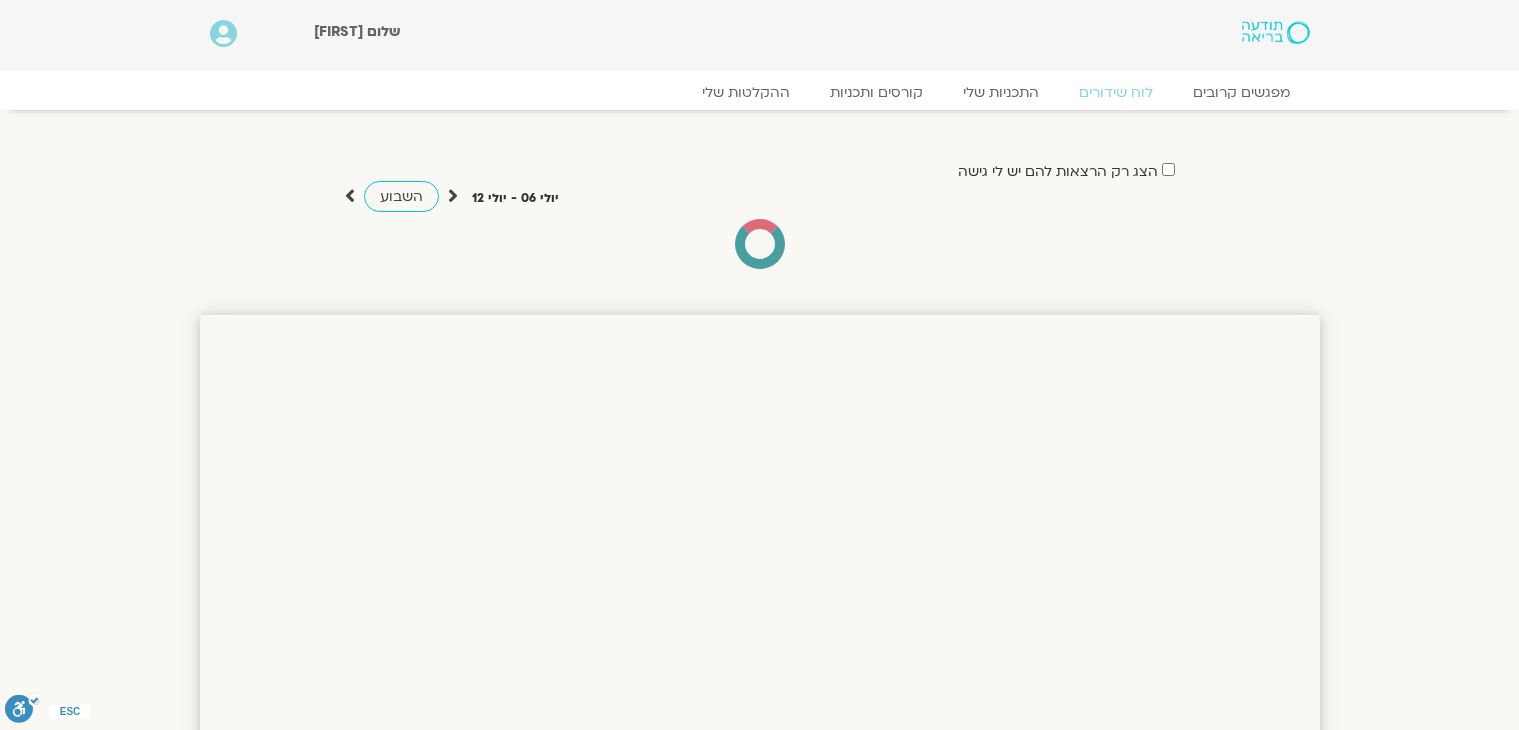 scroll, scrollTop: 0, scrollLeft: 0, axis: both 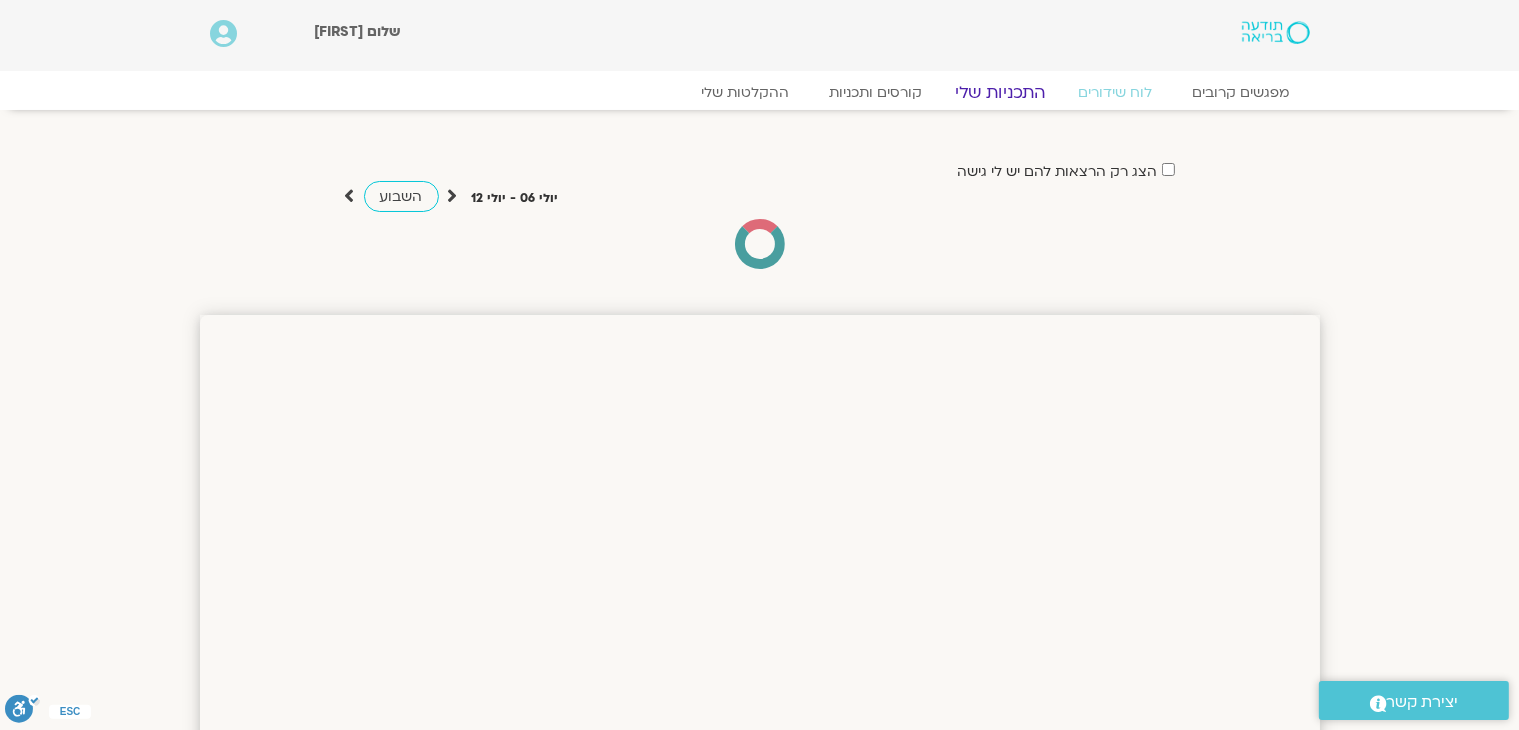 click on "התכניות שלי" 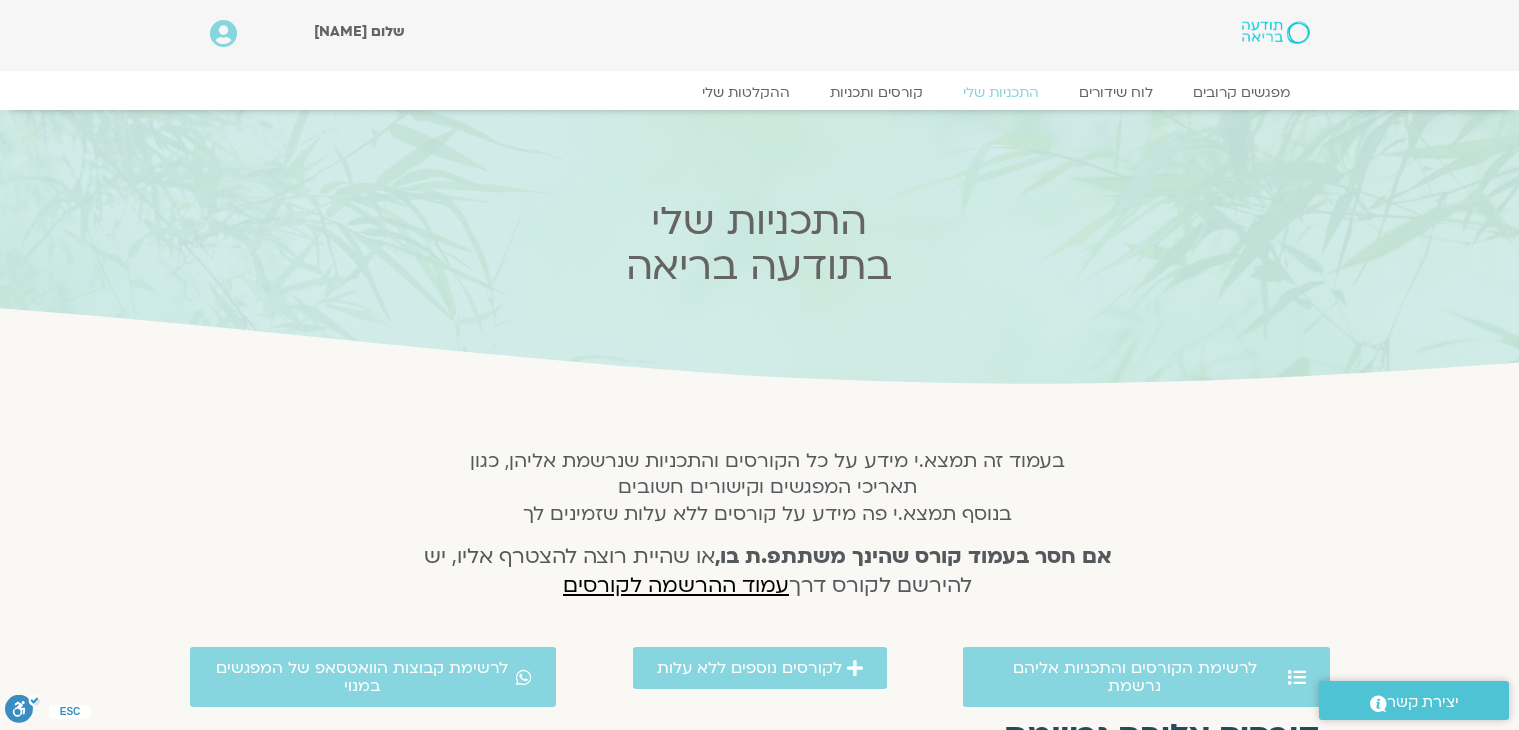 scroll, scrollTop: 0, scrollLeft: 0, axis: both 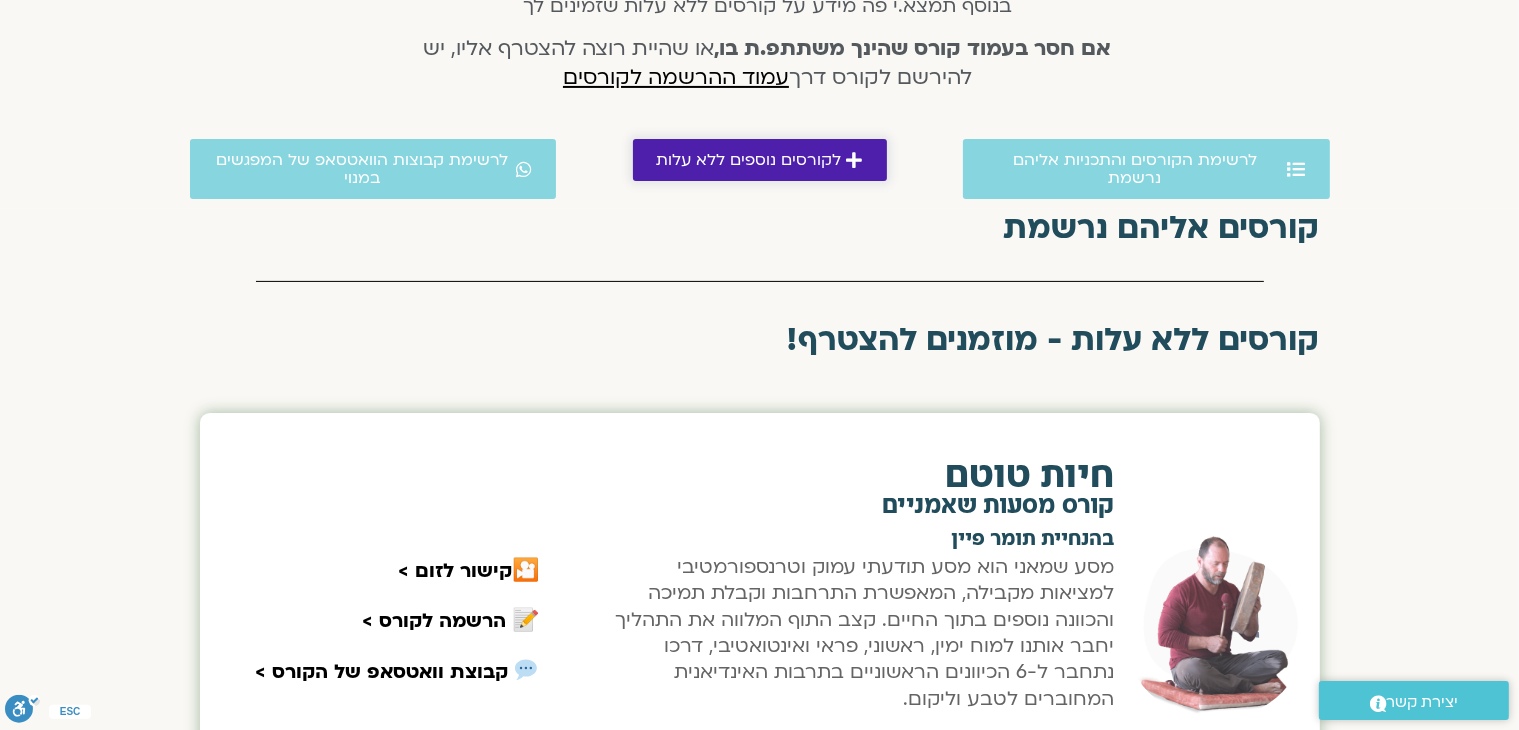 click on "לקורסים נוספים ללא עלות" at bounding box center (760, 160) 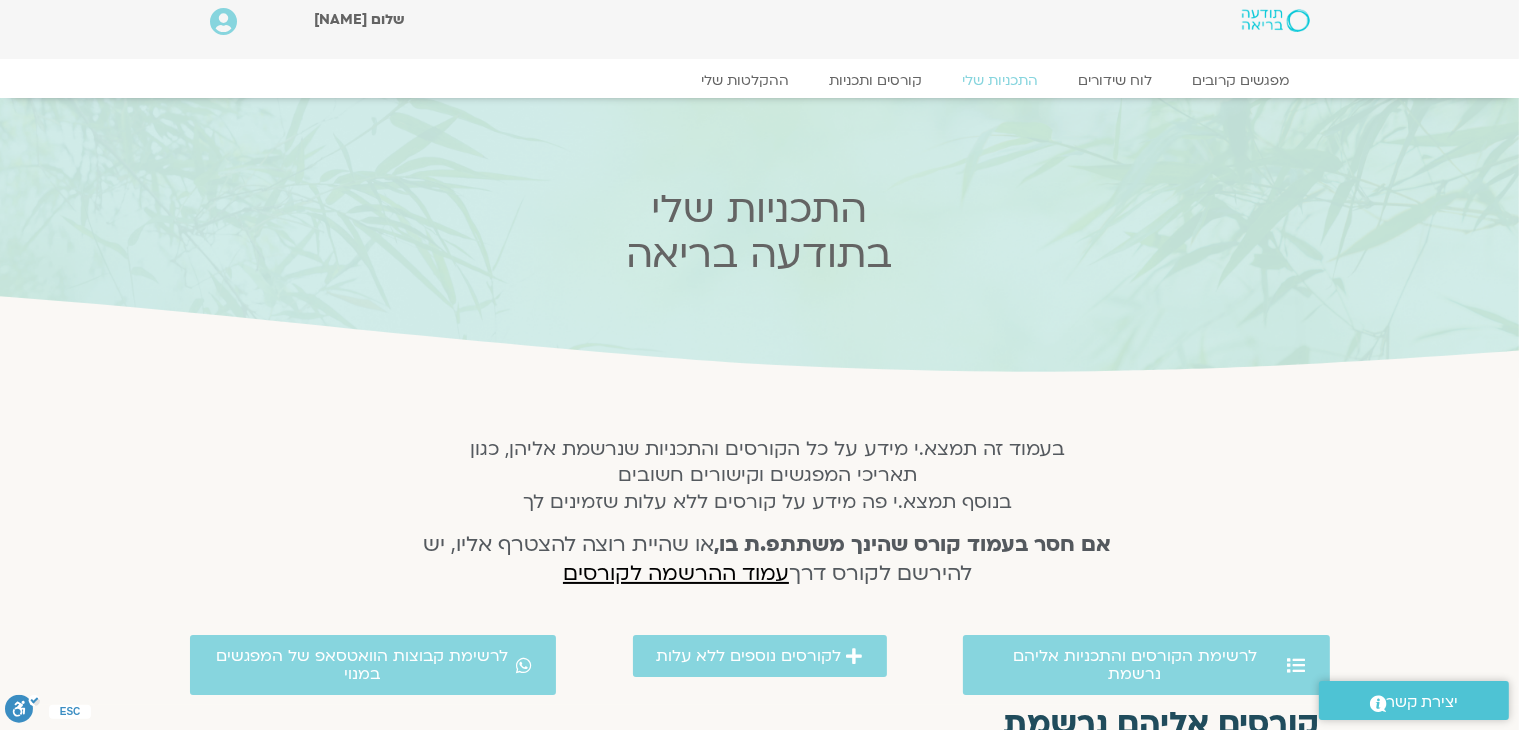 scroll, scrollTop: 0, scrollLeft: 0, axis: both 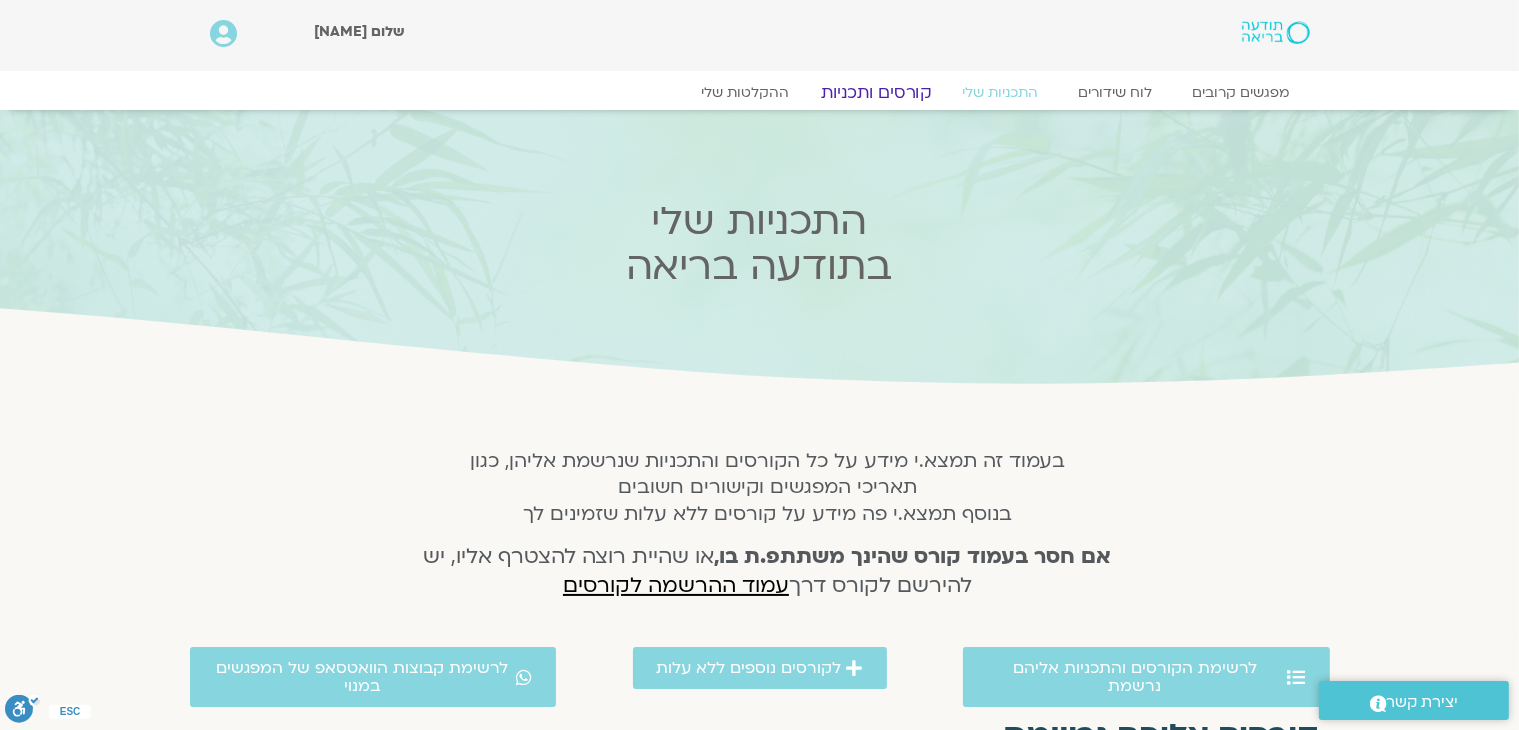 click on "קורסים ותכניות" 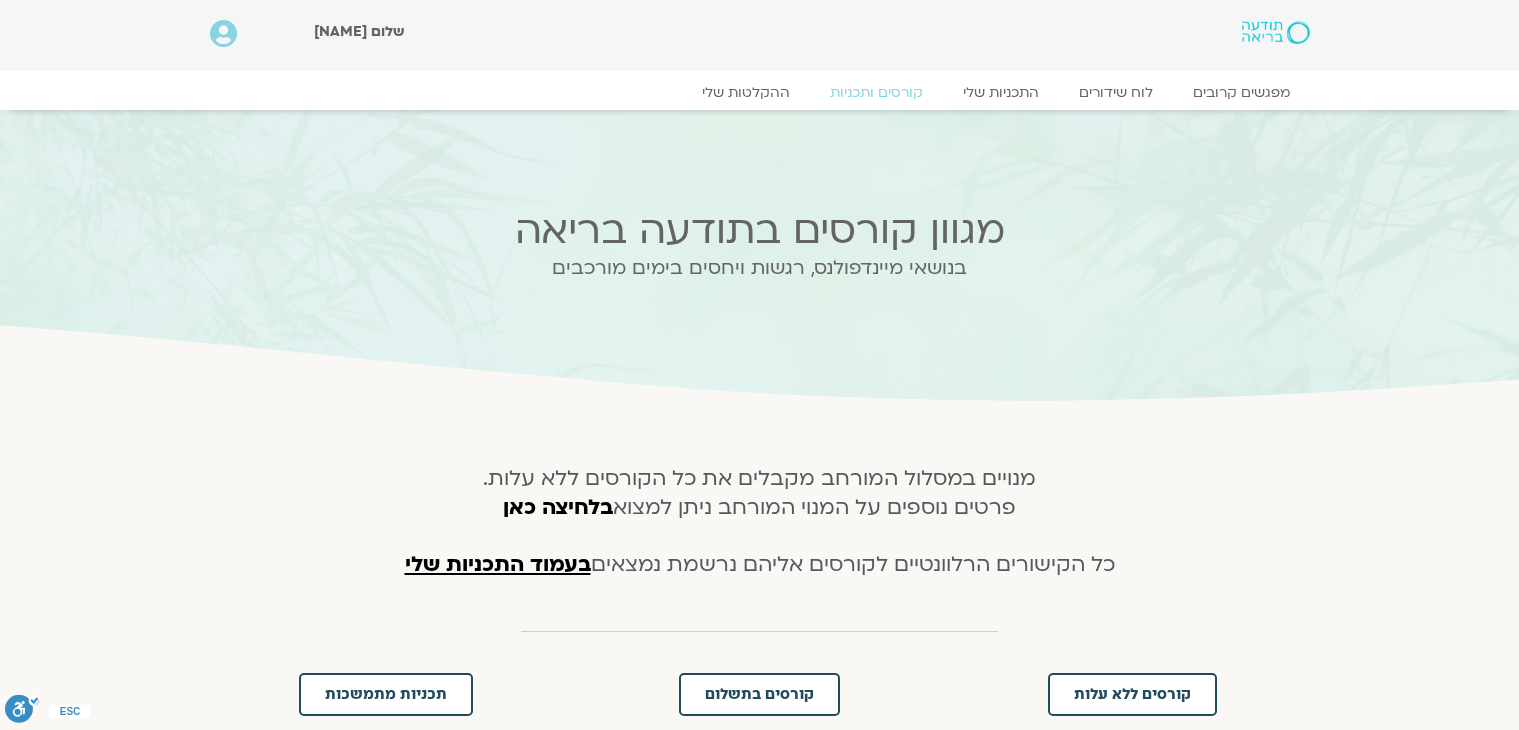 scroll, scrollTop: 0, scrollLeft: 0, axis: both 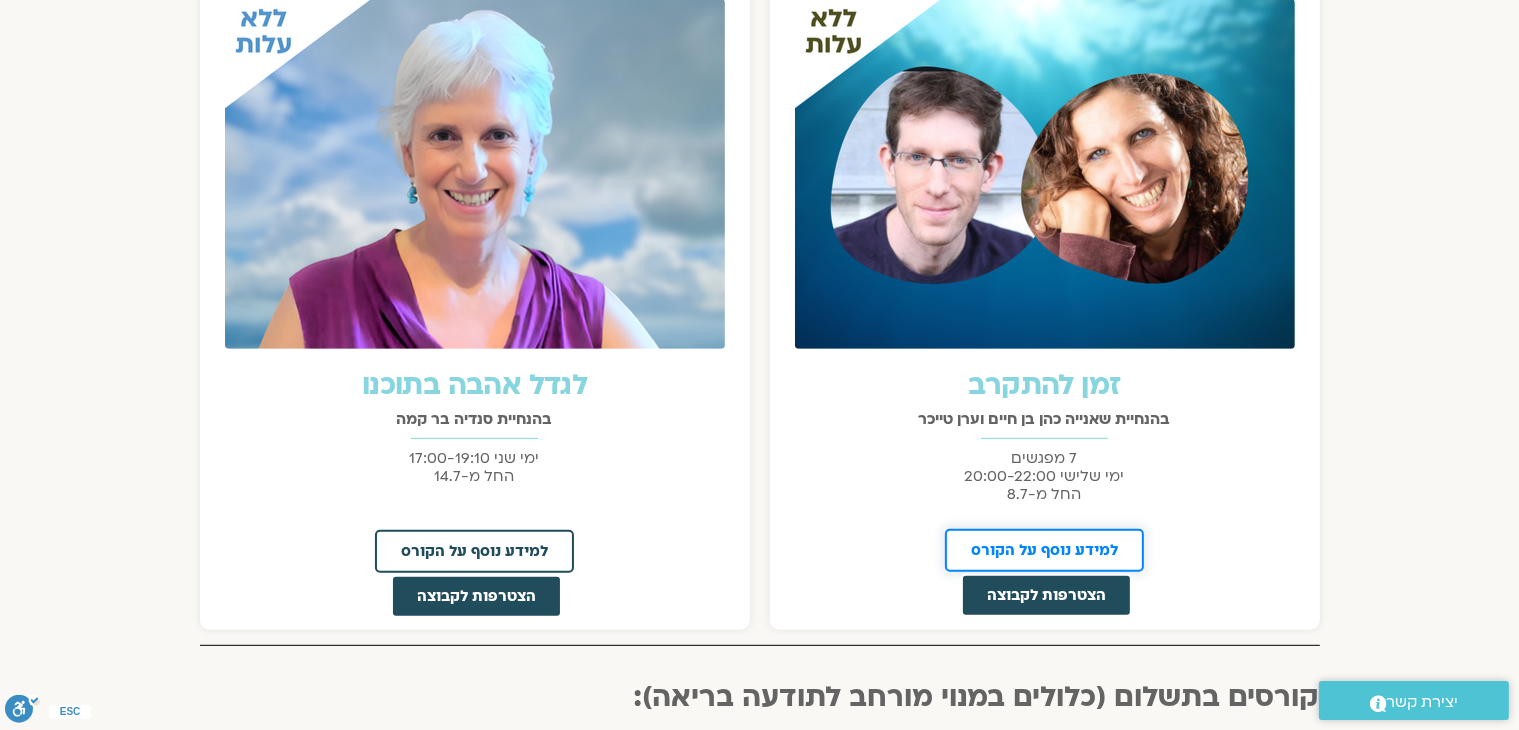 click on "למידע נוסף על הקורס" at bounding box center (1044, 550) 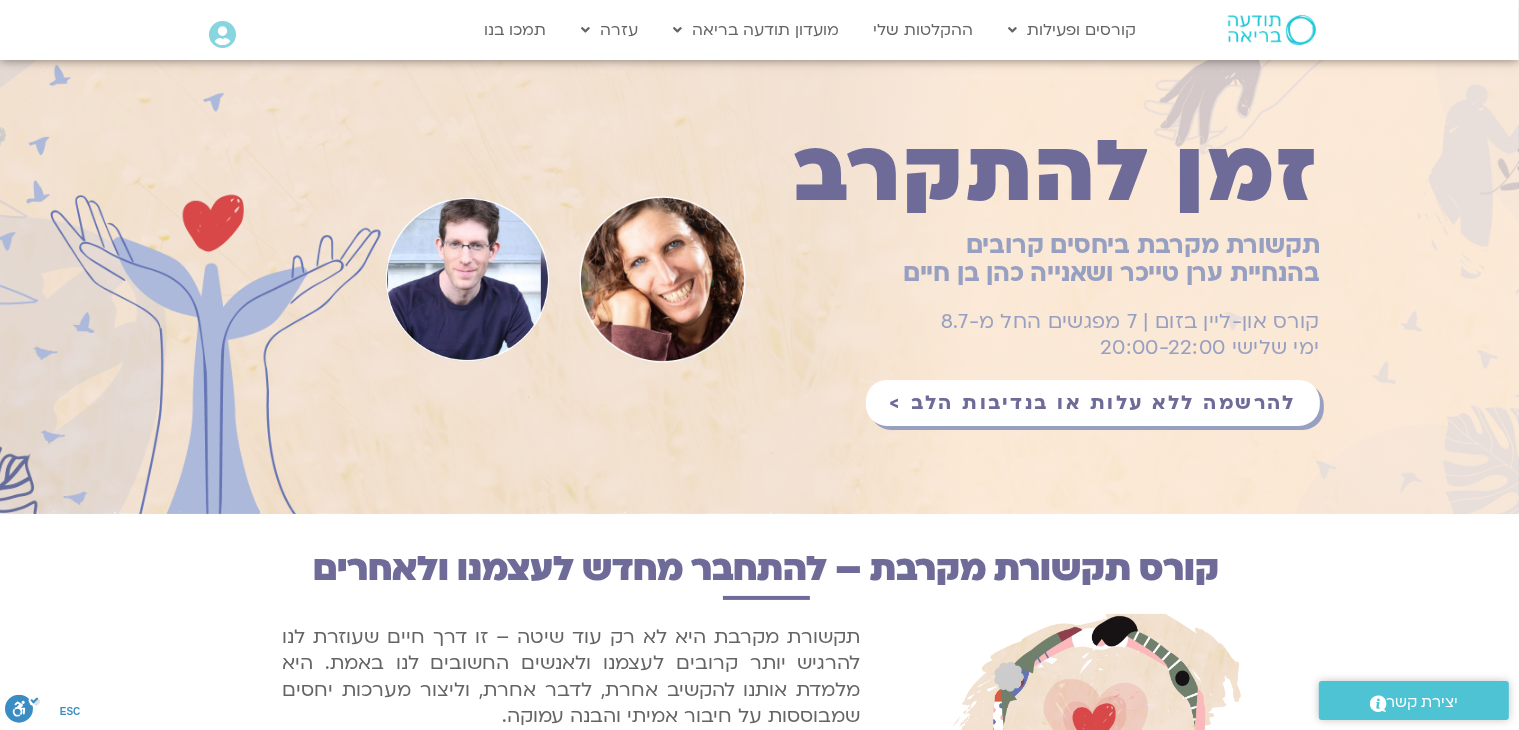 scroll, scrollTop: 67, scrollLeft: 0, axis: vertical 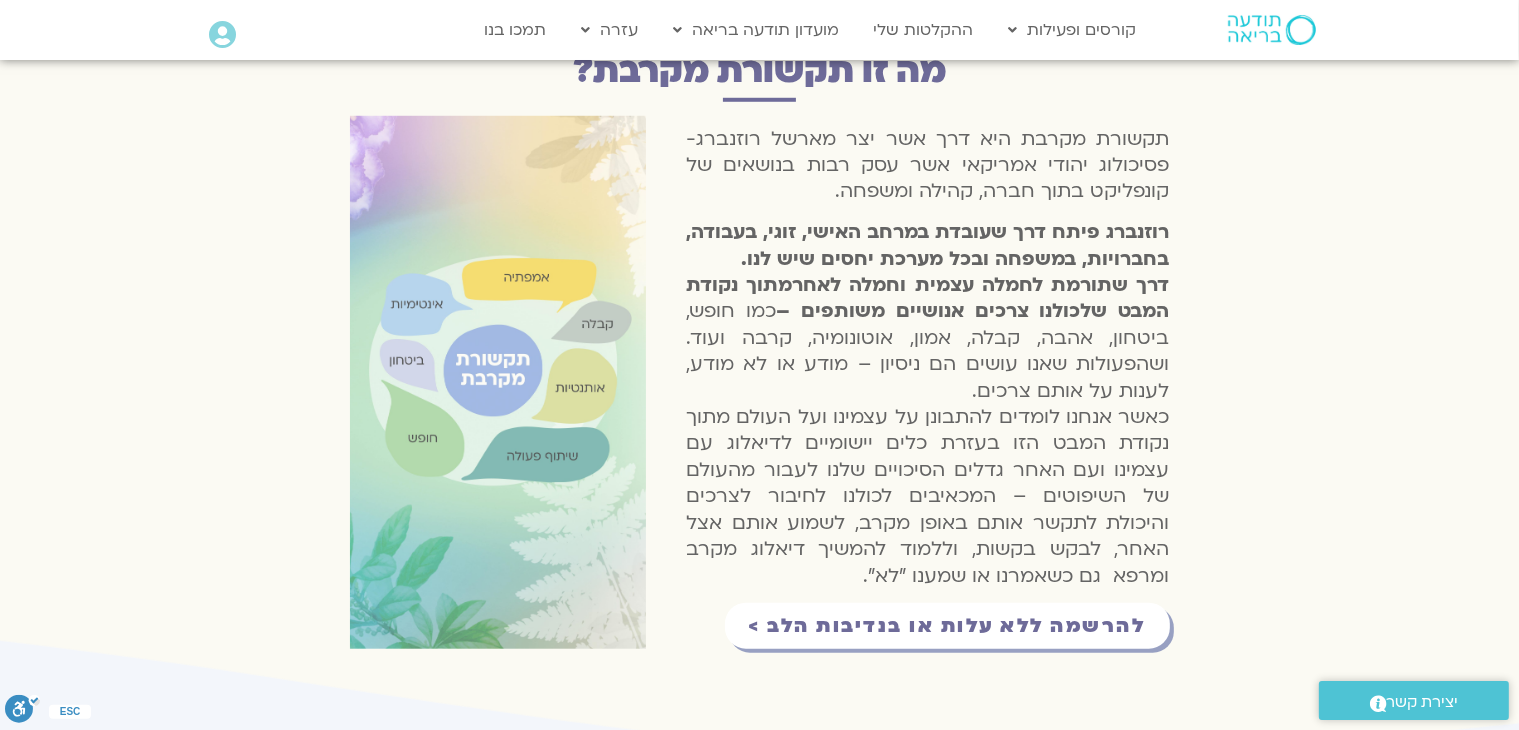 click on "להרשמה ללא עלות או בנדיבות הלב >" at bounding box center [947, 626] 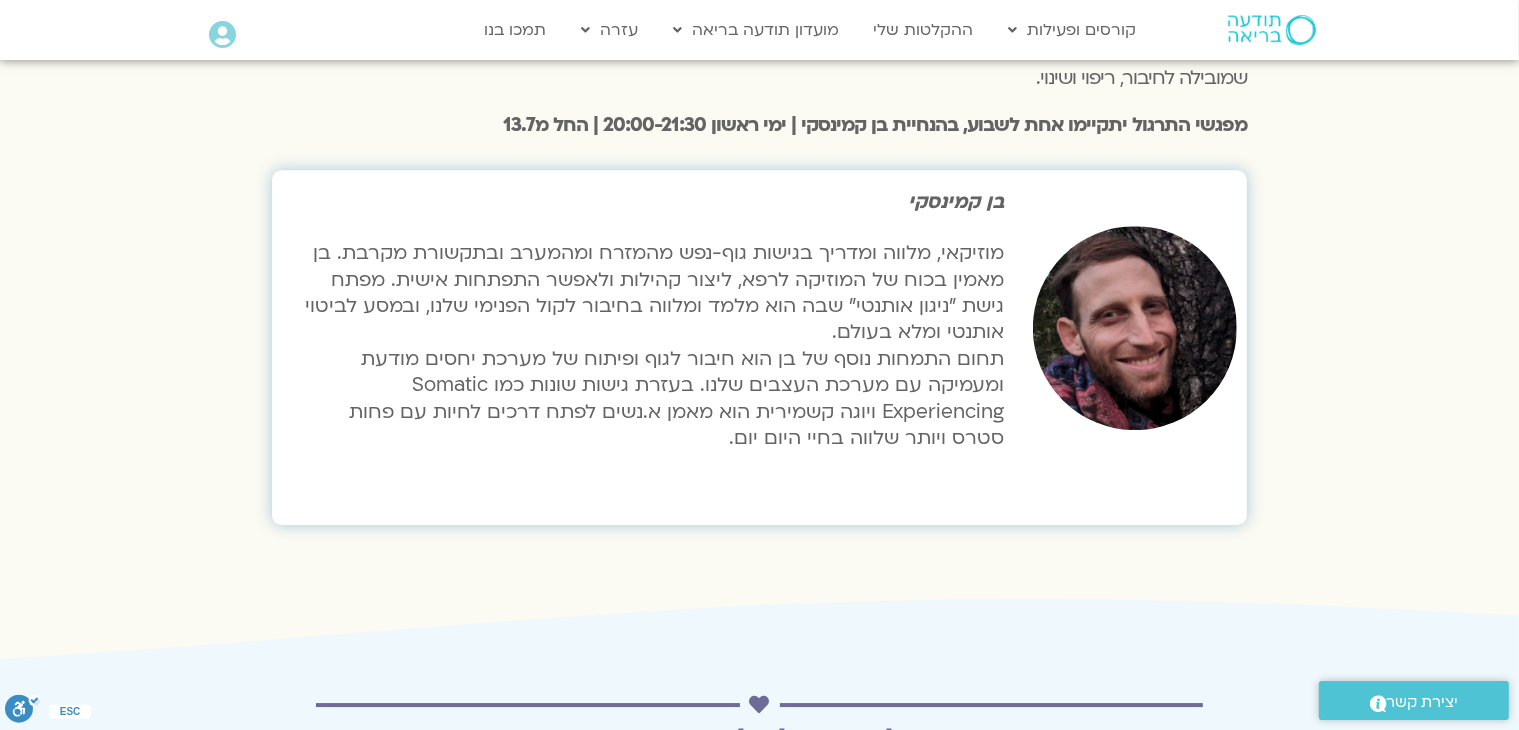 scroll, scrollTop: 6380, scrollLeft: 0, axis: vertical 